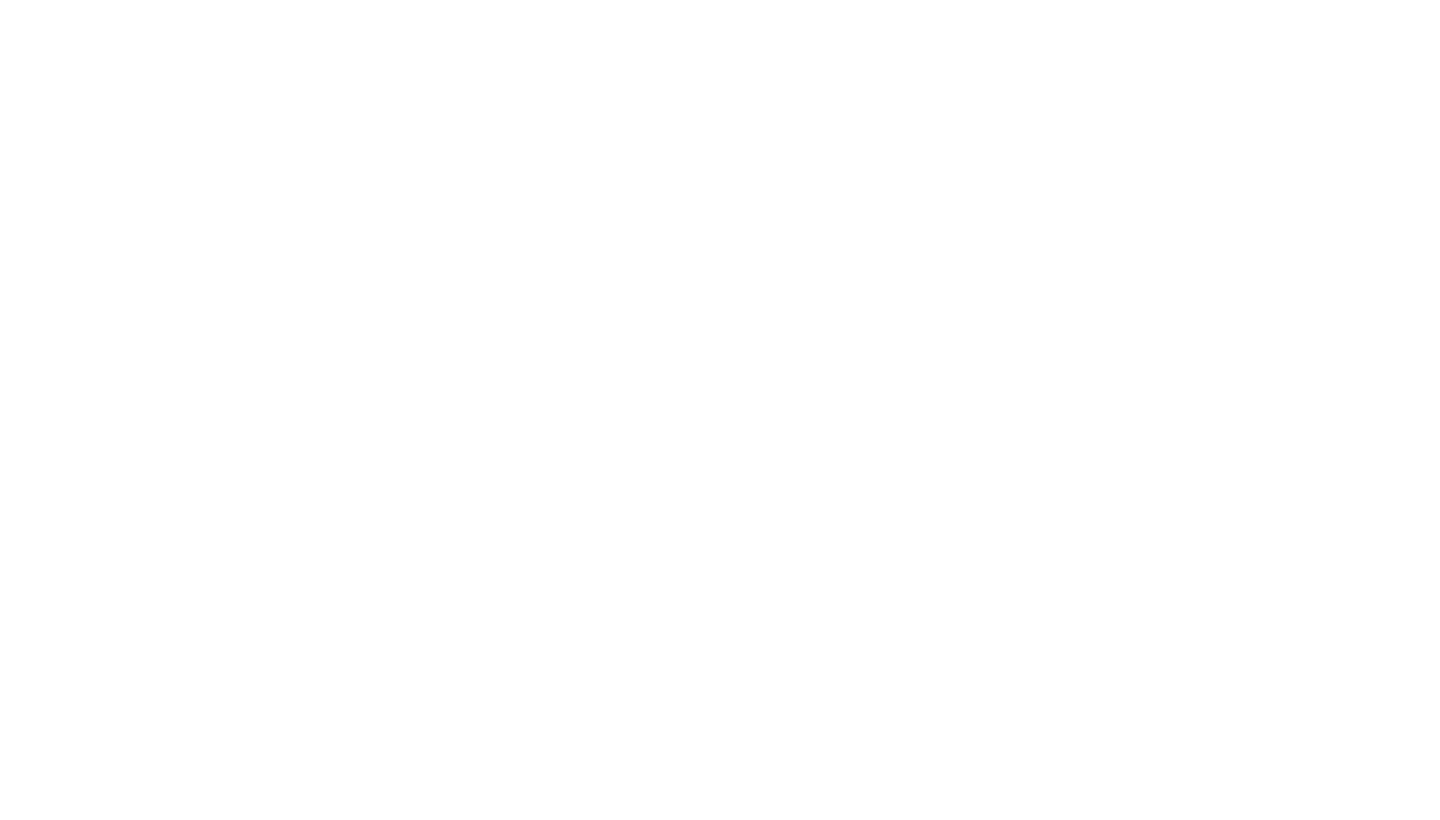 scroll, scrollTop: 0, scrollLeft: 0, axis: both 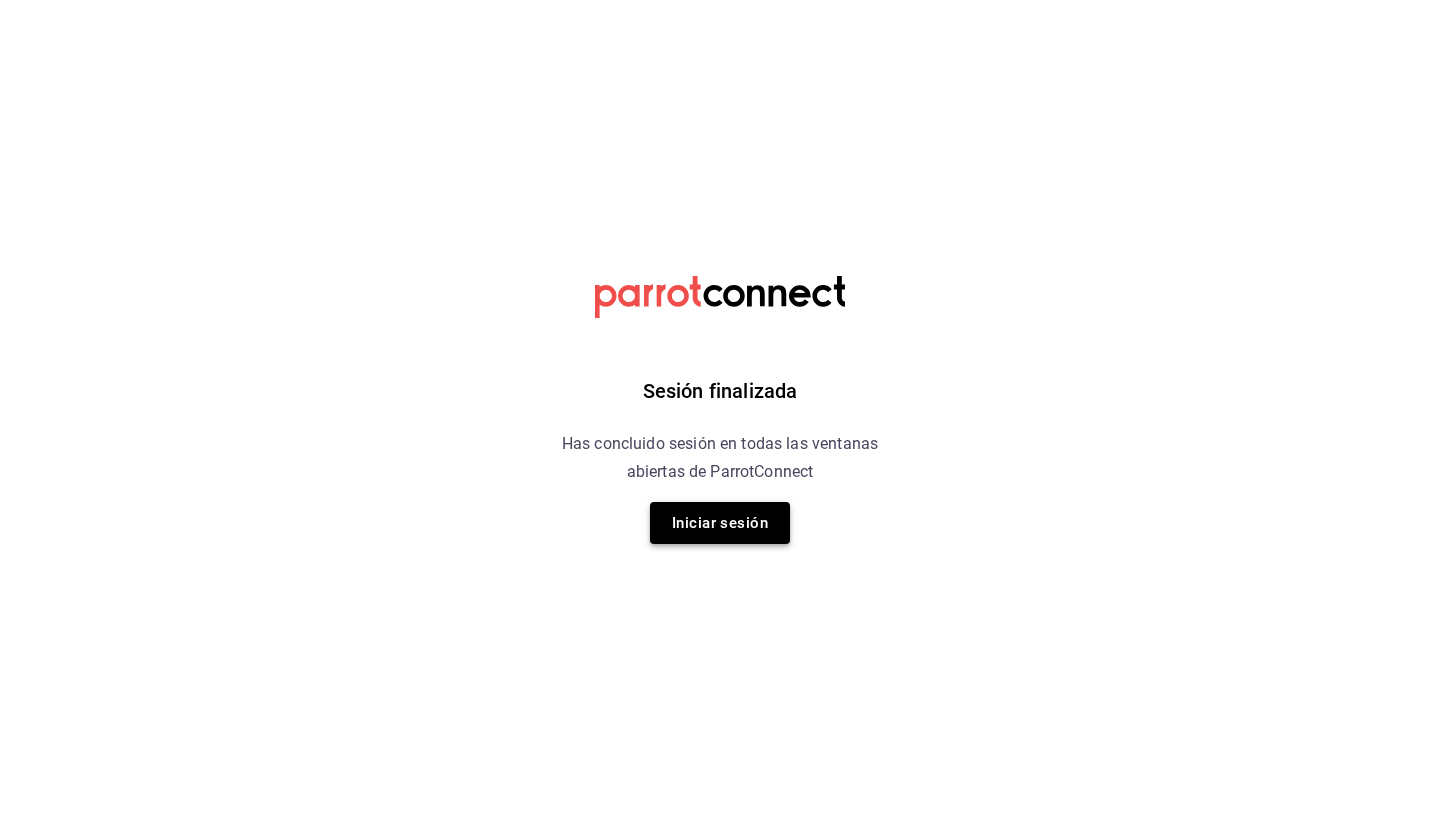 click on "Iniciar sesión" at bounding box center [720, 523] 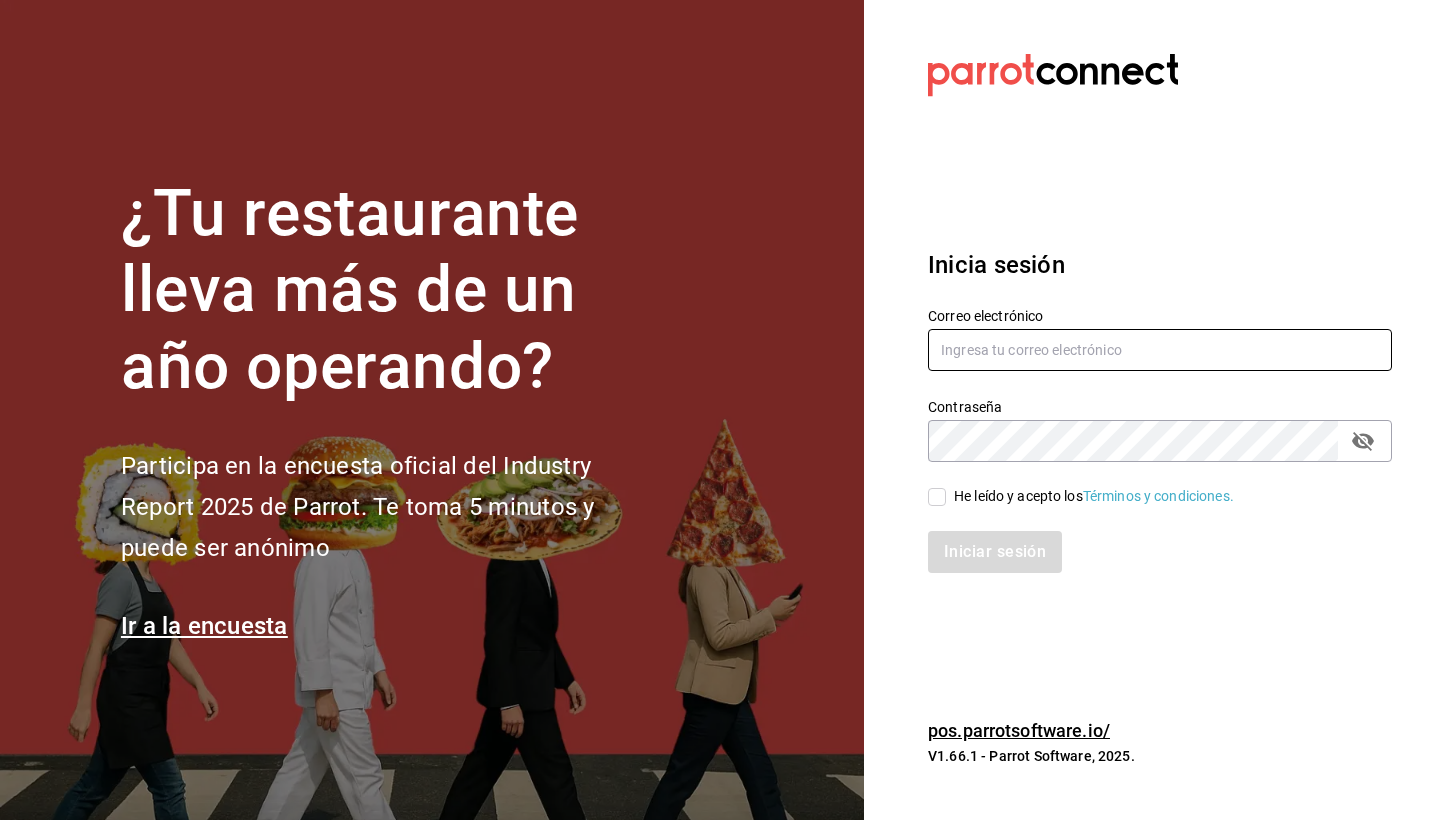 type on "[EMAIL]" 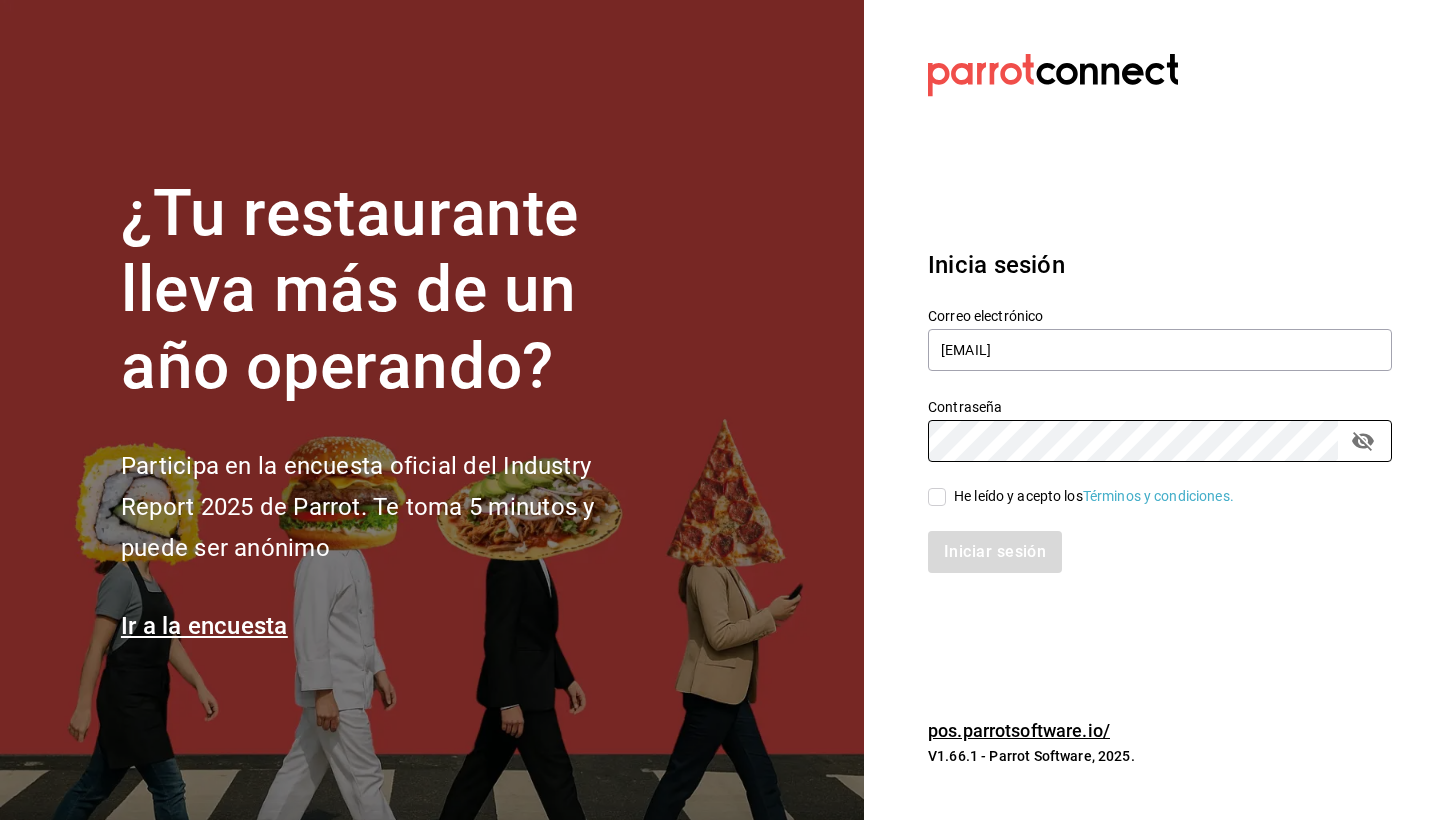 click on "He leído y acepto los  Términos y condiciones." at bounding box center (1094, 496) 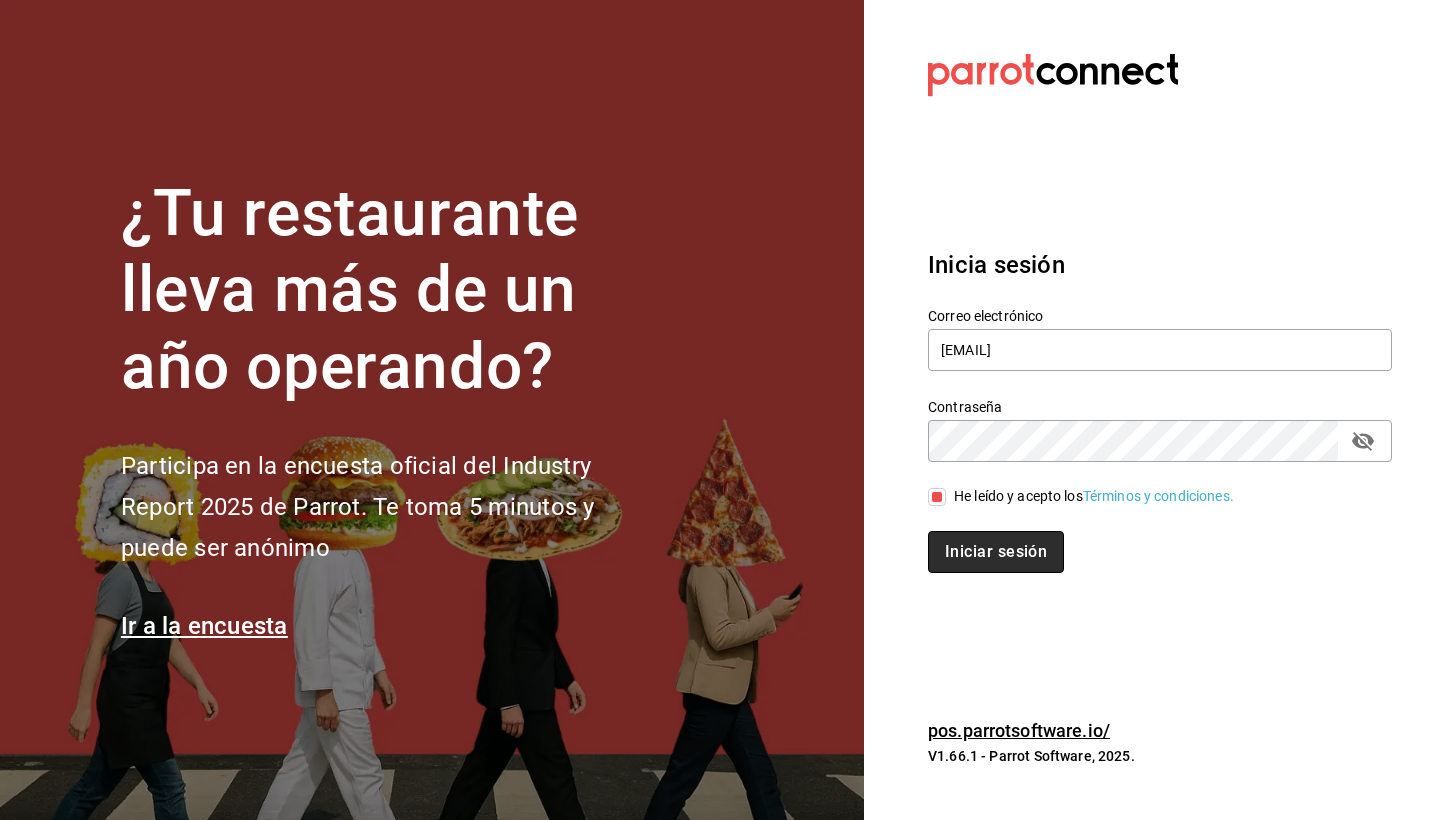 click on "Iniciar sesión" at bounding box center [996, 552] 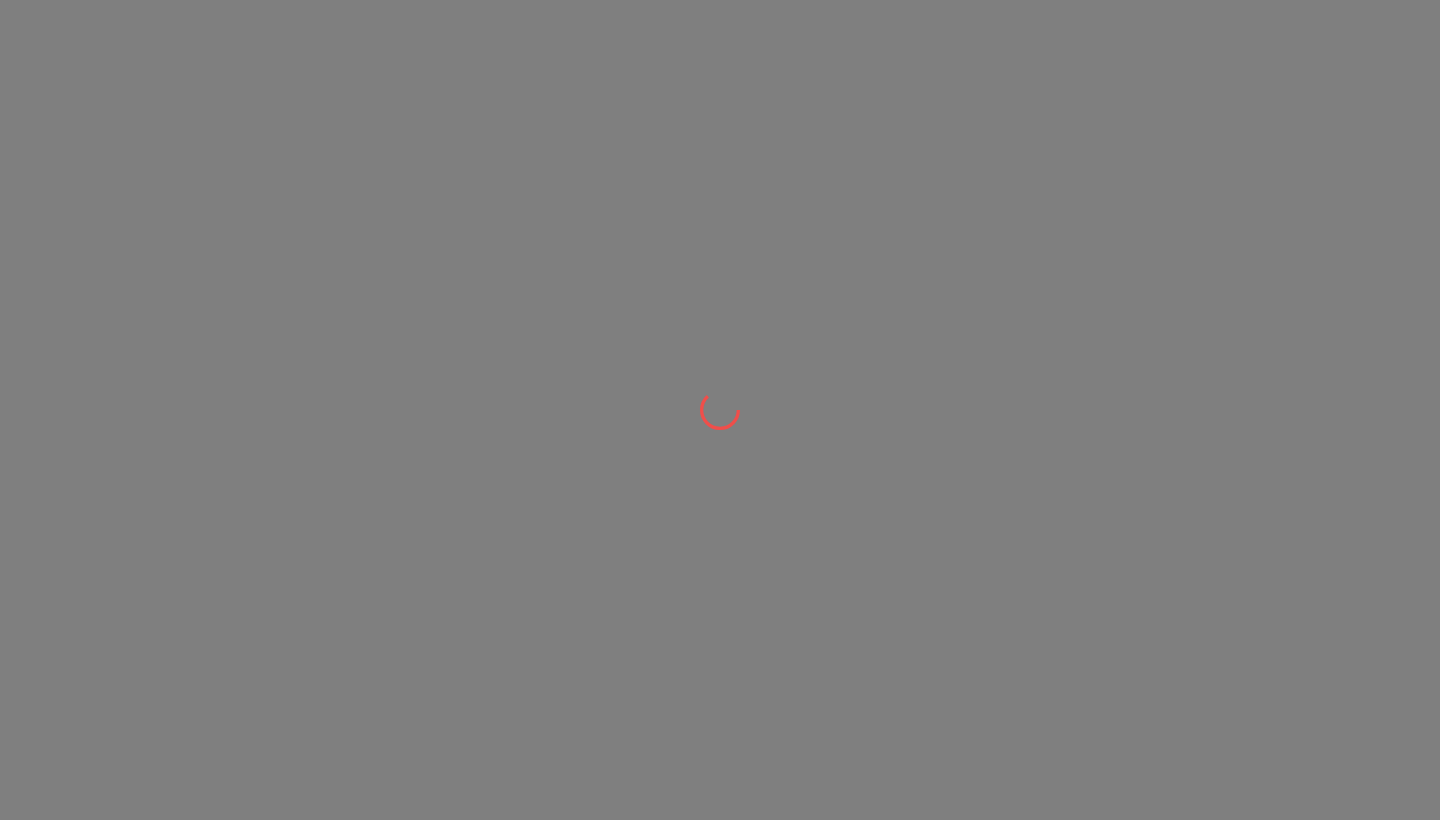 scroll, scrollTop: 0, scrollLeft: 0, axis: both 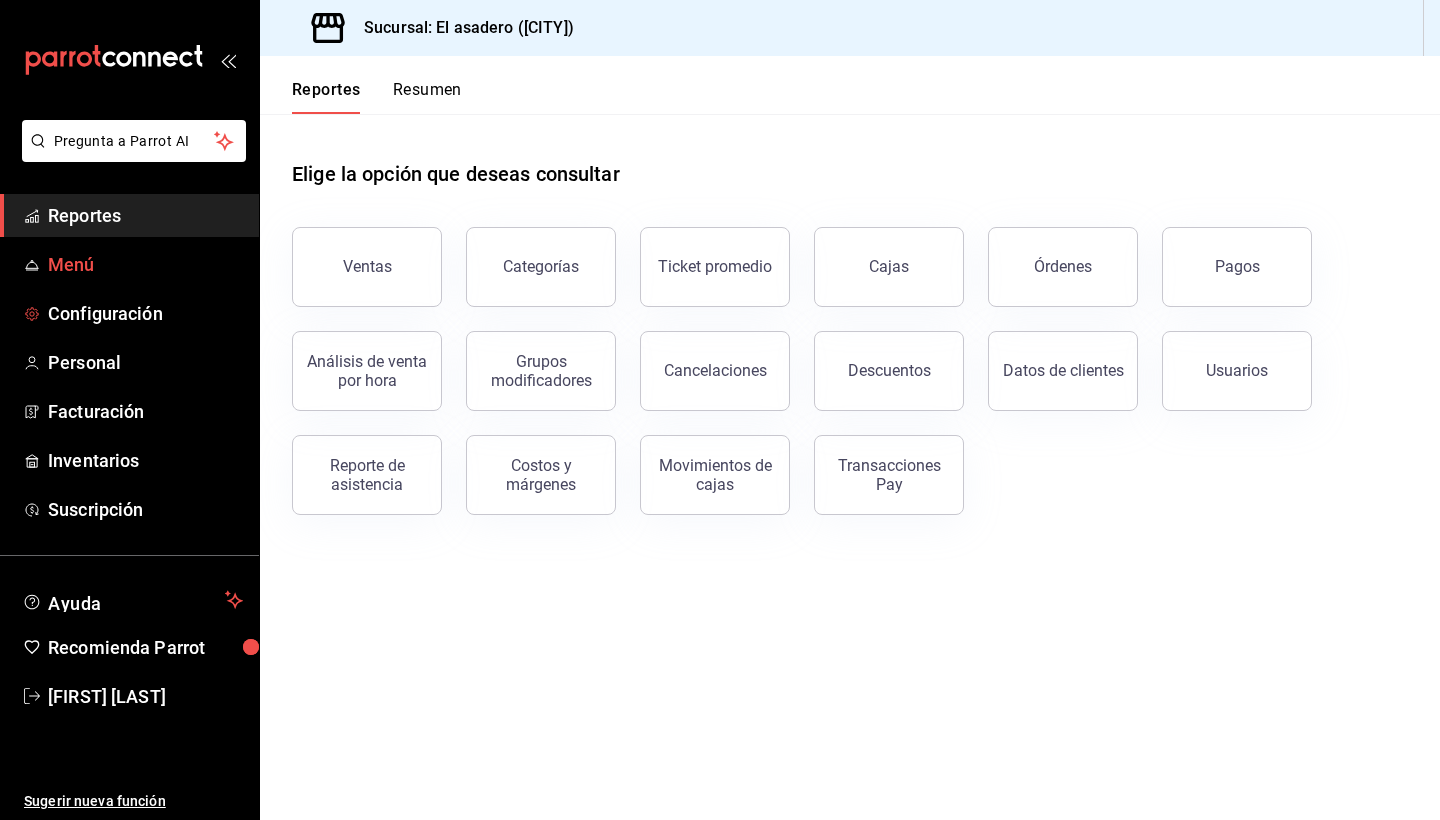 click on "Menú" at bounding box center [145, 264] 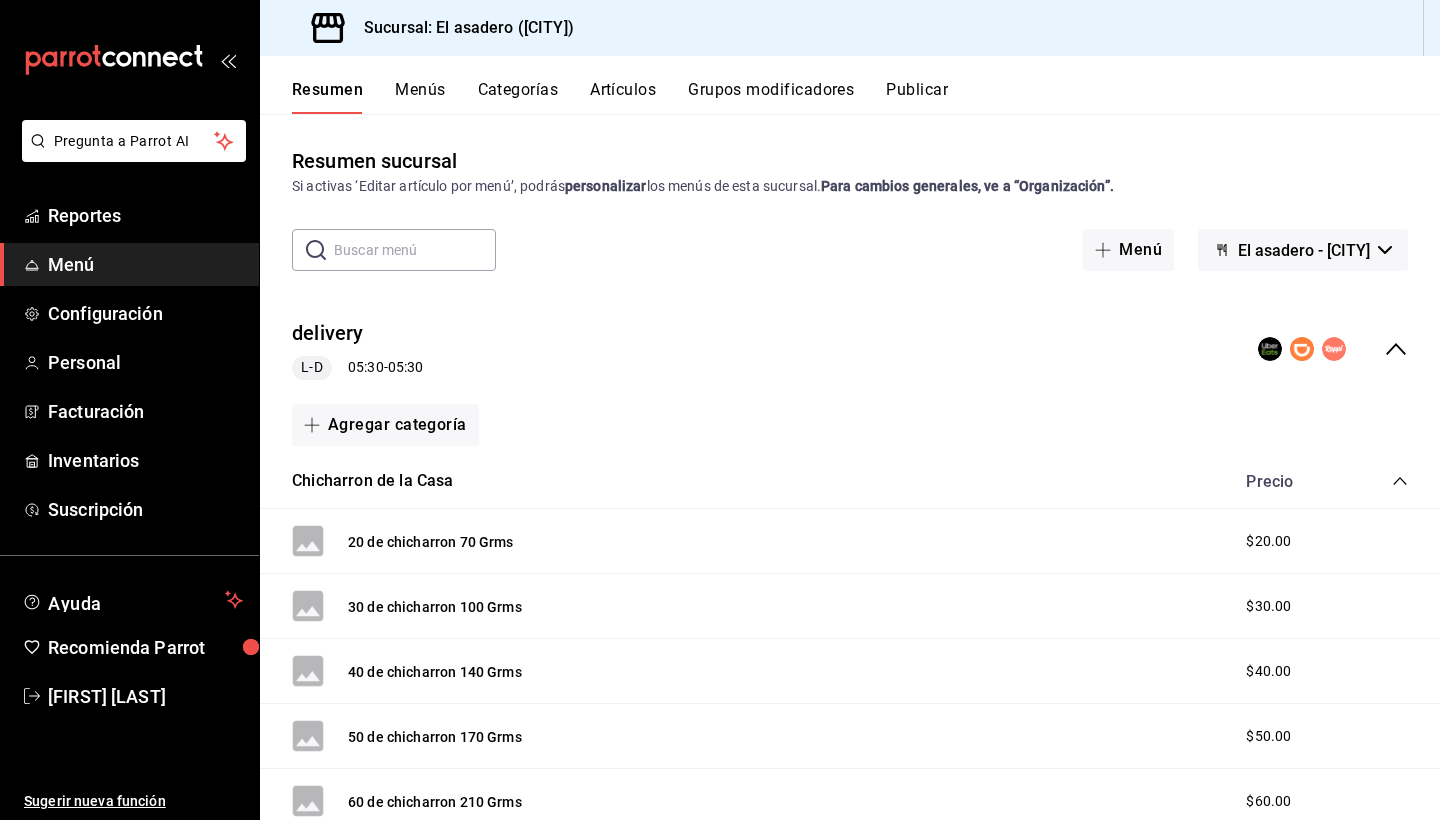 click on "Artículos" at bounding box center [623, 97] 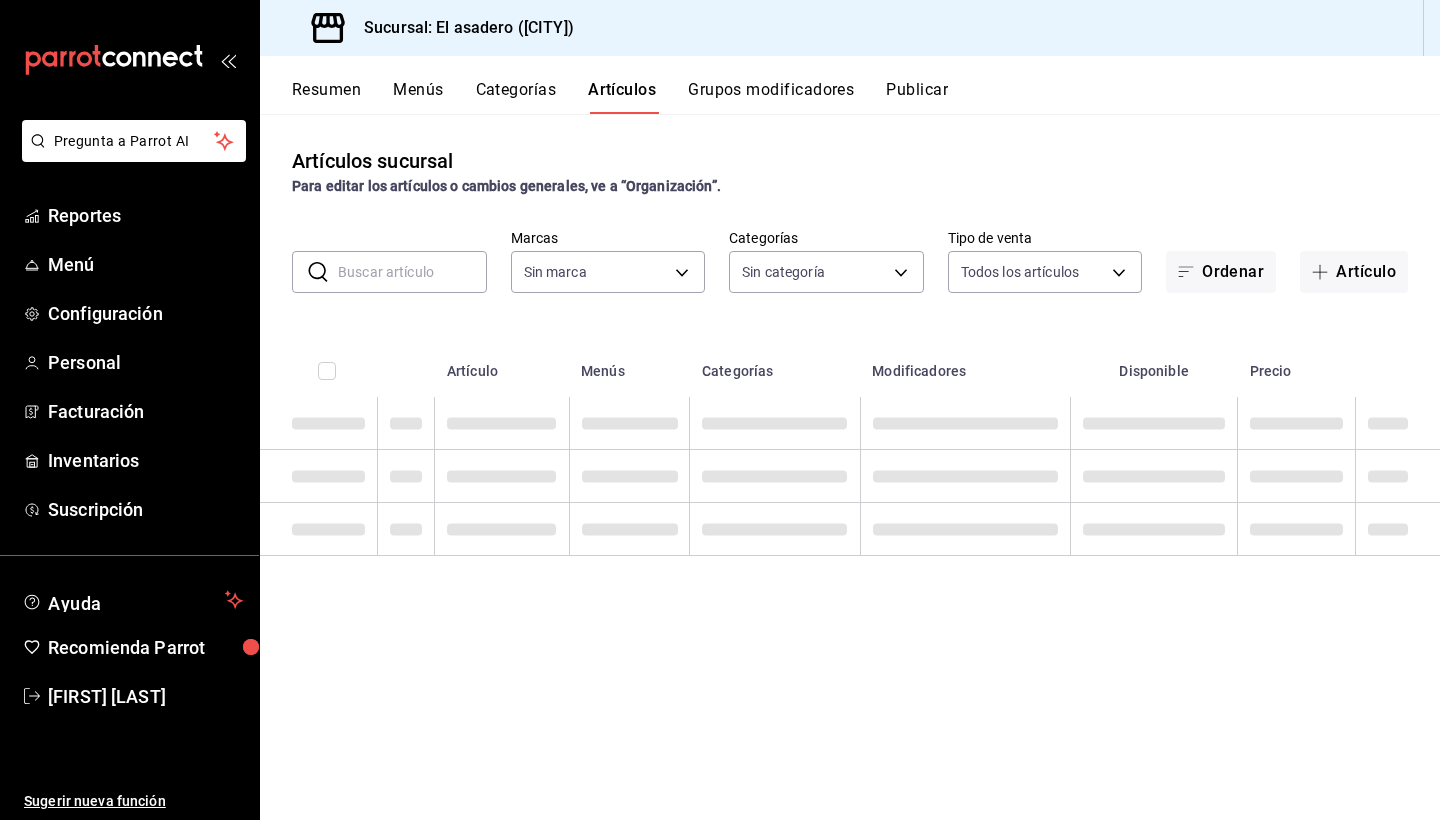 click at bounding box center (412, 272) 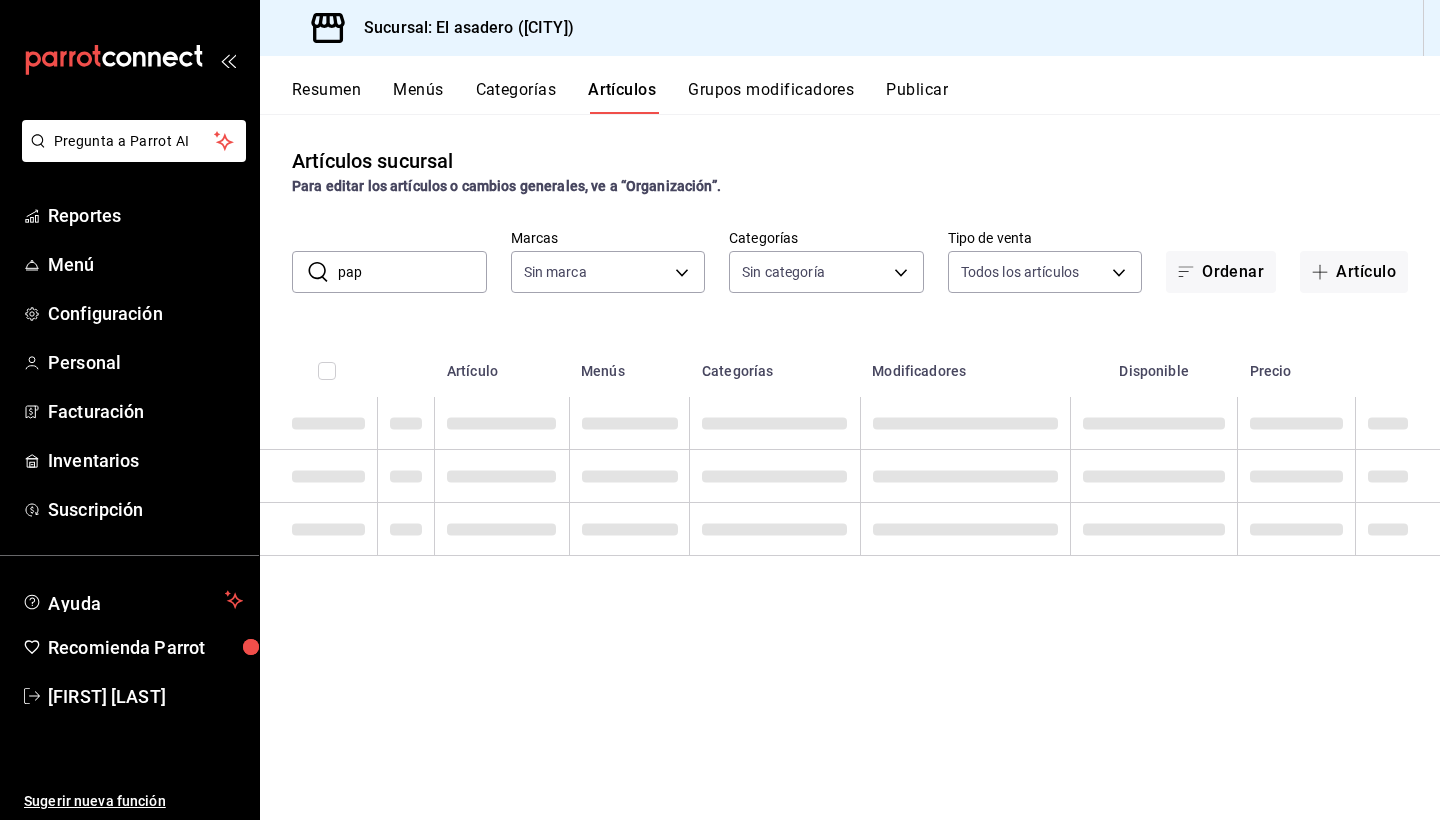 type on "papa" 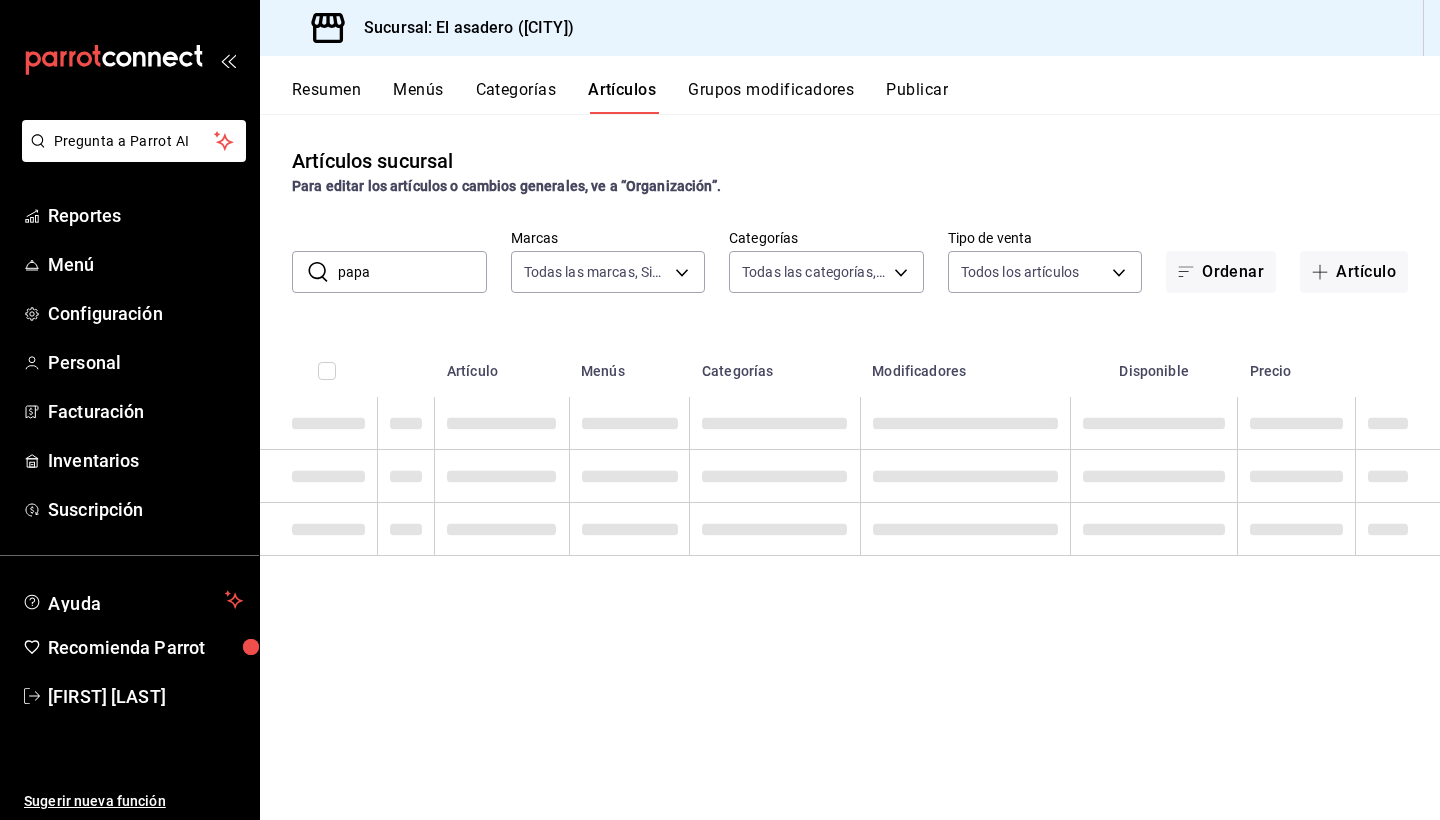 type on "e1c4a372-b857-42ea-a43a-3800bebe4299" 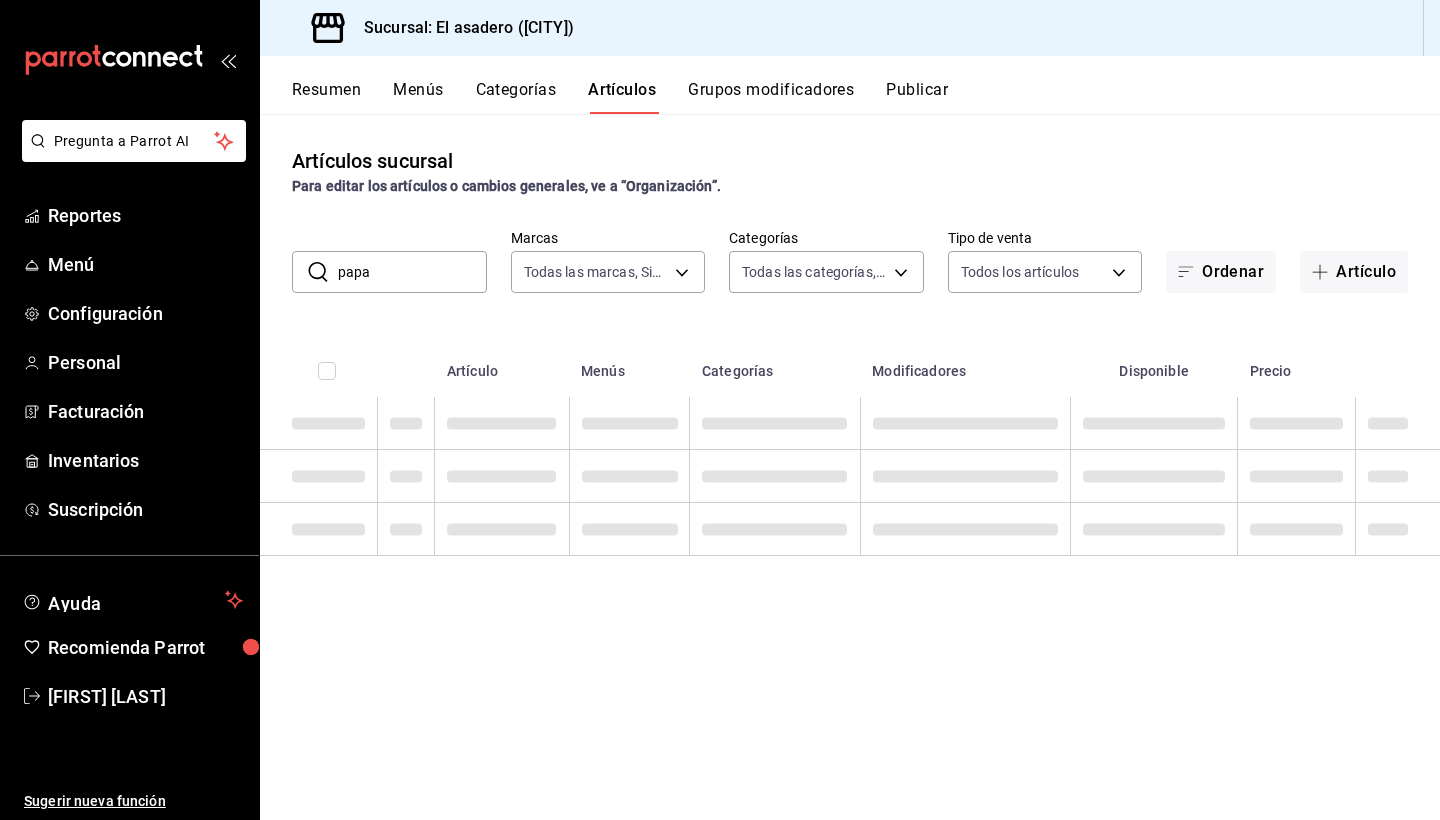 type on "e0f7e63d-ad8d-42b4-959b-067ca7a65771,eb9a90b8-87fd-4d20-93bf-5a3200cac55e,bf1e99fa-2ee2-49a1-9202-bc650ffb8125,453403cc-a542-457d-b68d-c341c116c257,fc28e8fc-ed3b-4dc3-b6dc-bdf67ce8c3cf,d4a31e57-519c-42f0-9216-f681c3428872,ffa929a6-757d-400e-a0da-1736f00a4d57,6802ab2e-275b-4e00-b7b6-9044bfe9c146" 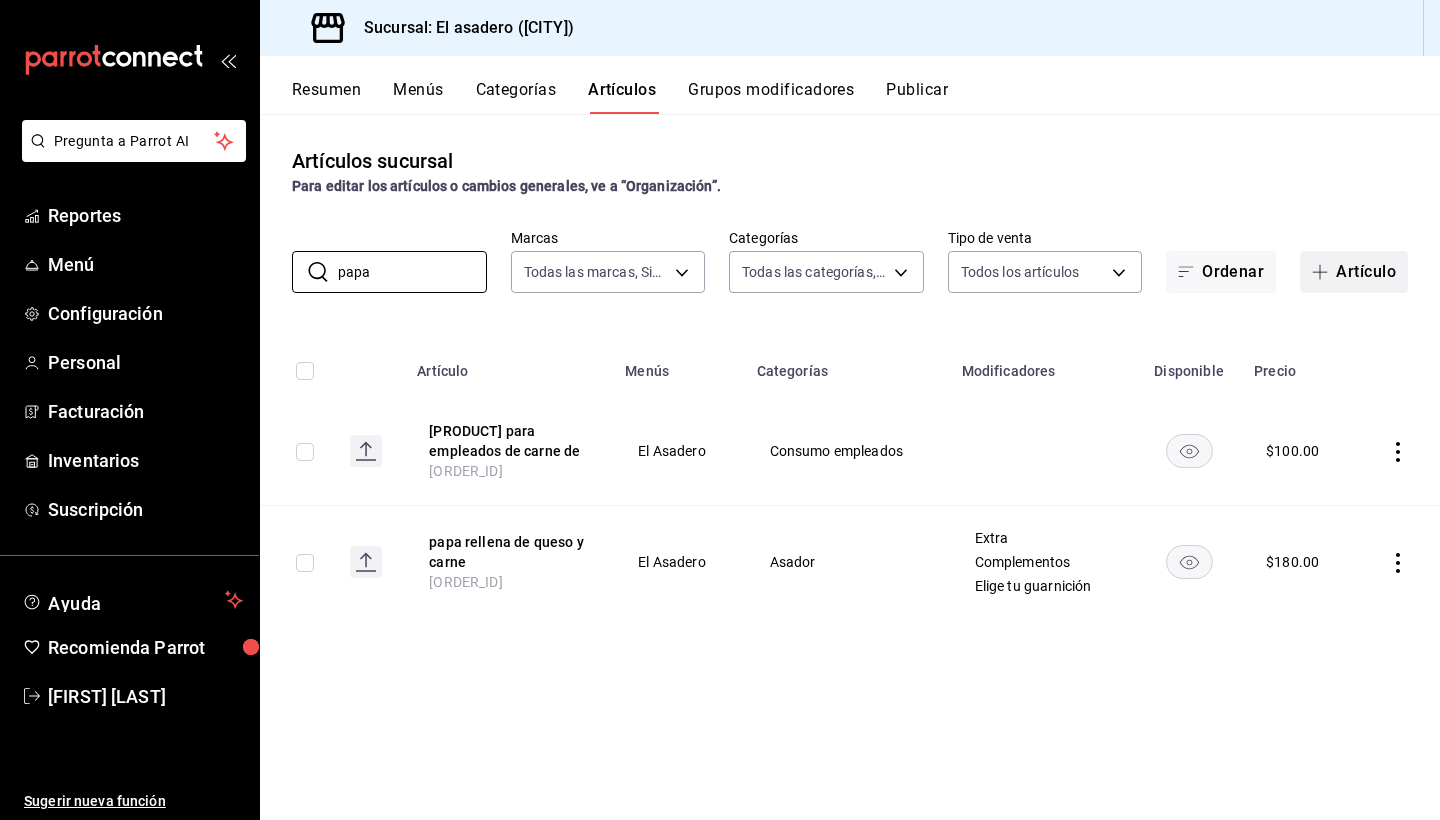 type on "papa" 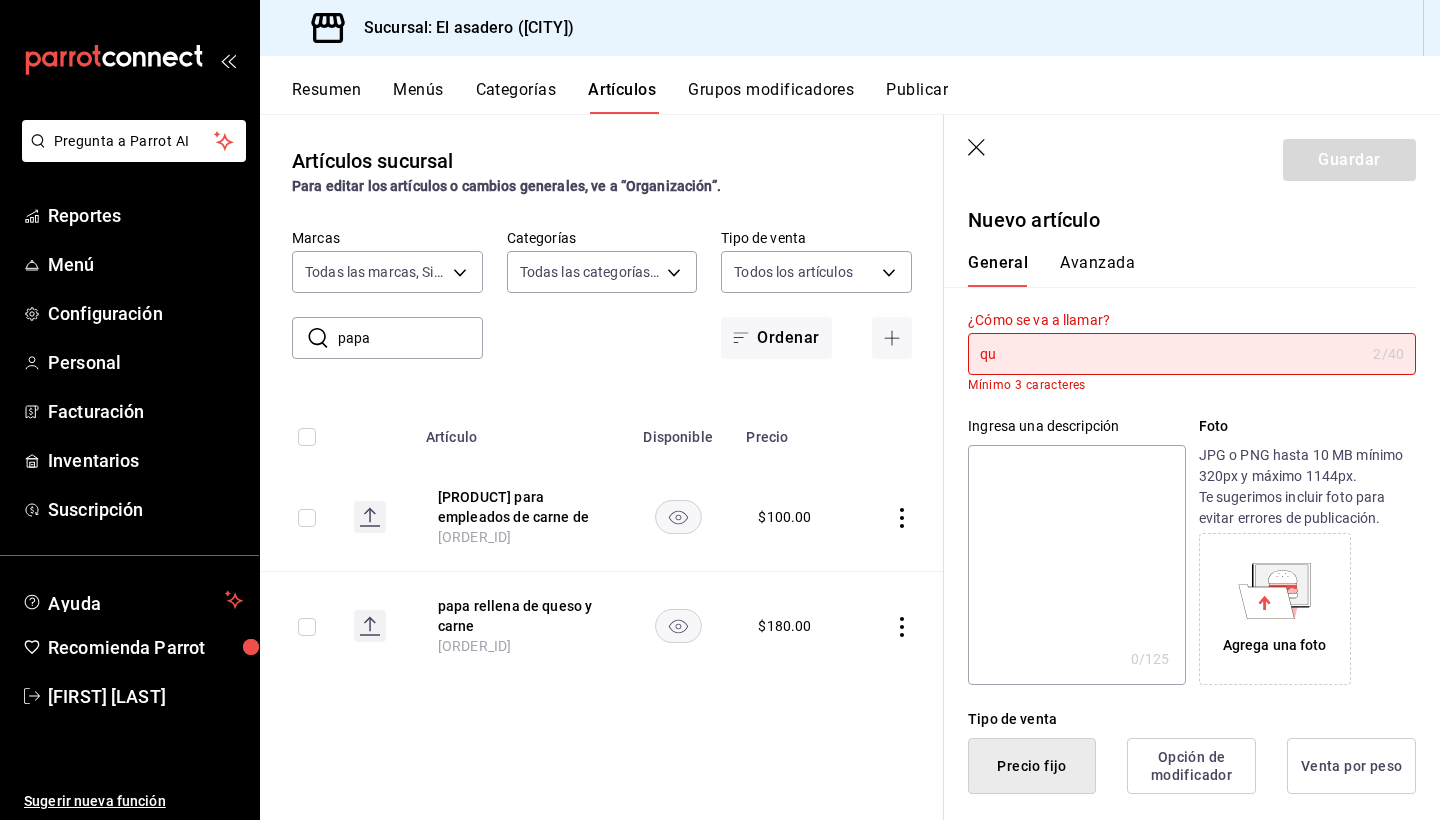 type on "q" 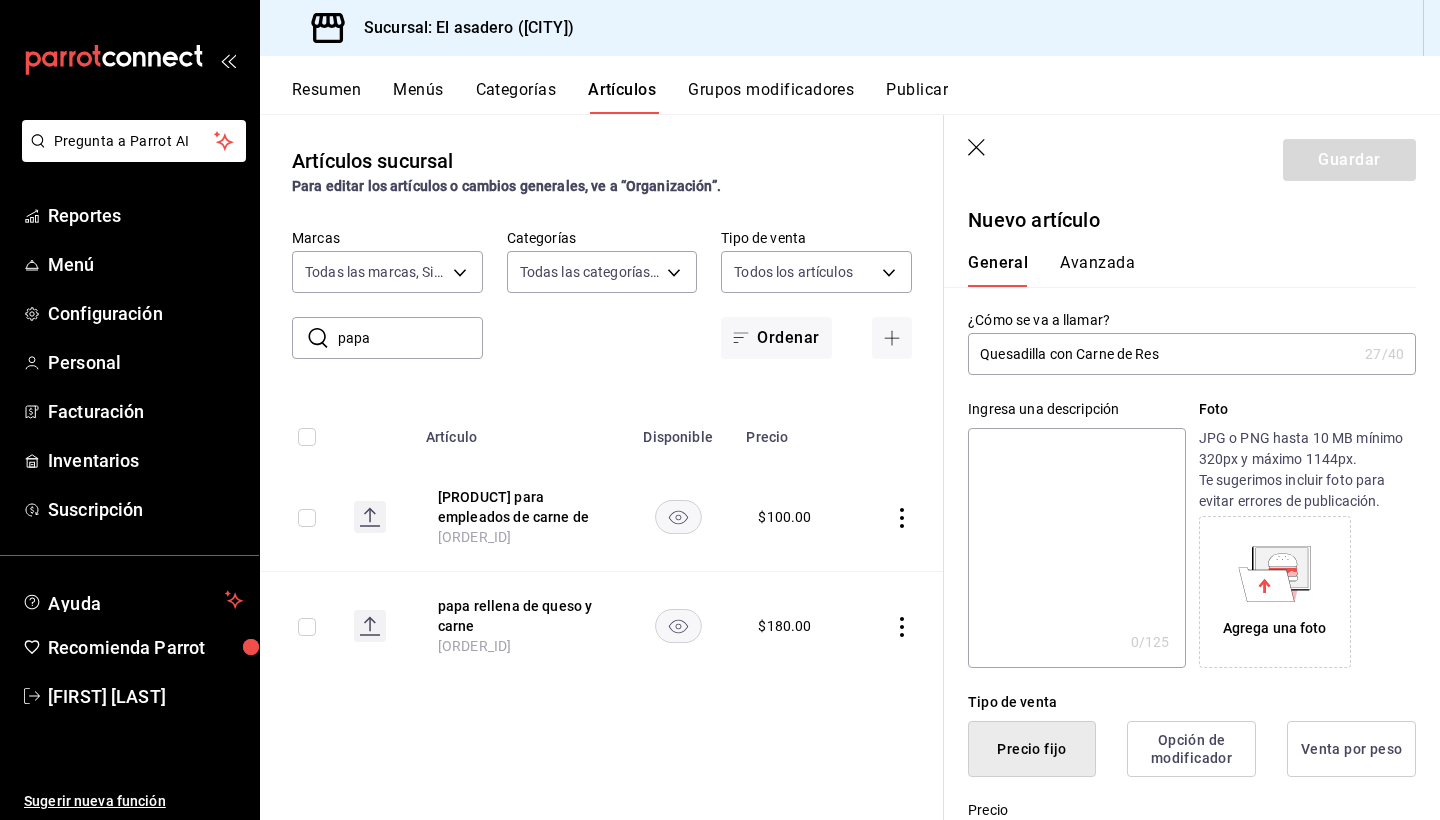 drag, startPoint x: 1163, startPoint y: 356, endPoint x: 971, endPoint y: 358, distance: 192.01042 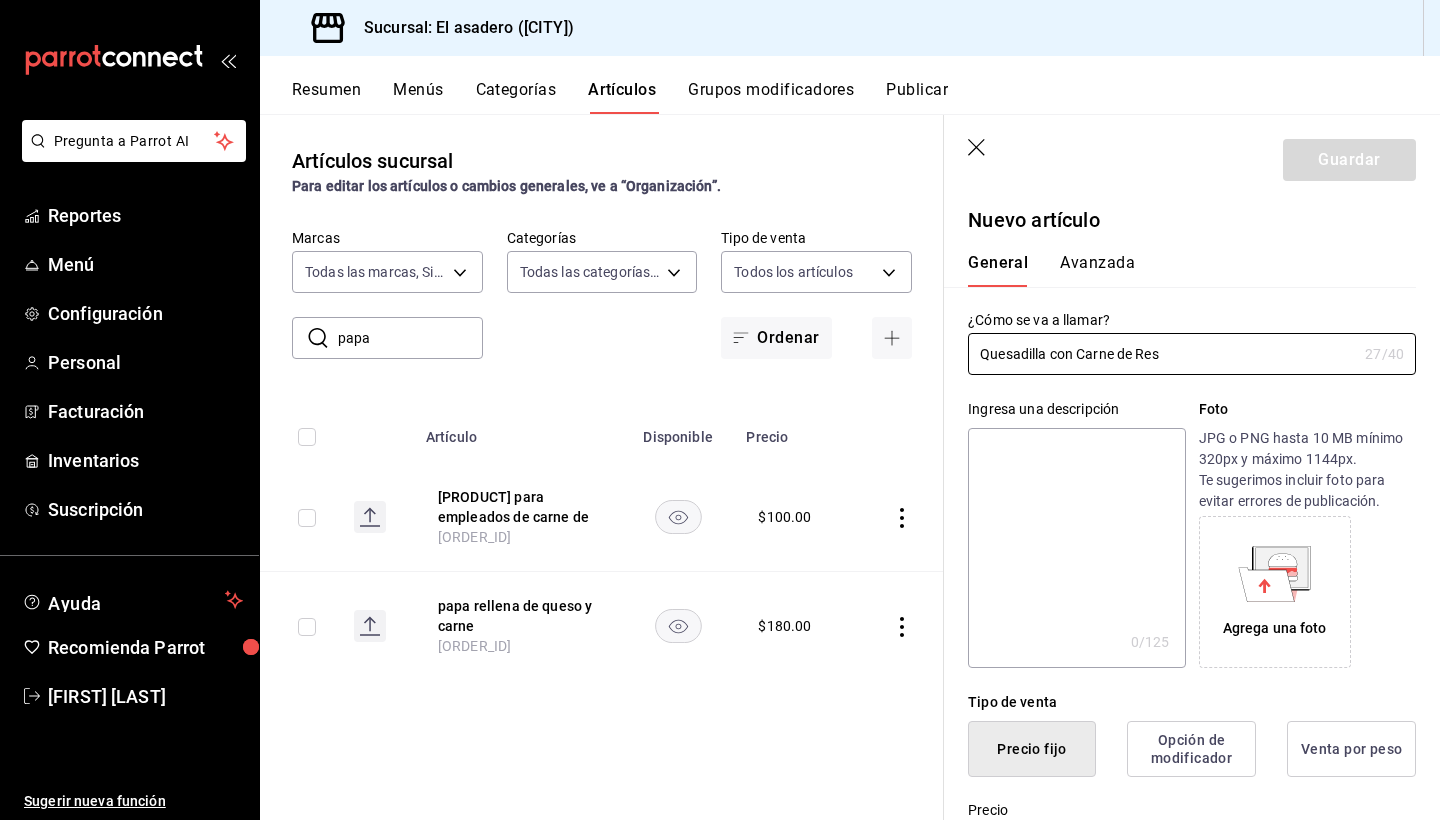 type on "Quesadilla con Carne de Res" 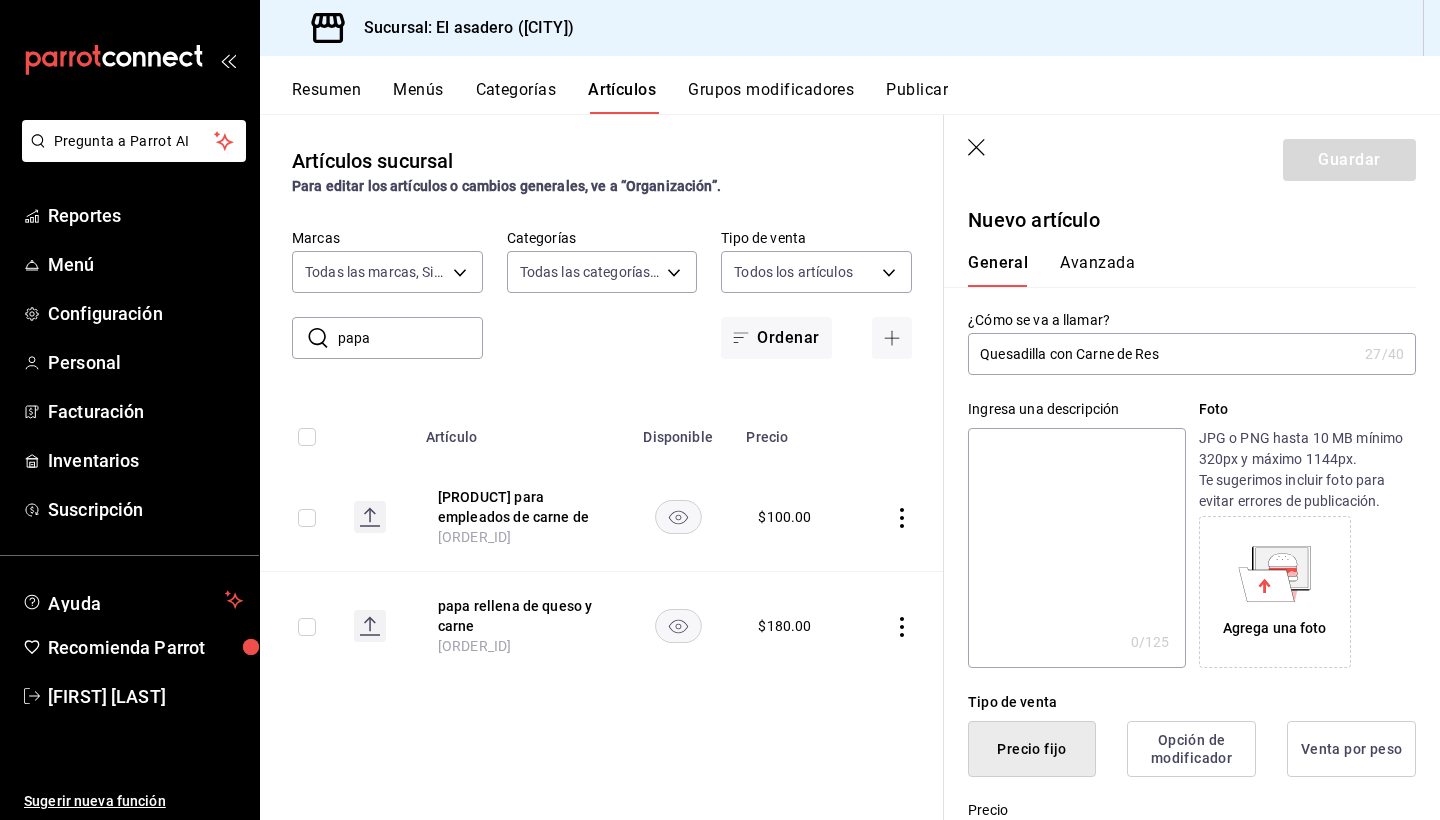 click at bounding box center [1076, 548] 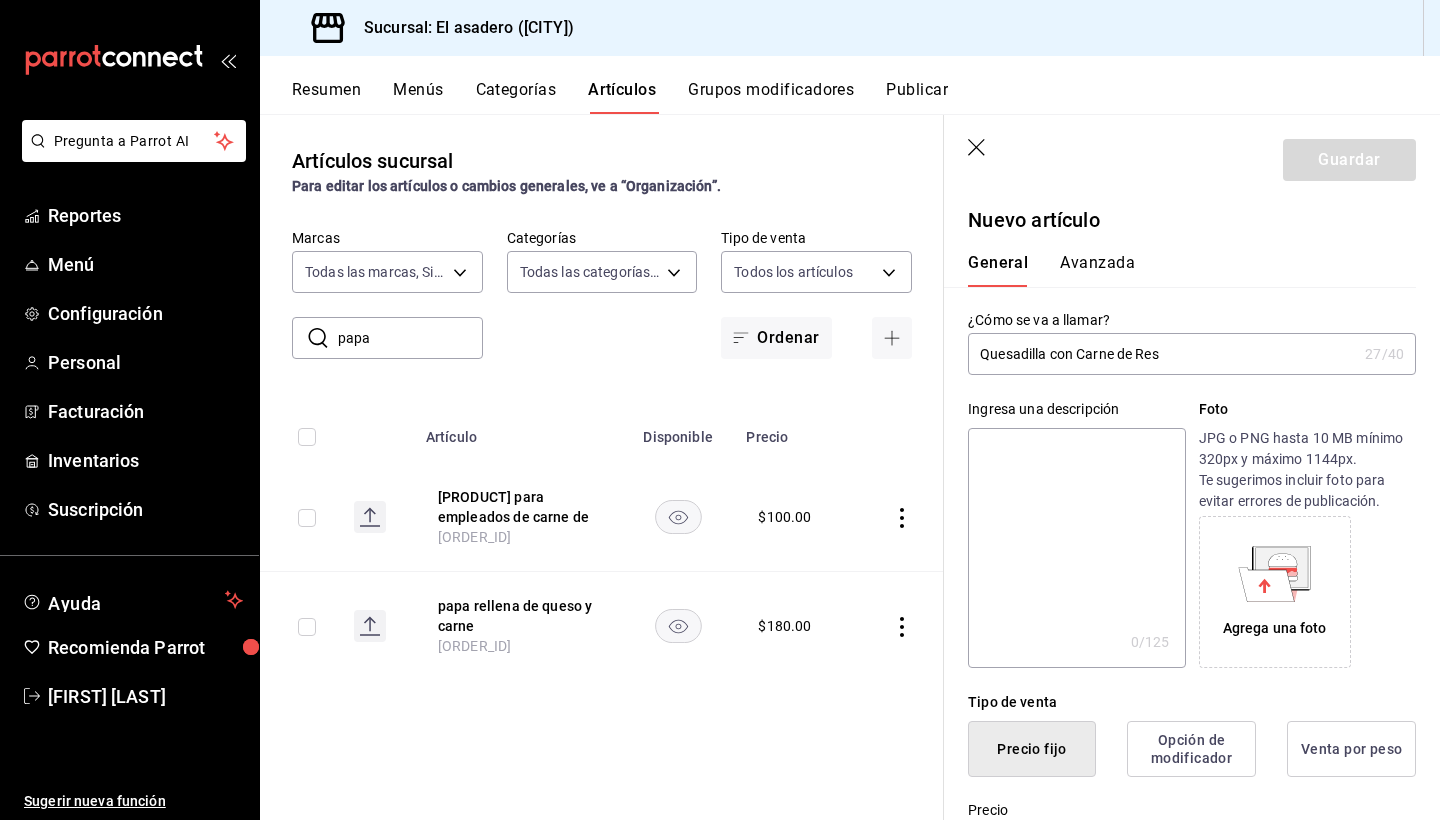 paste on "Quesadilla con Carne de Res" 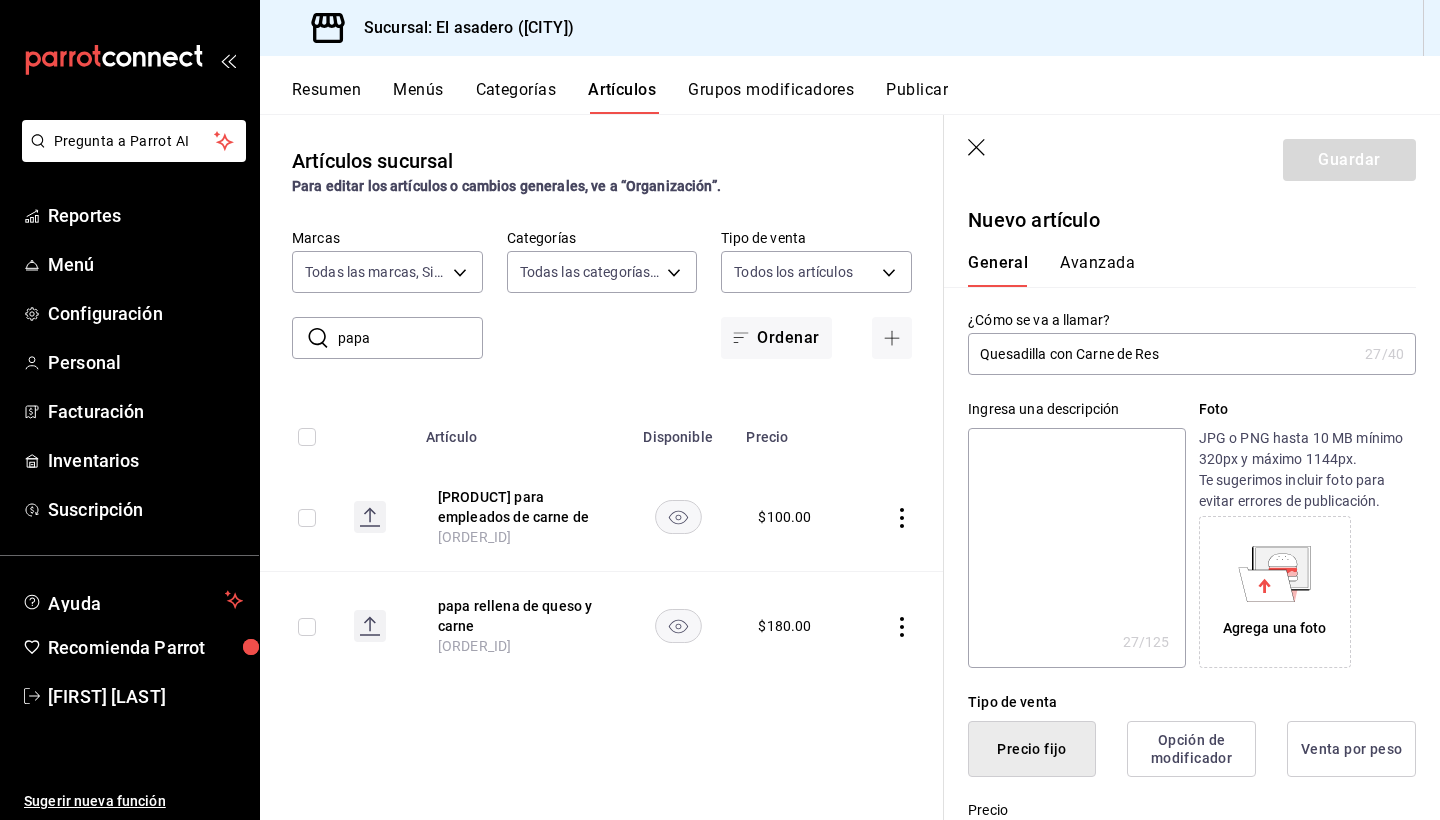 type on "Quesadilla con Carne de Res" 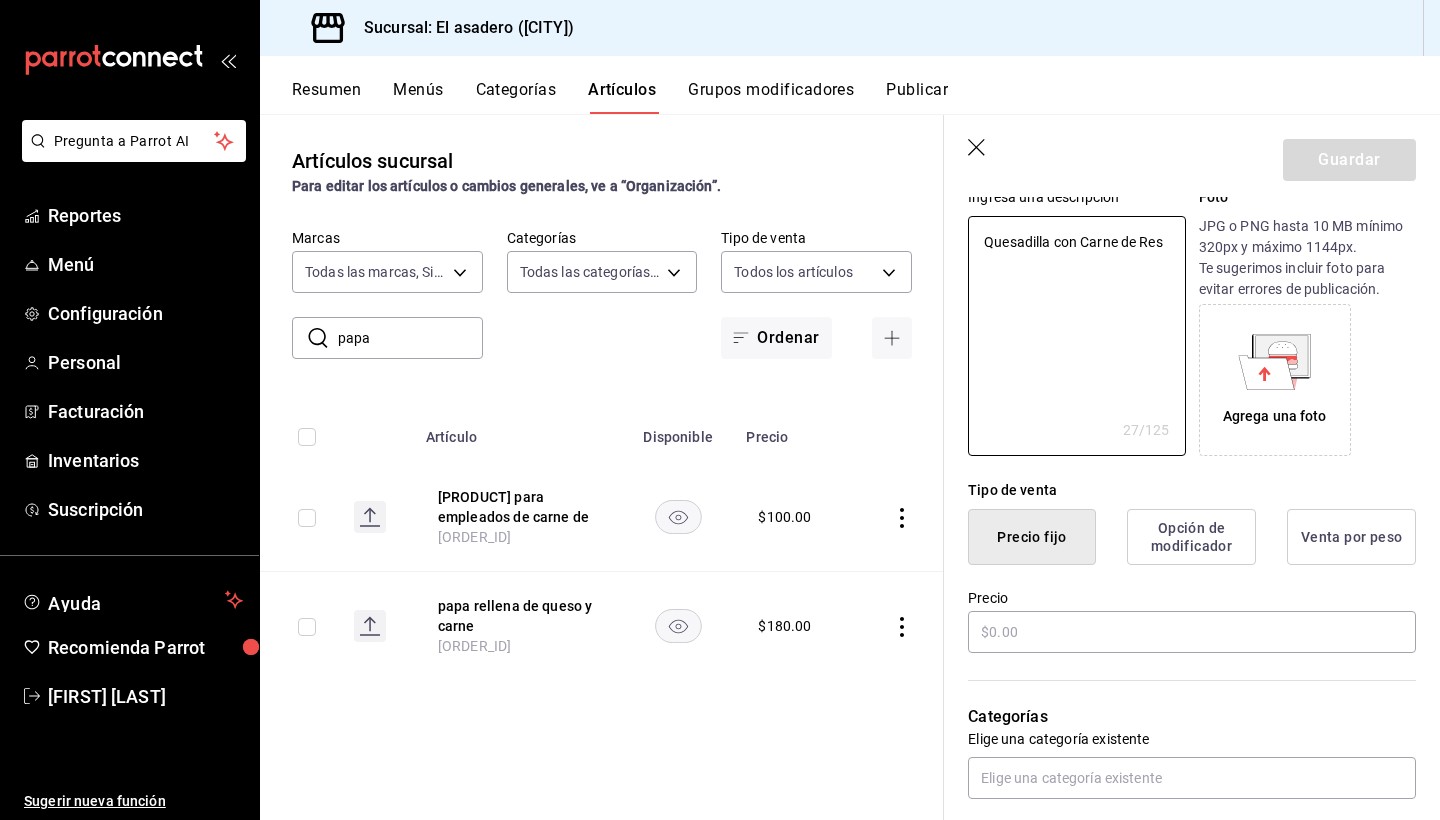 scroll, scrollTop: 215, scrollLeft: 0, axis: vertical 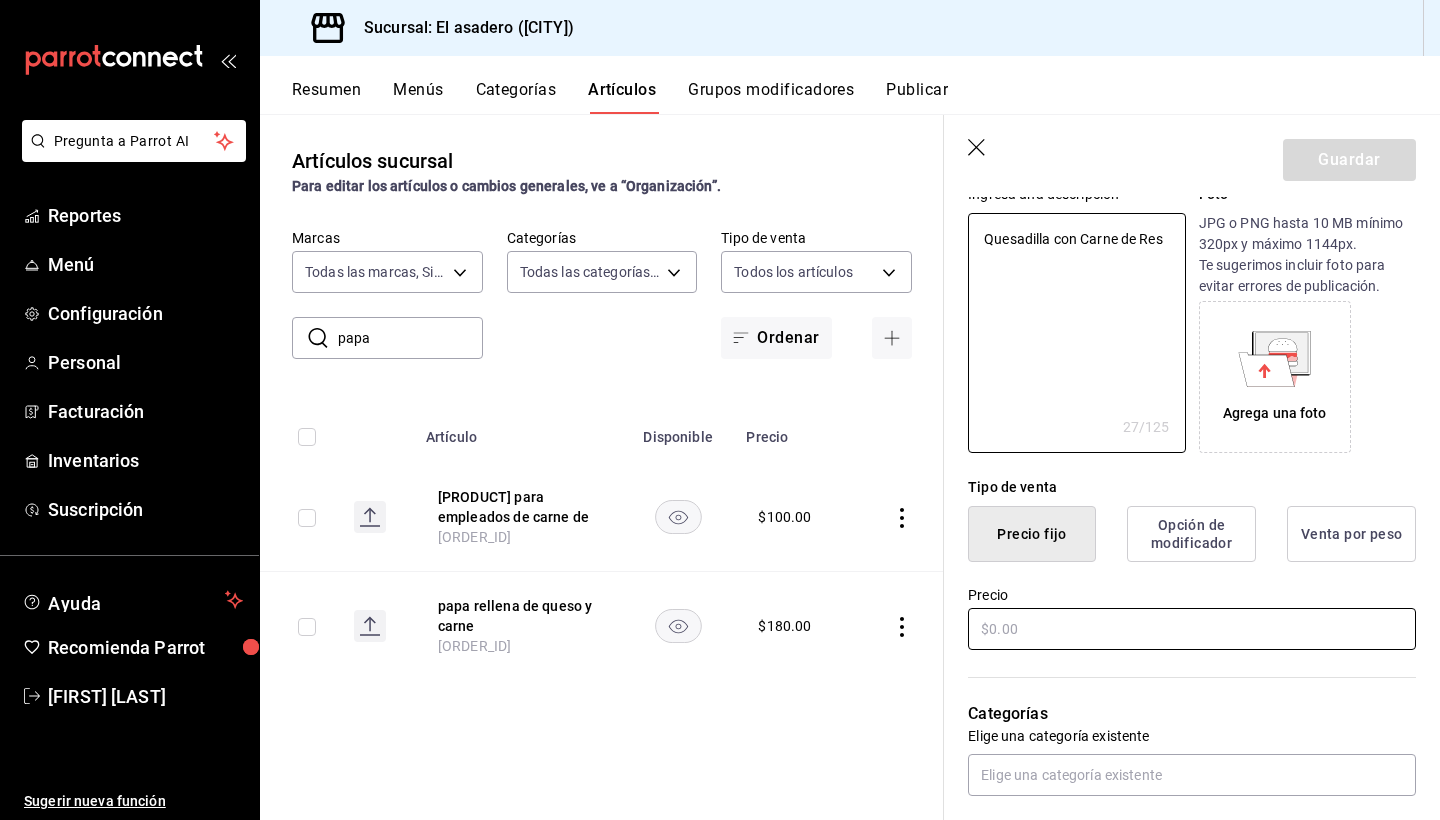 type on "Quesadilla con Carne de Res" 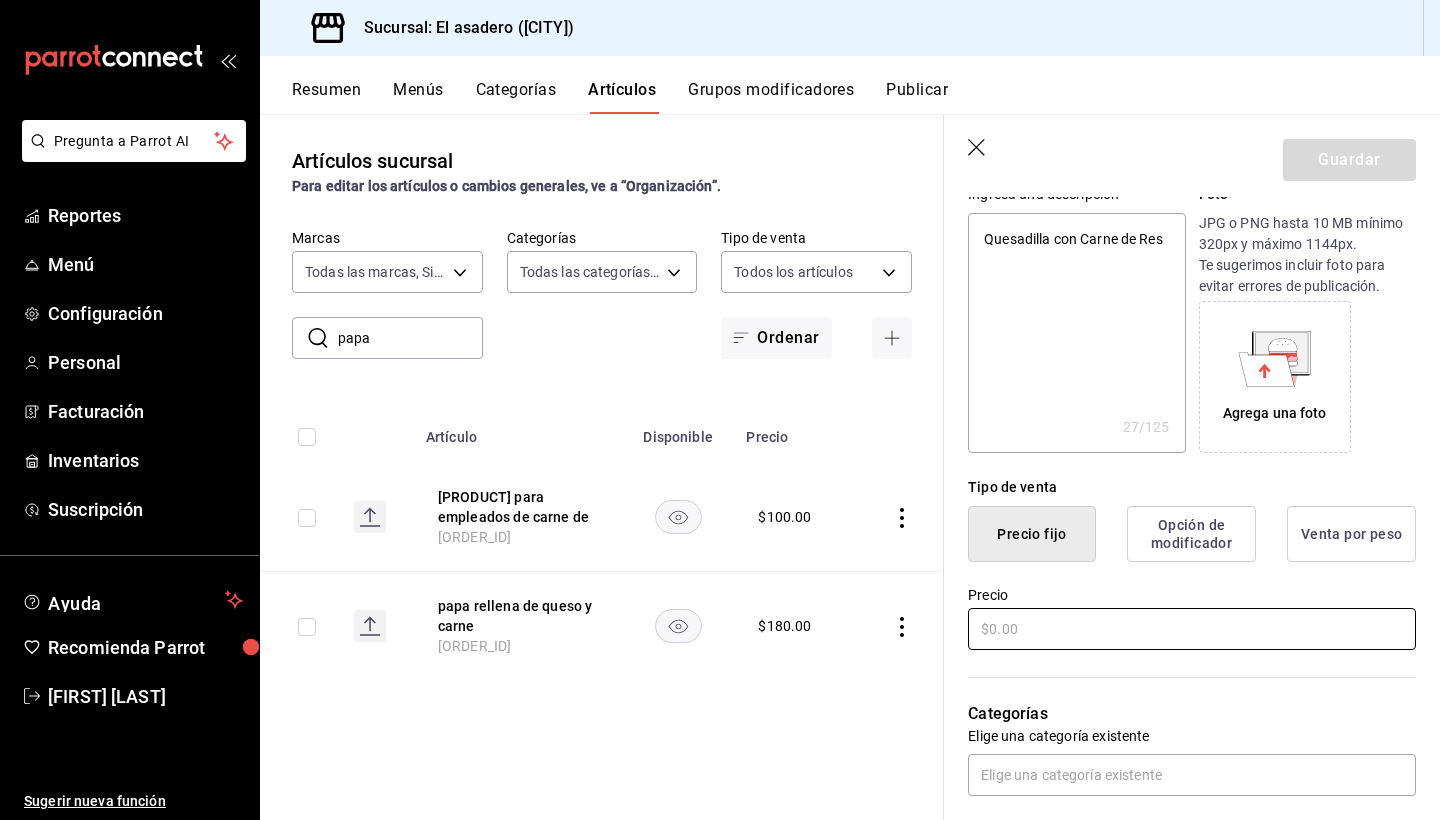 type on "x" 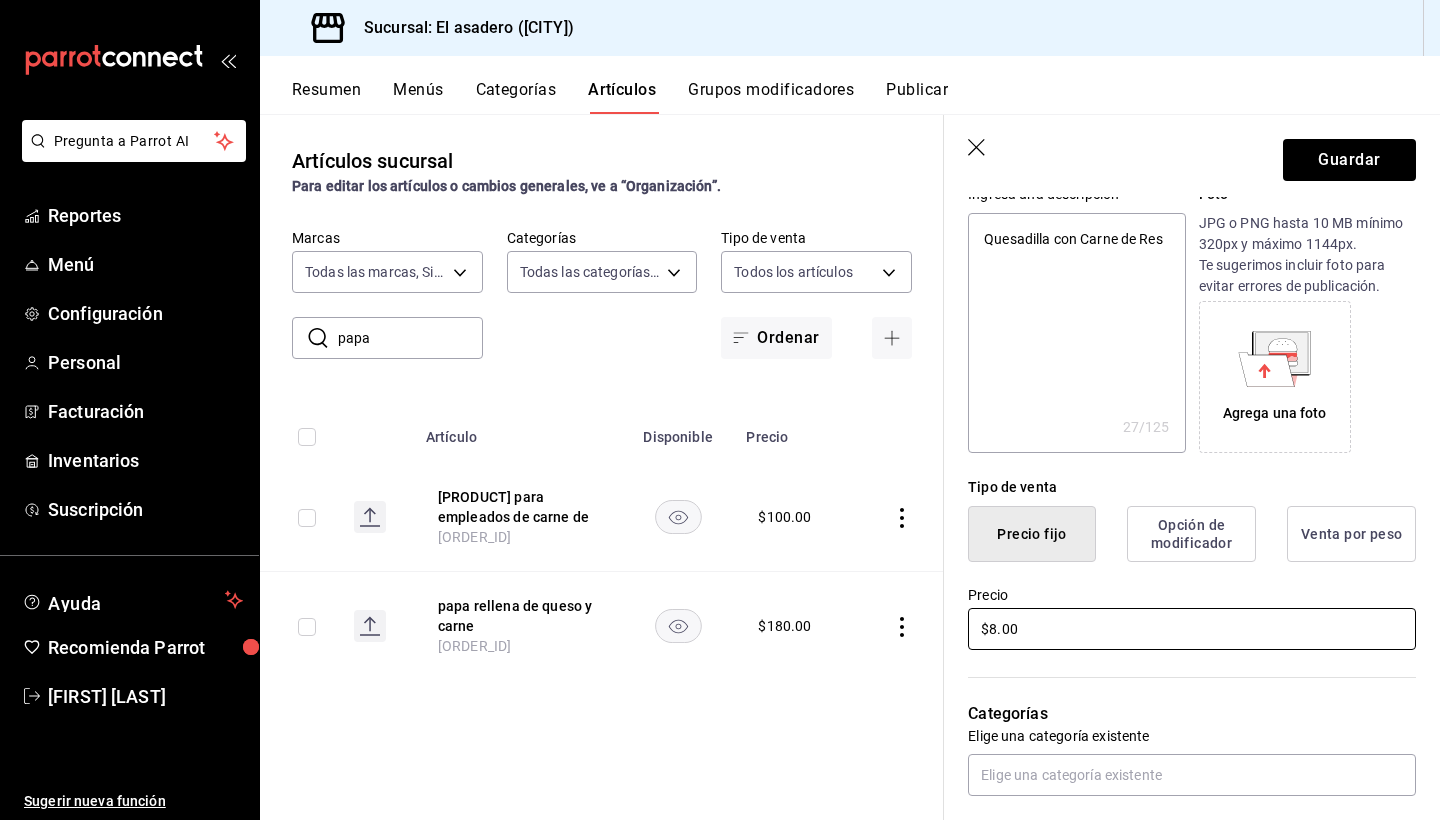 type on "x" 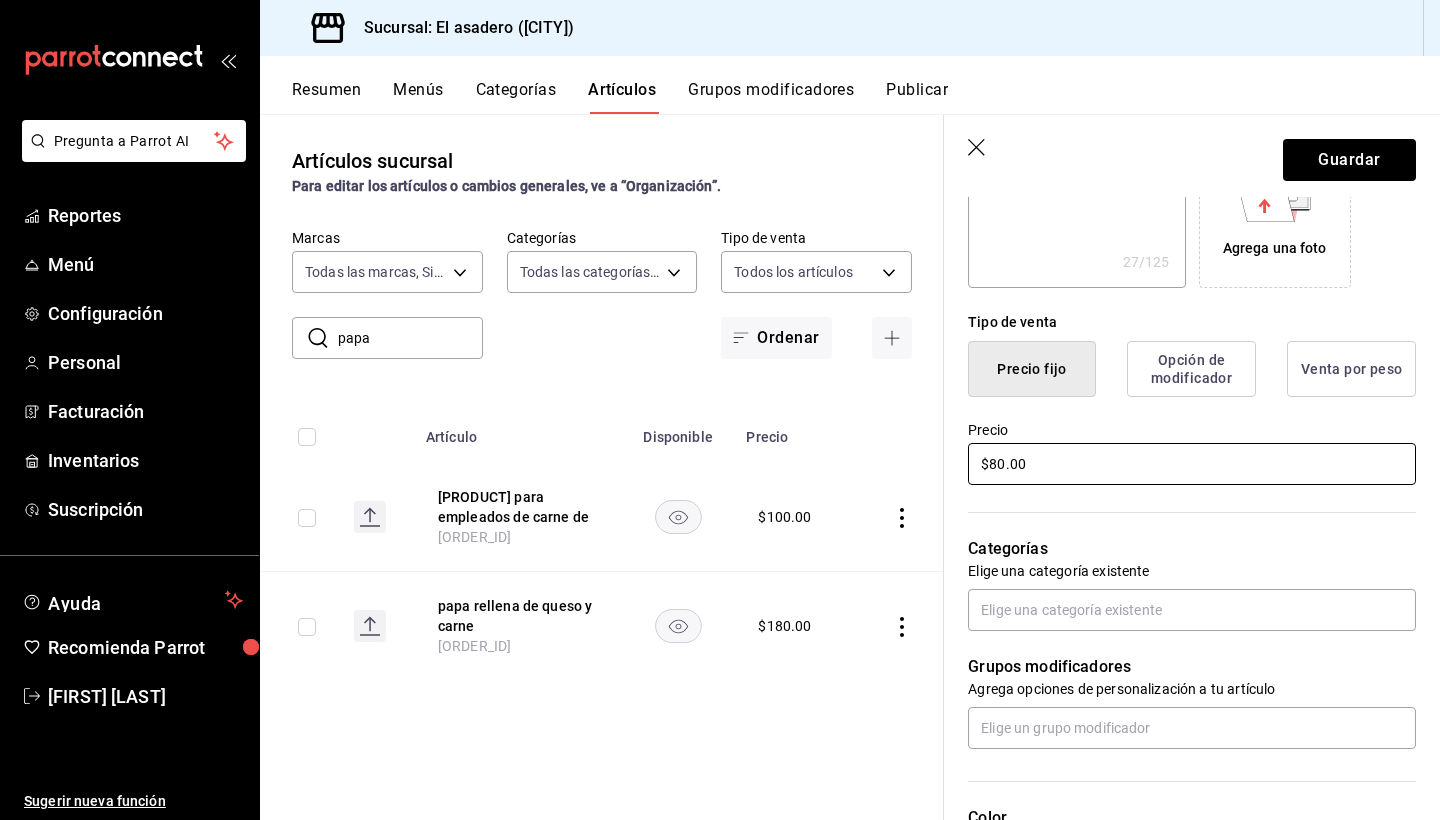 scroll, scrollTop: 387, scrollLeft: 0, axis: vertical 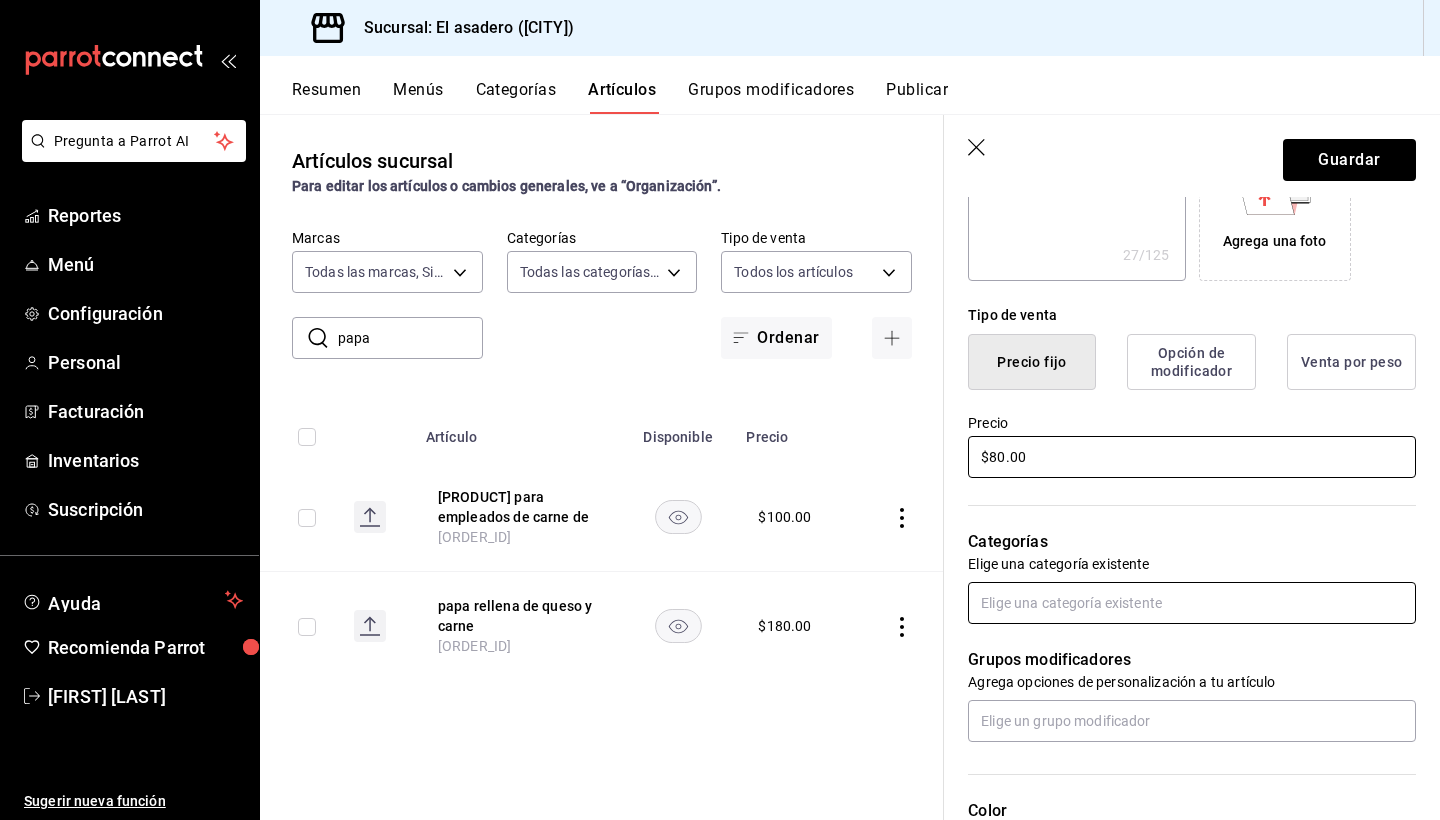 type on "$80.00" 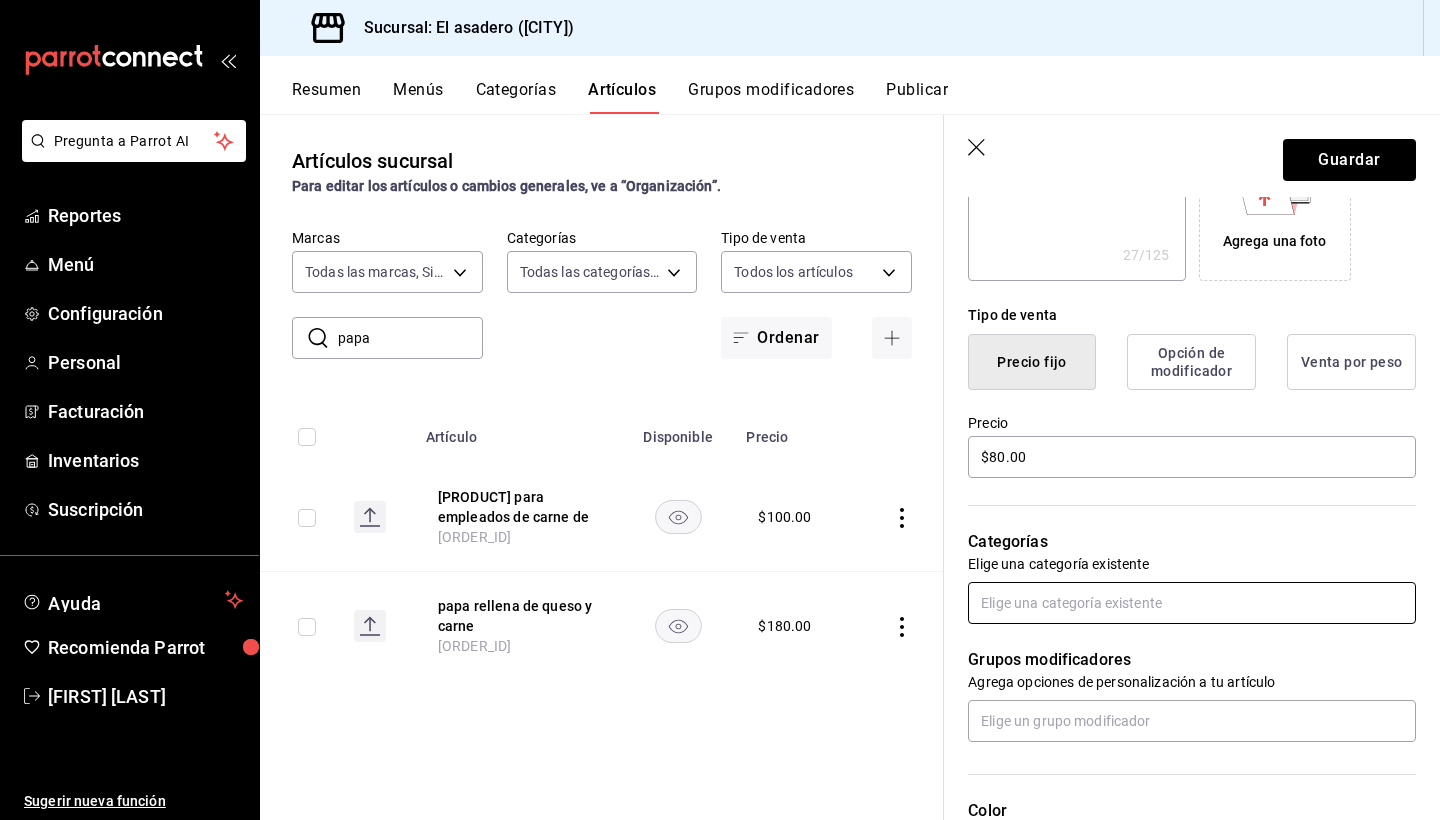 click at bounding box center [1192, 603] 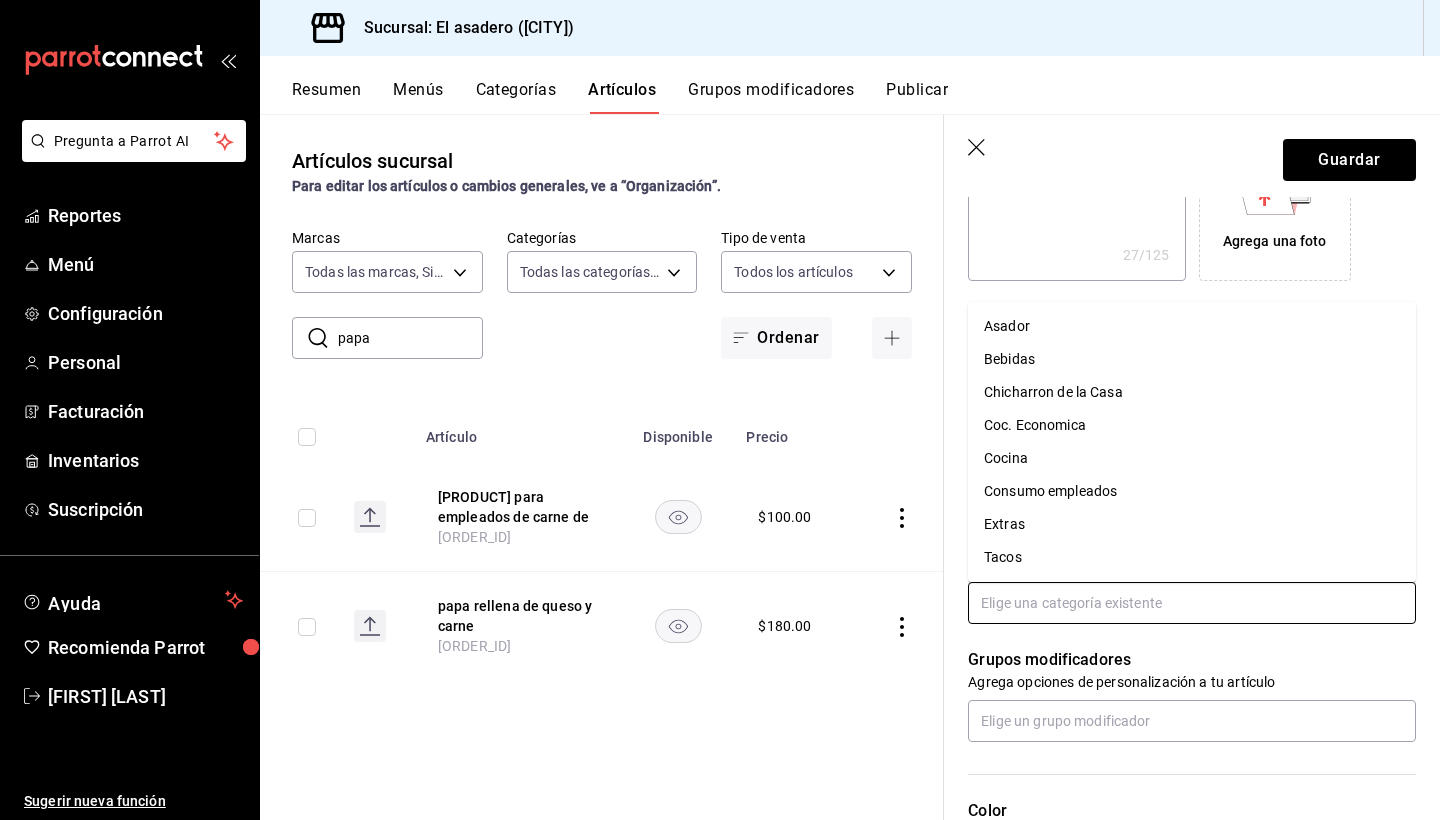 click on "Tacos" at bounding box center (1192, 557) 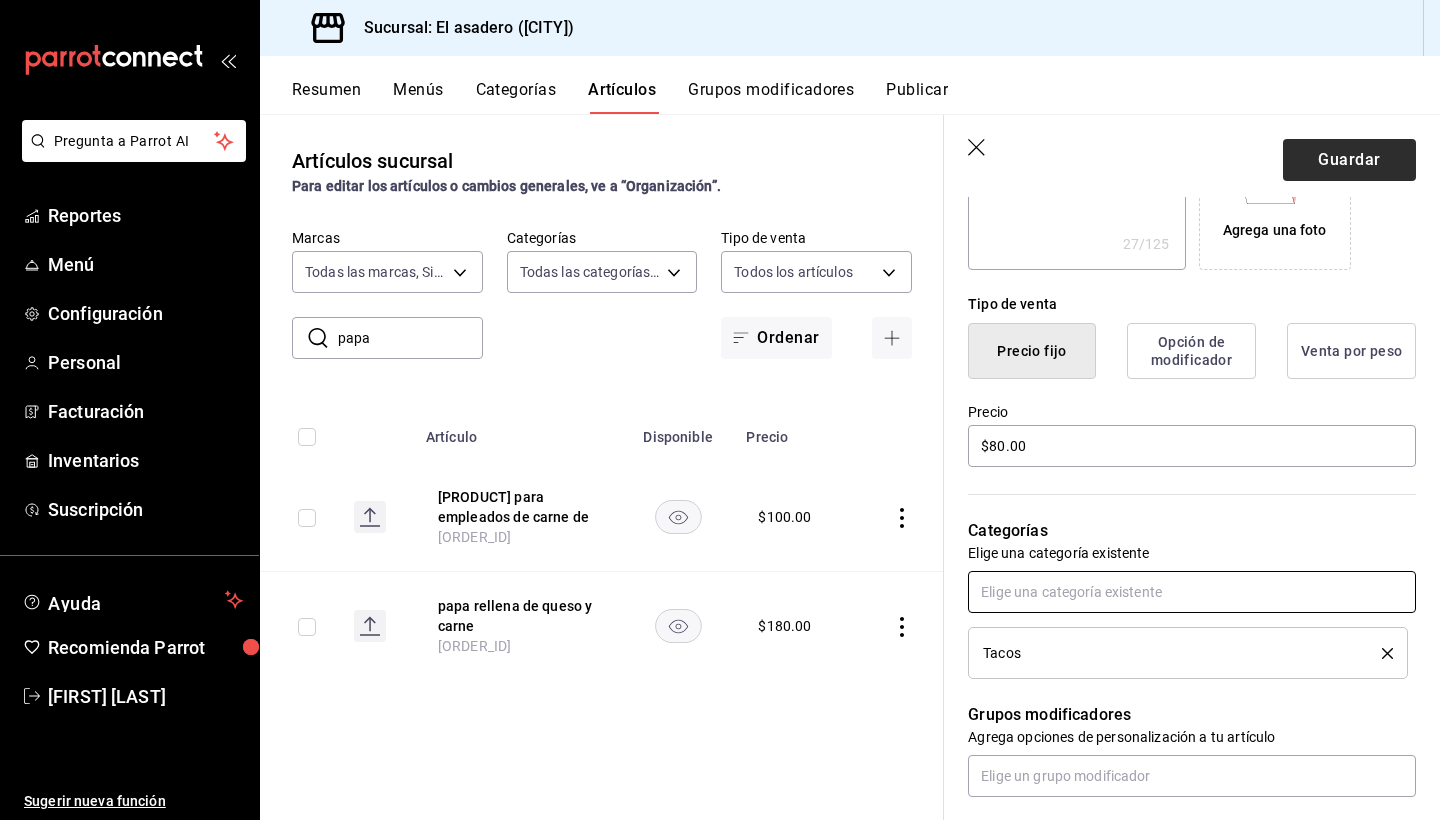 scroll, scrollTop: 394, scrollLeft: 0, axis: vertical 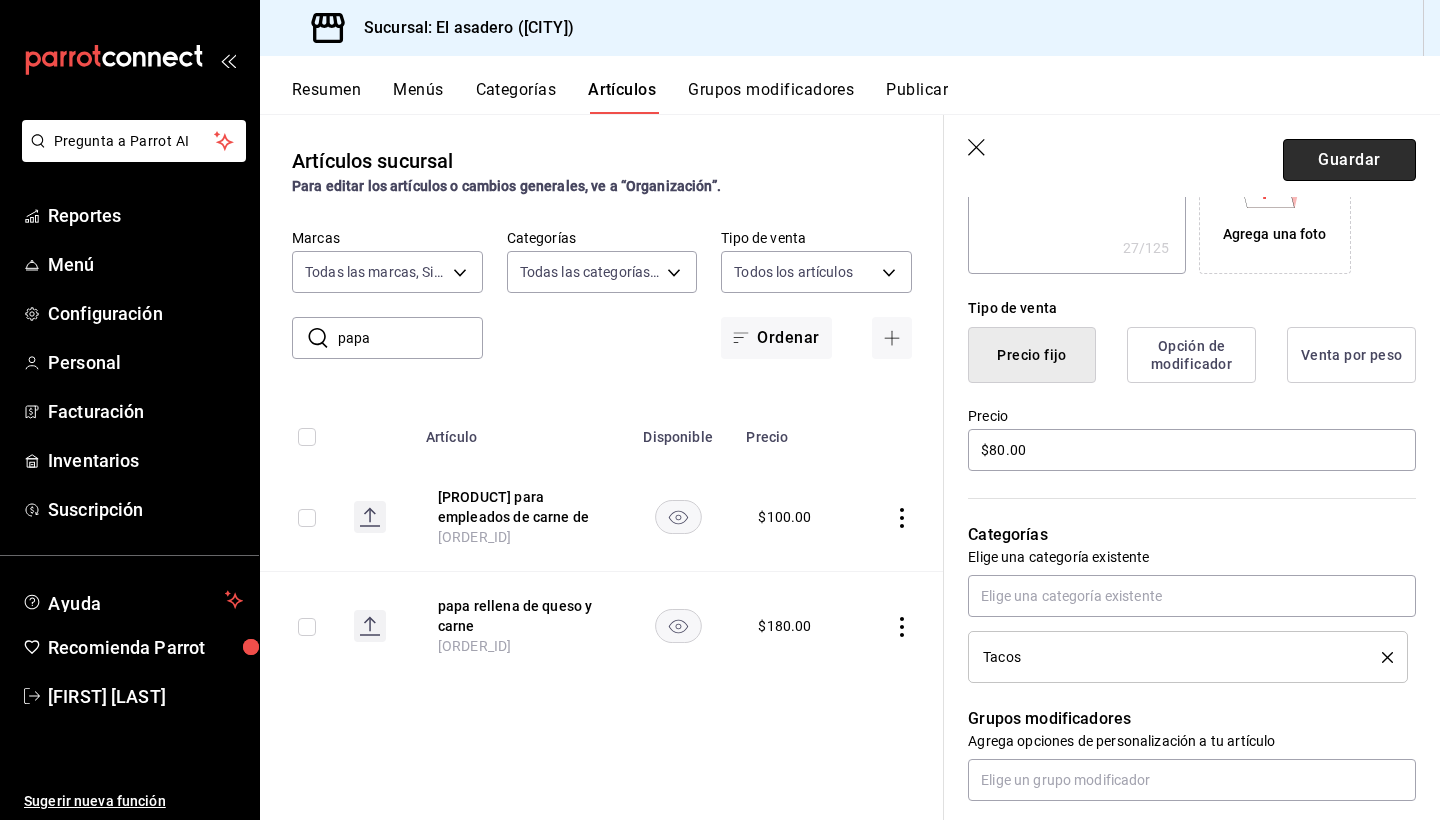 click on "Guardar" at bounding box center (1349, 160) 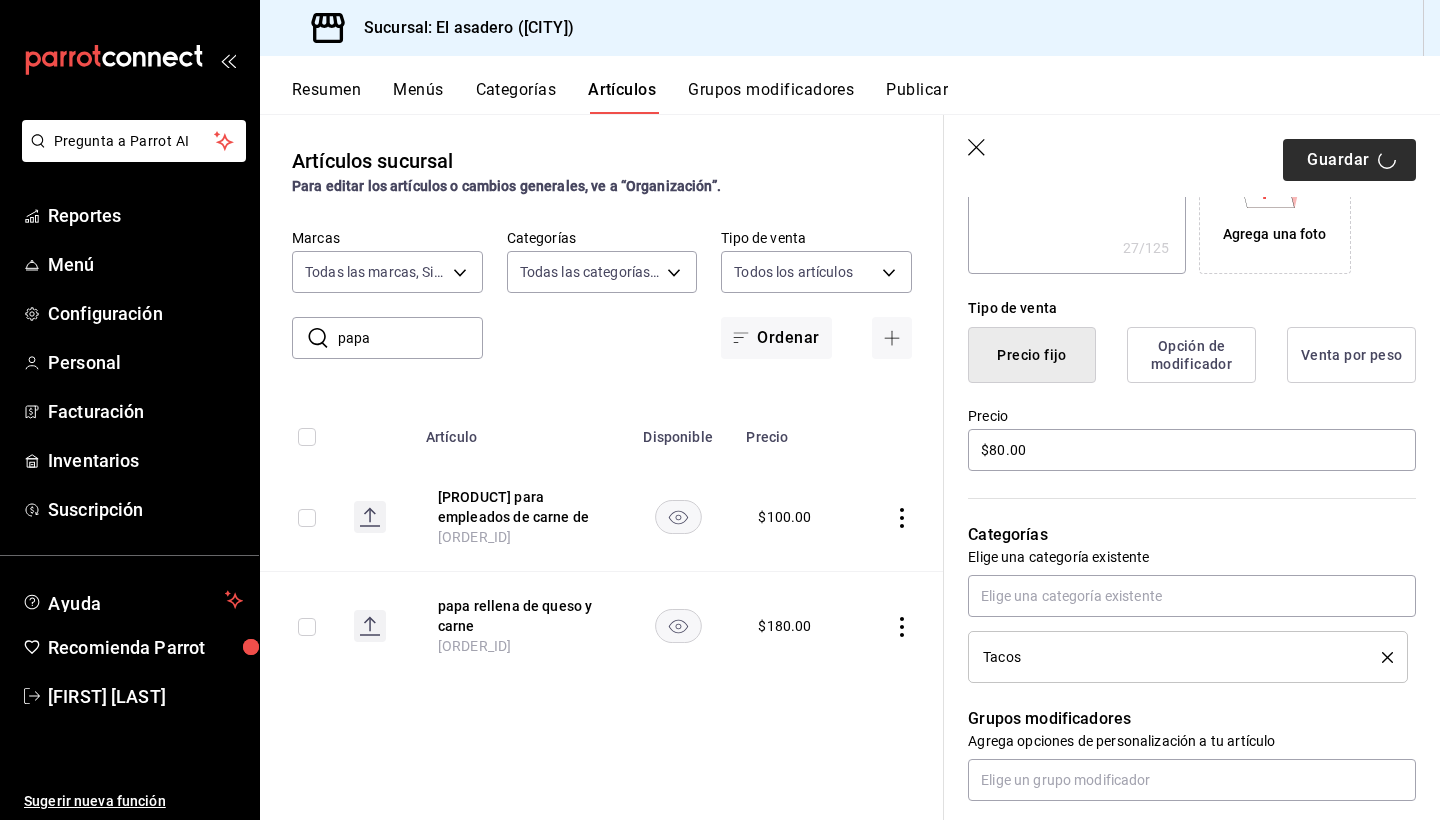 type on "x" 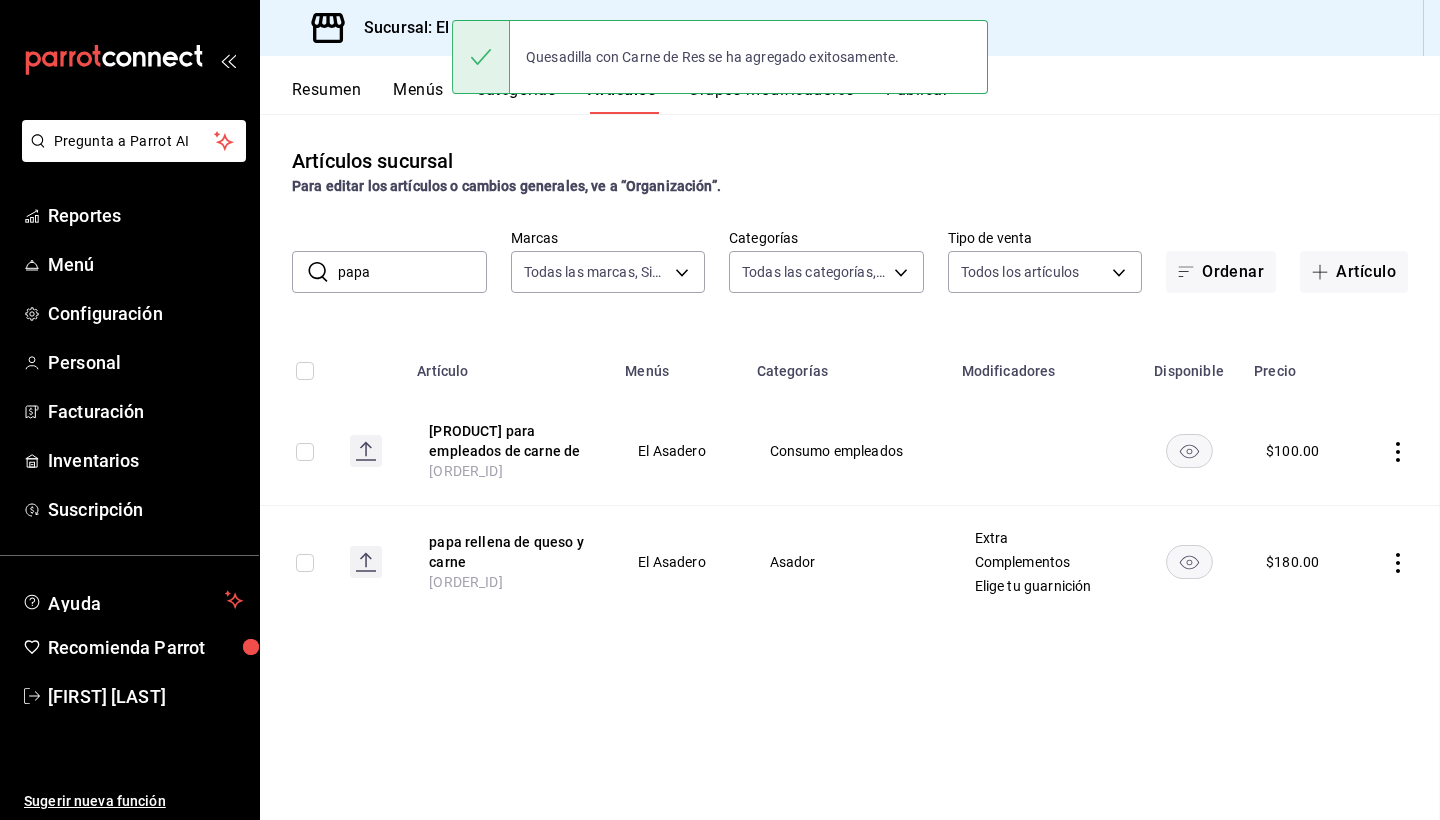 scroll, scrollTop: 0, scrollLeft: 0, axis: both 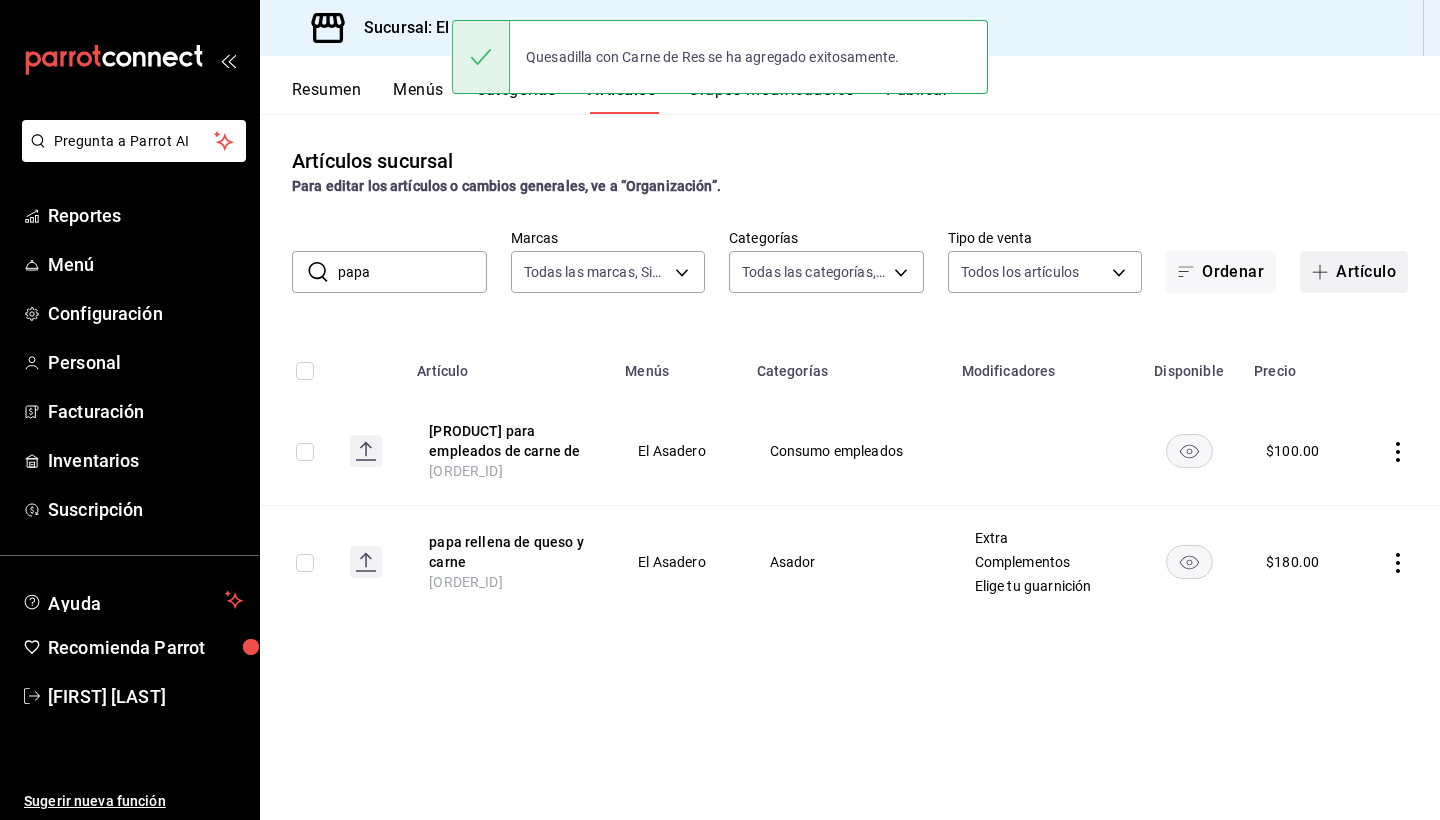 click at bounding box center (1324, 272) 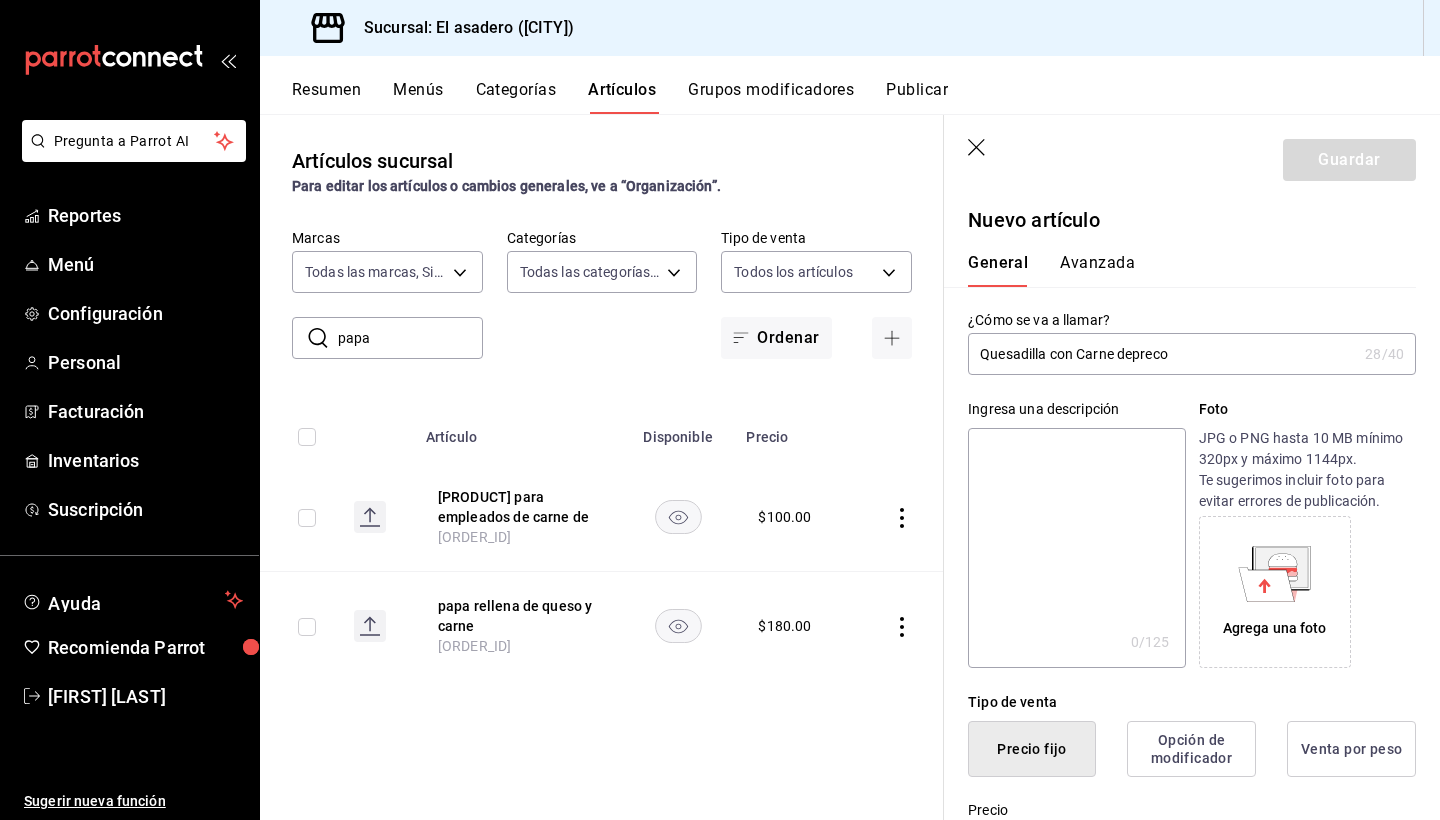 drag, startPoint x: 1131, startPoint y: 362, endPoint x: 1136, endPoint y: 373, distance: 12.083046 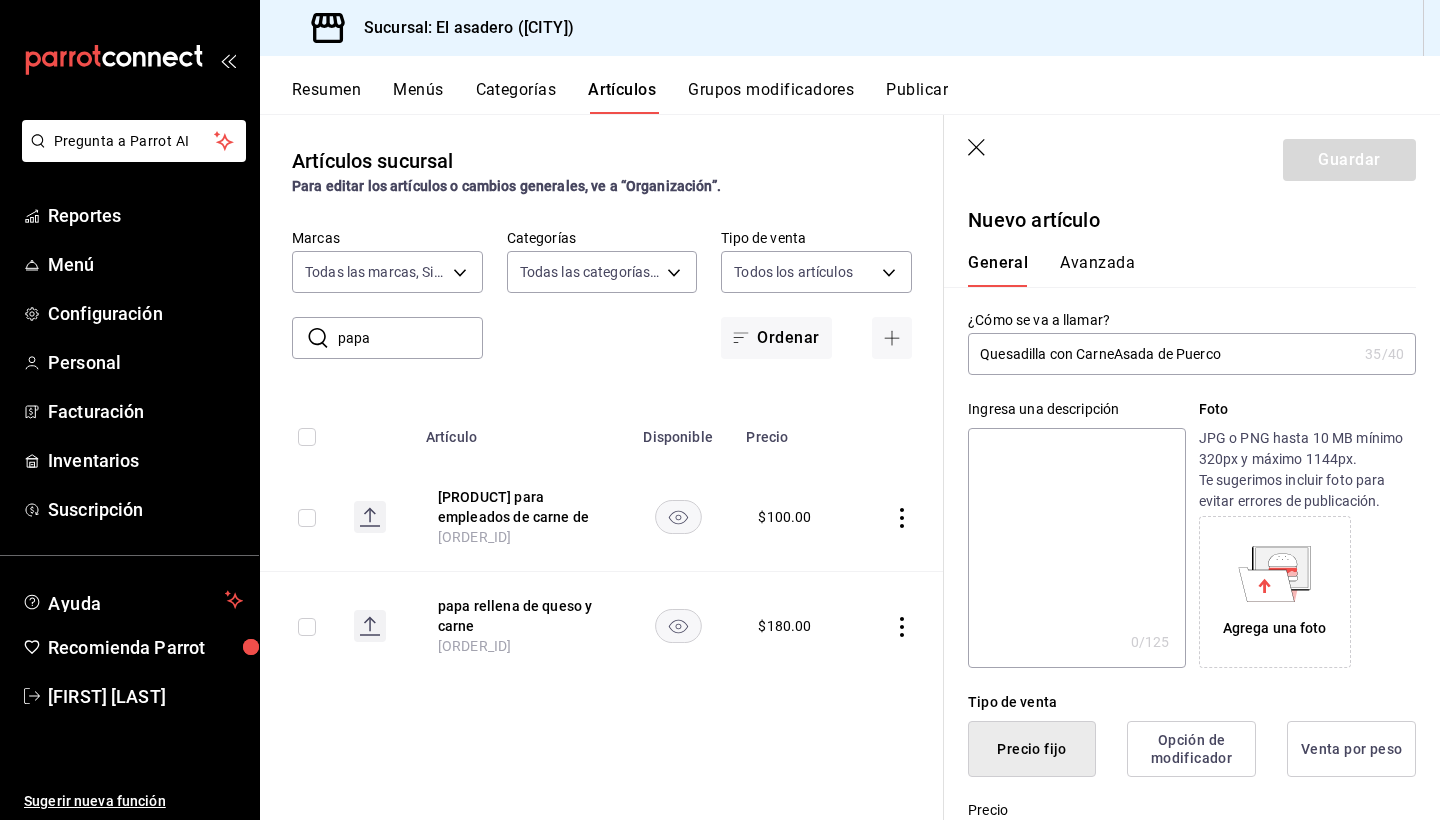 click on "Quesadilla con CarneAsada de Puerco" at bounding box center (1162, 354) 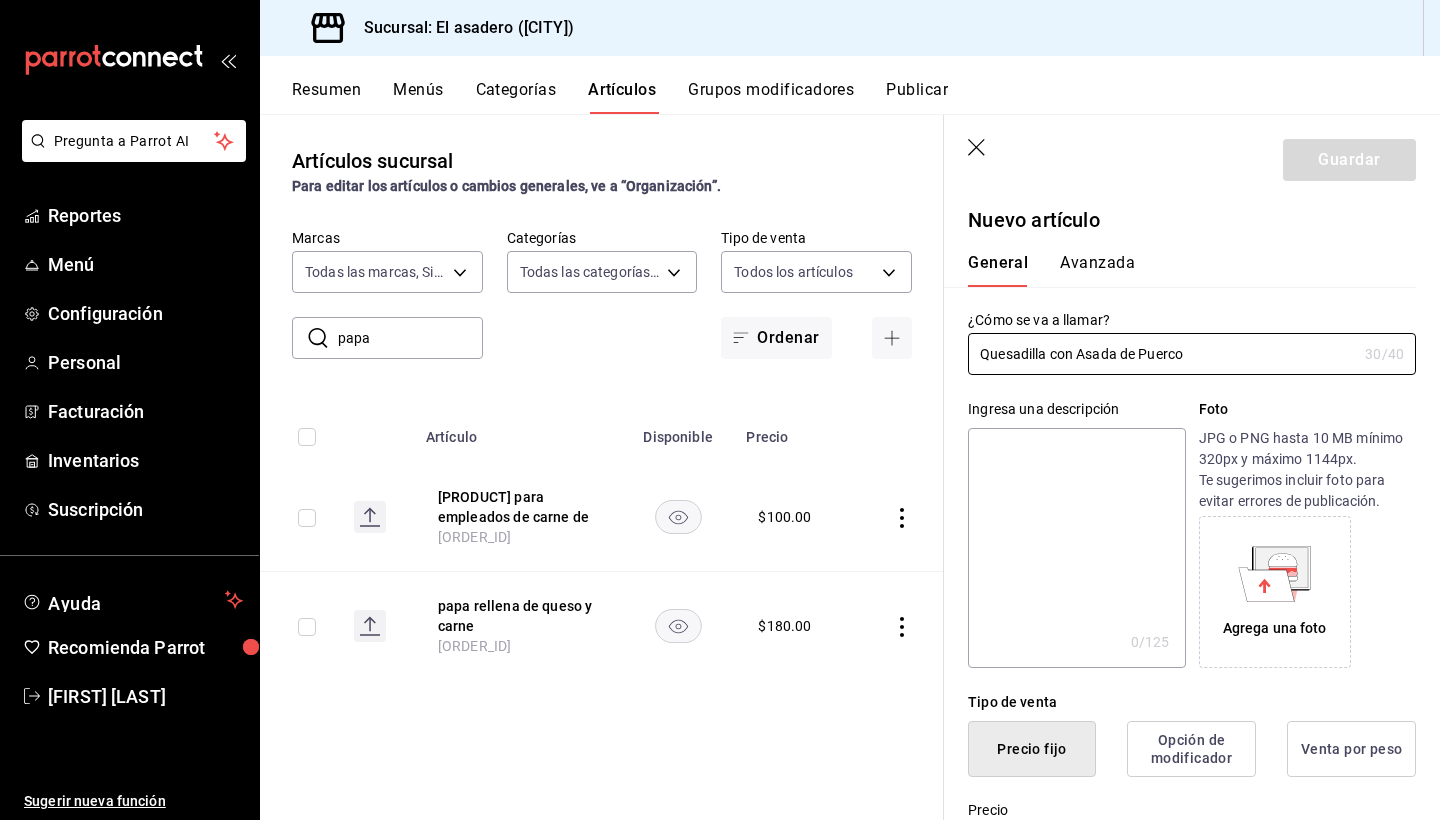 drag, startPoint x: 1188, startPoint y: 353, endPoint x: 918, endPoint y: 361, distance: 270.1185 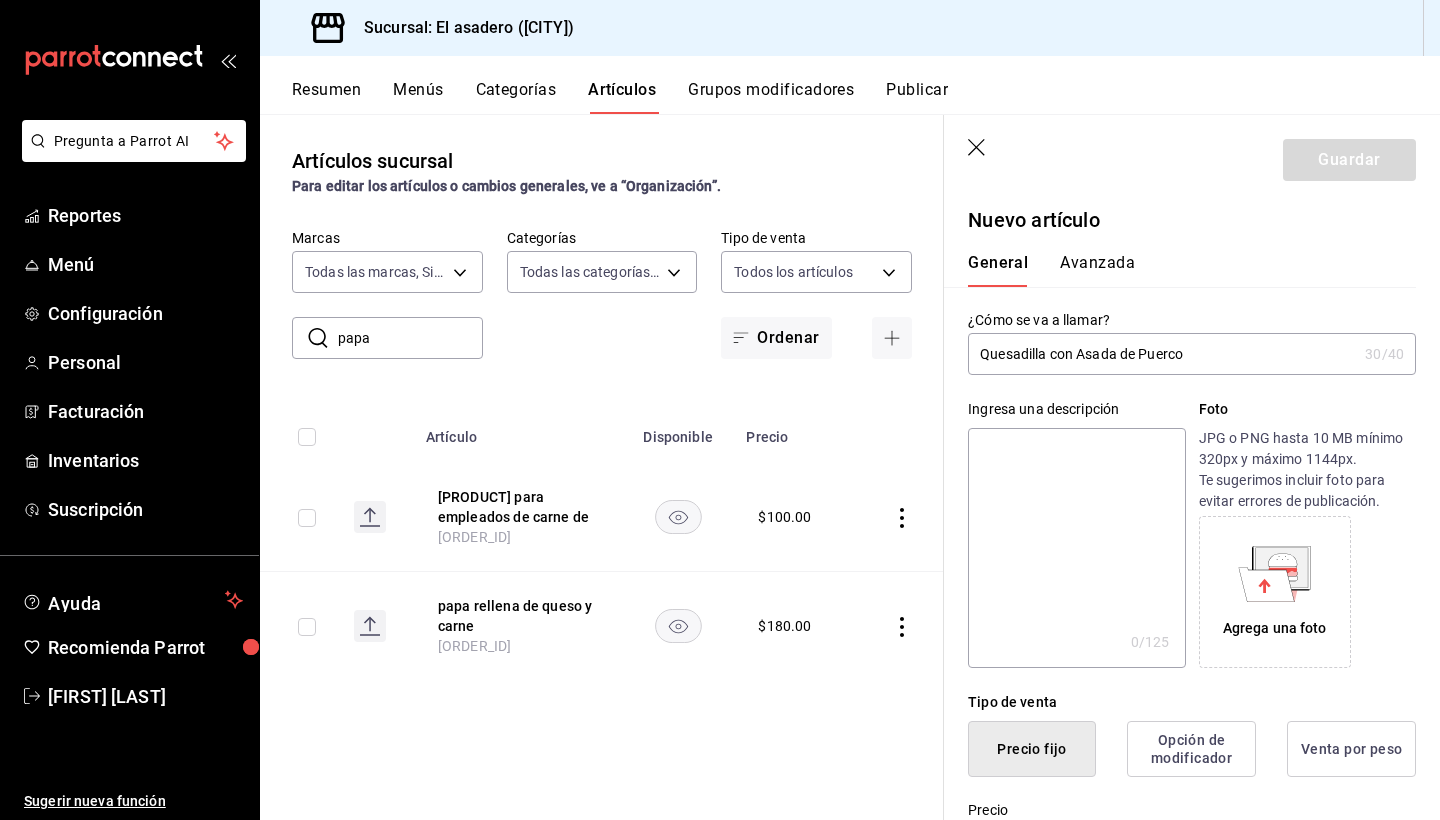 click at bounding box center [1076, 548] 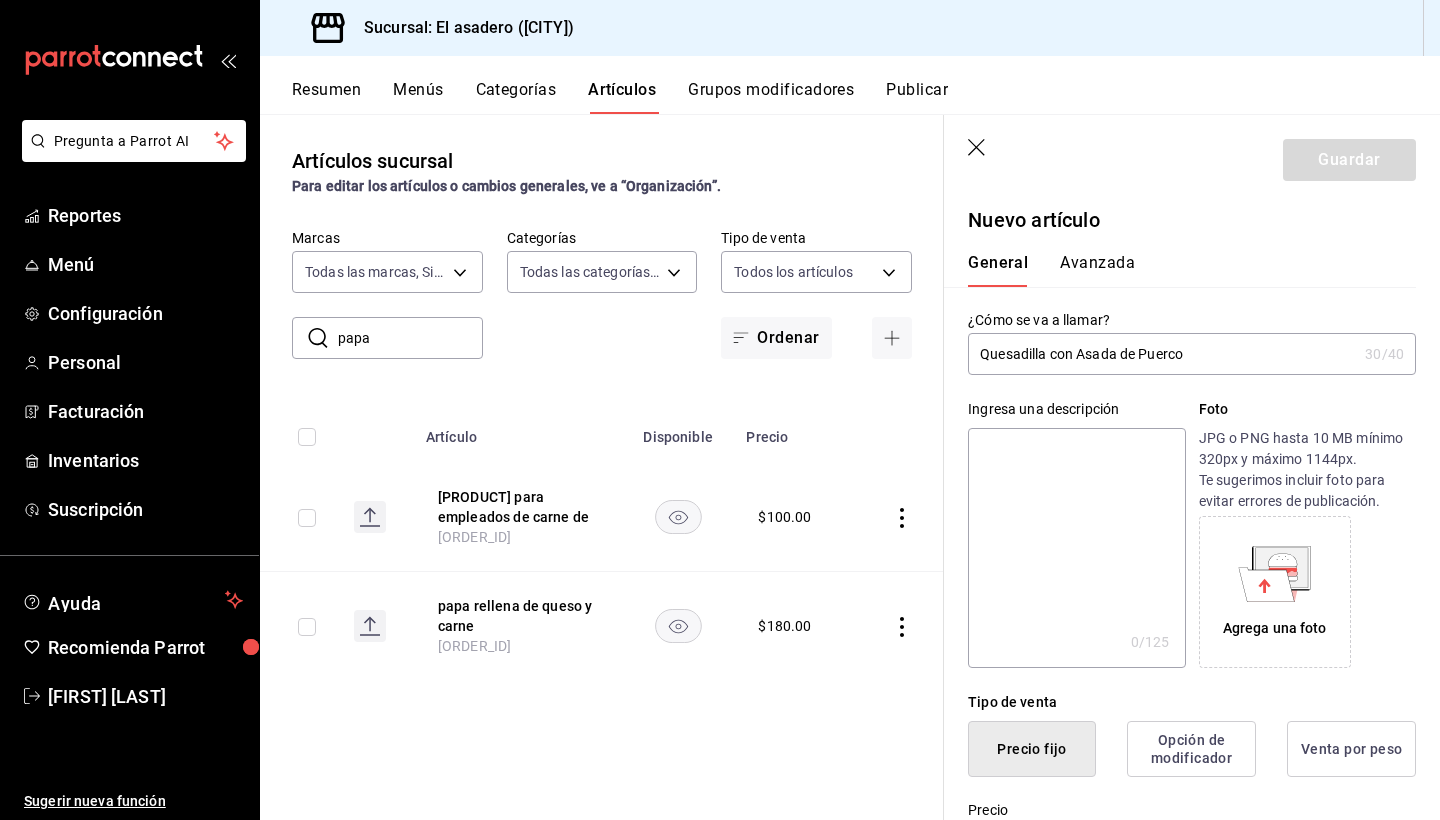 paste on "Quesadilla con Asada de Puerco" 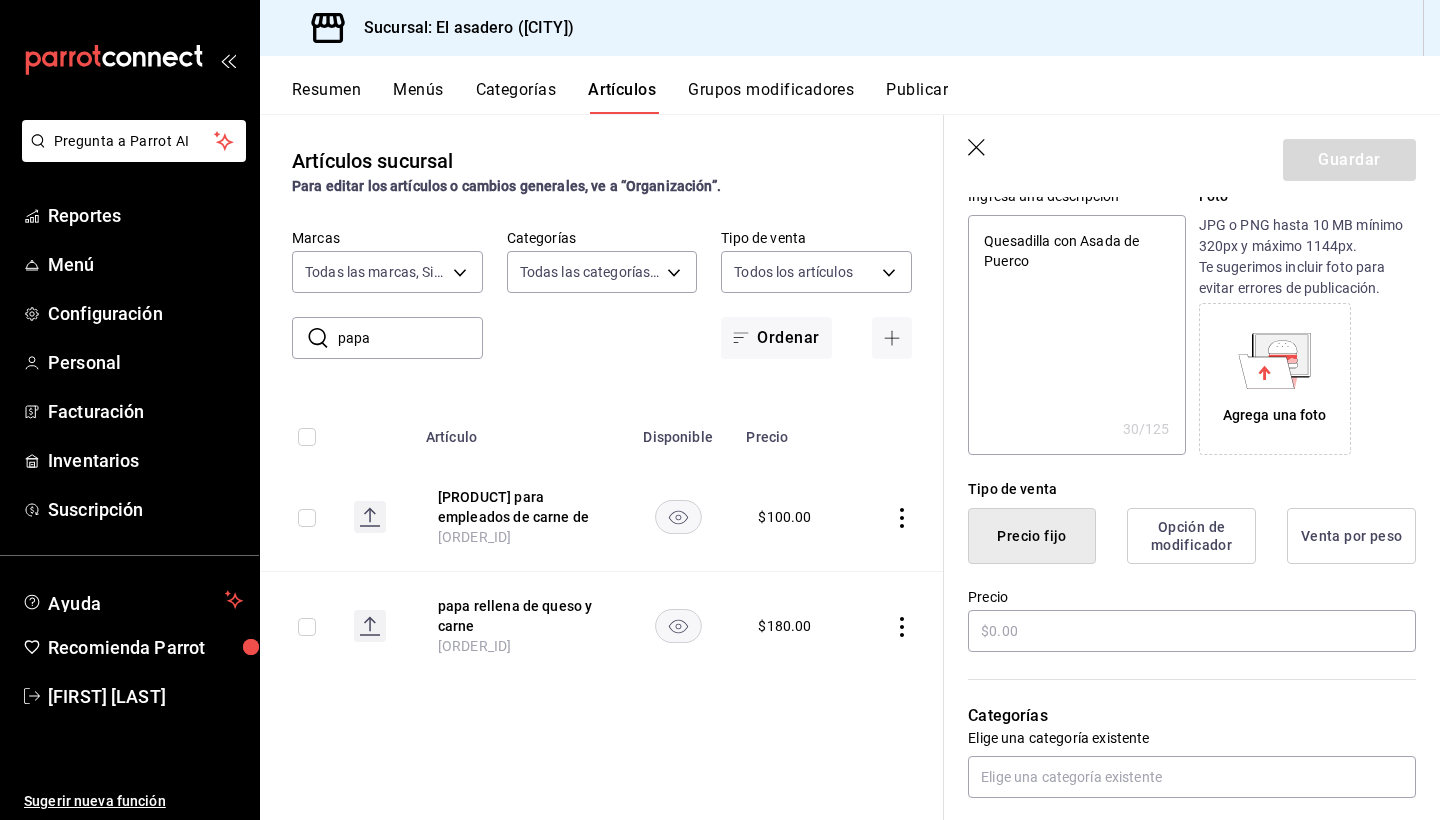 scroll, scrollTop: 226, scrollLeft: 0, axis: vertical 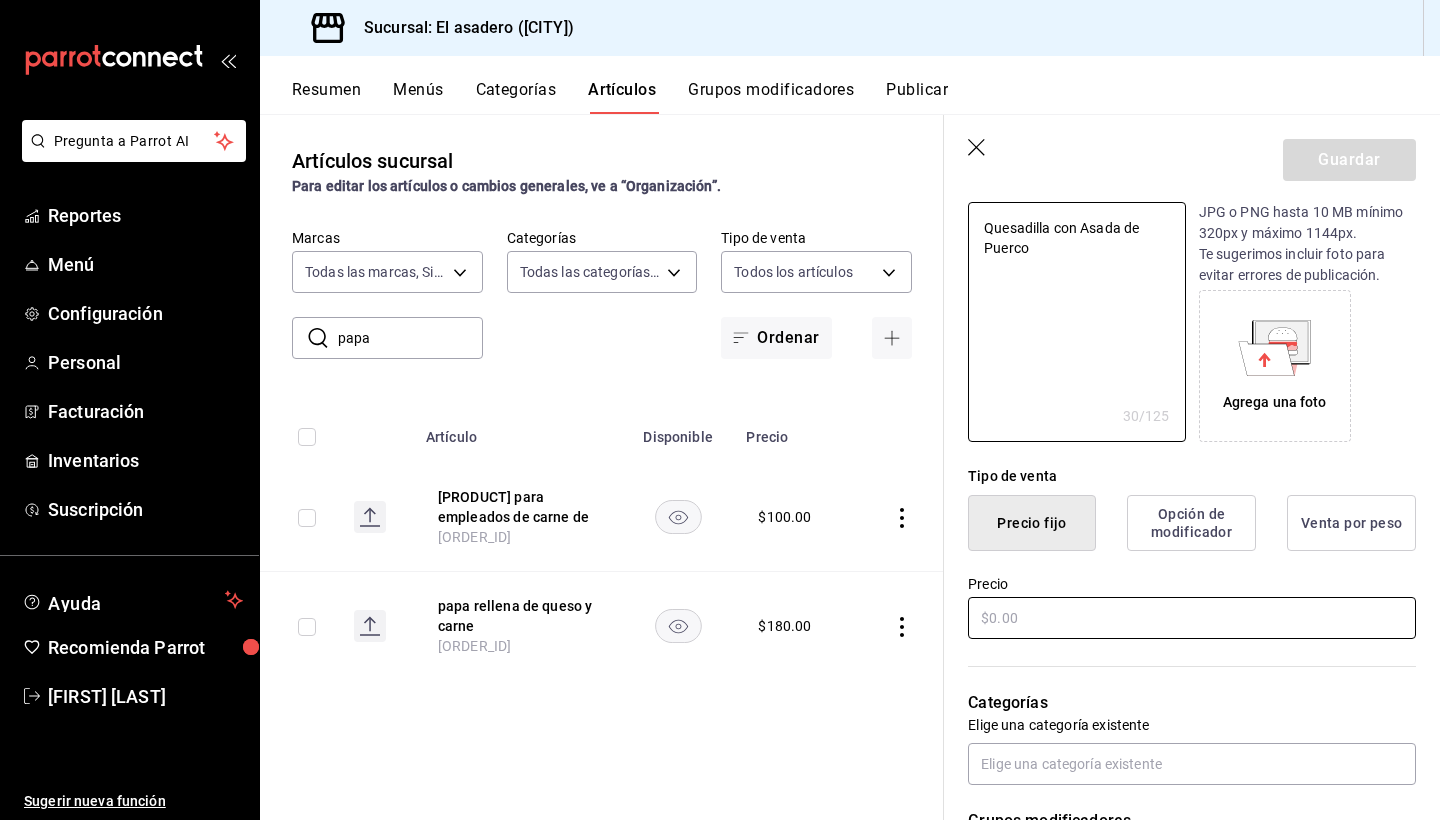type on "Quesadilla con Asada de Puerco" 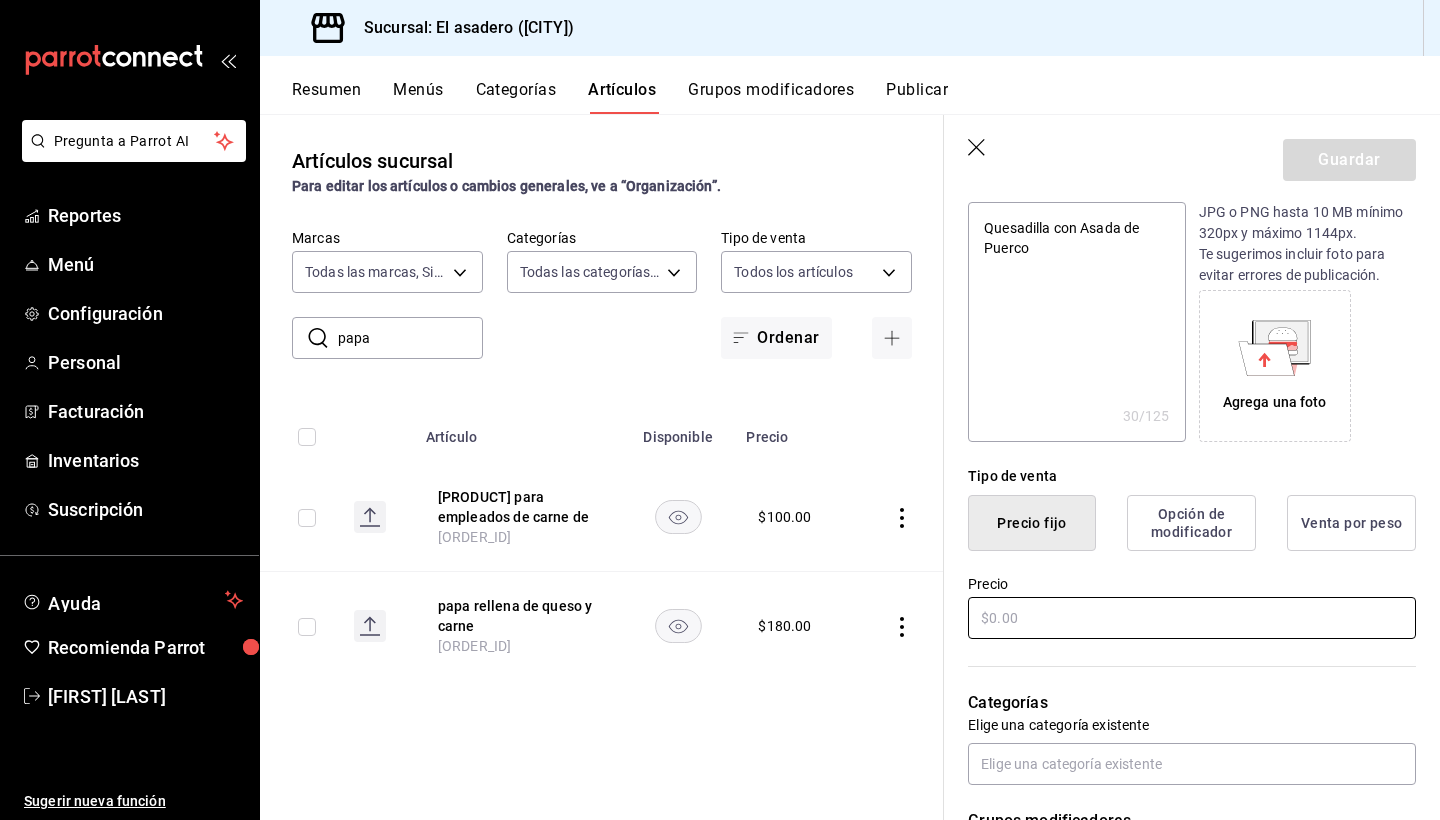 click at bounding box center (1192, 618) 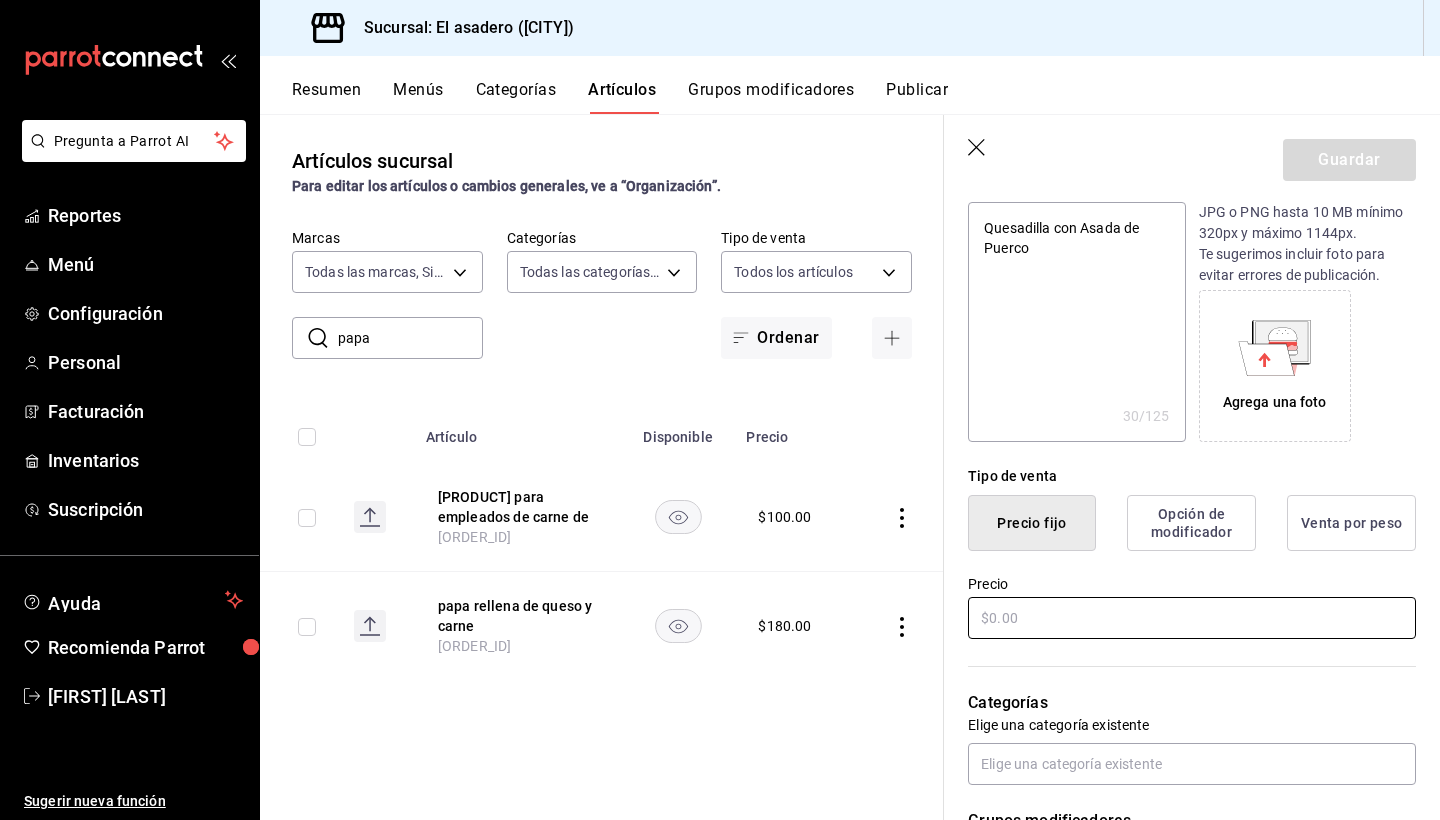 type on "x" 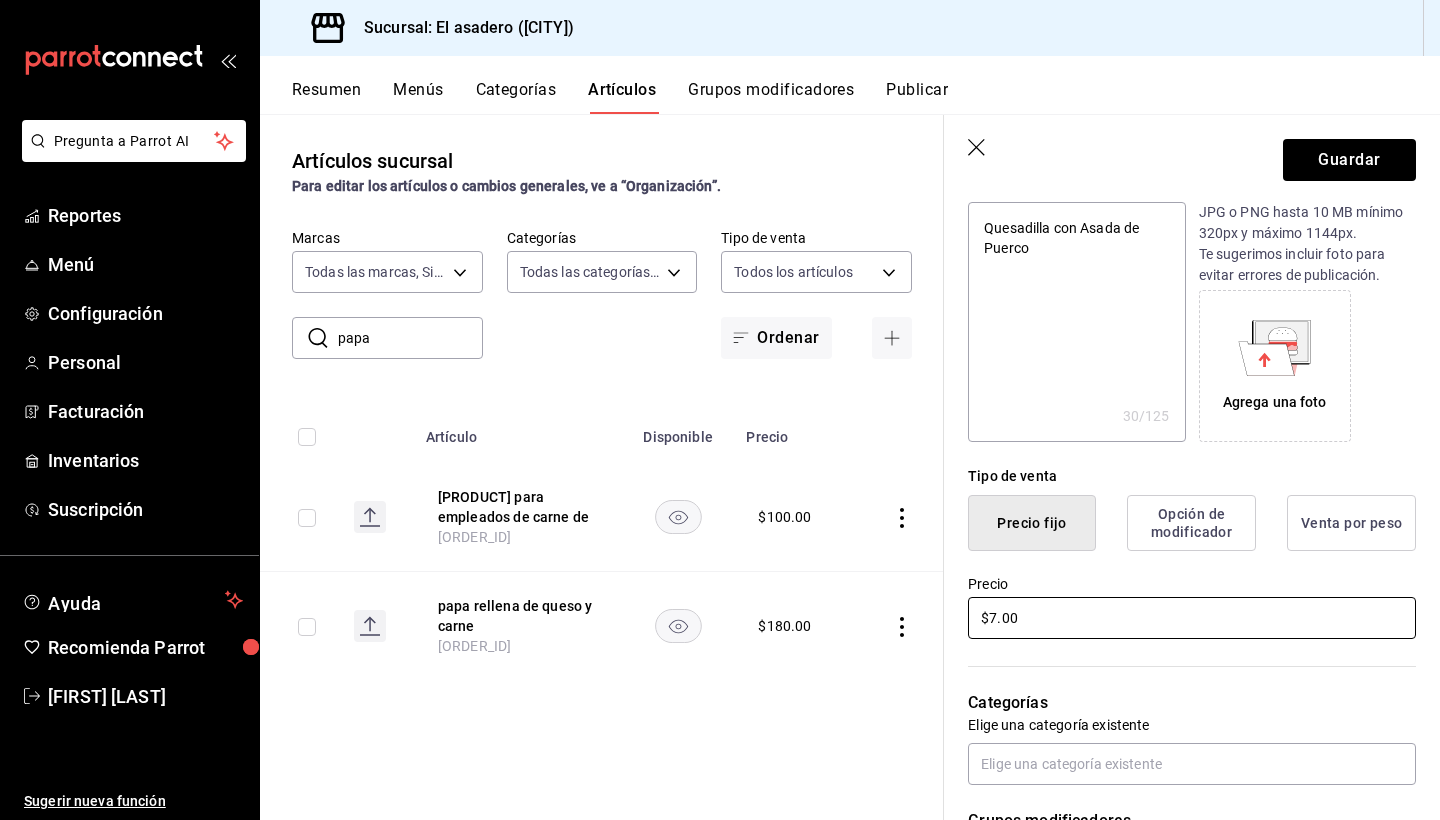 type on "x" 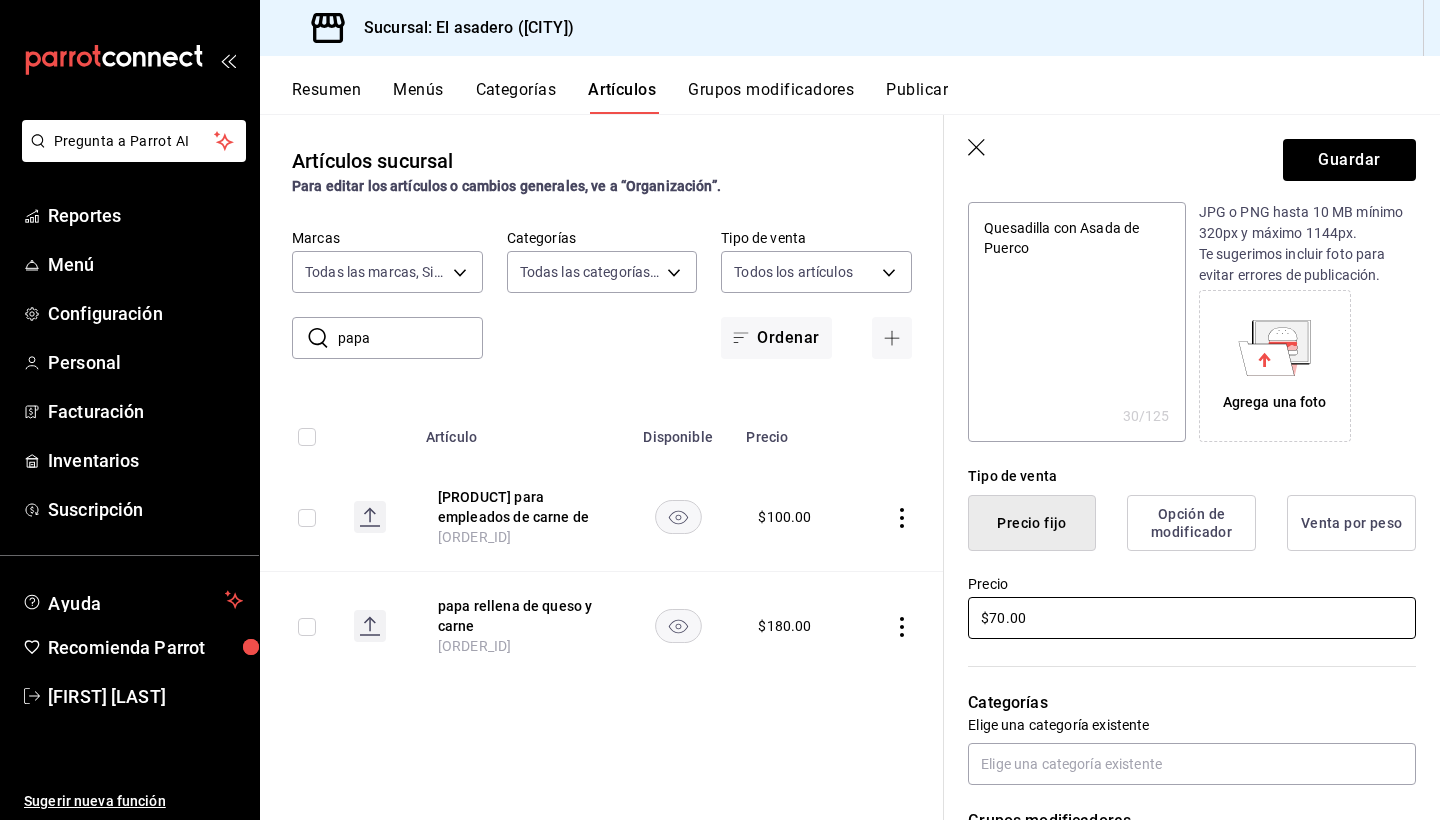 type on "x" 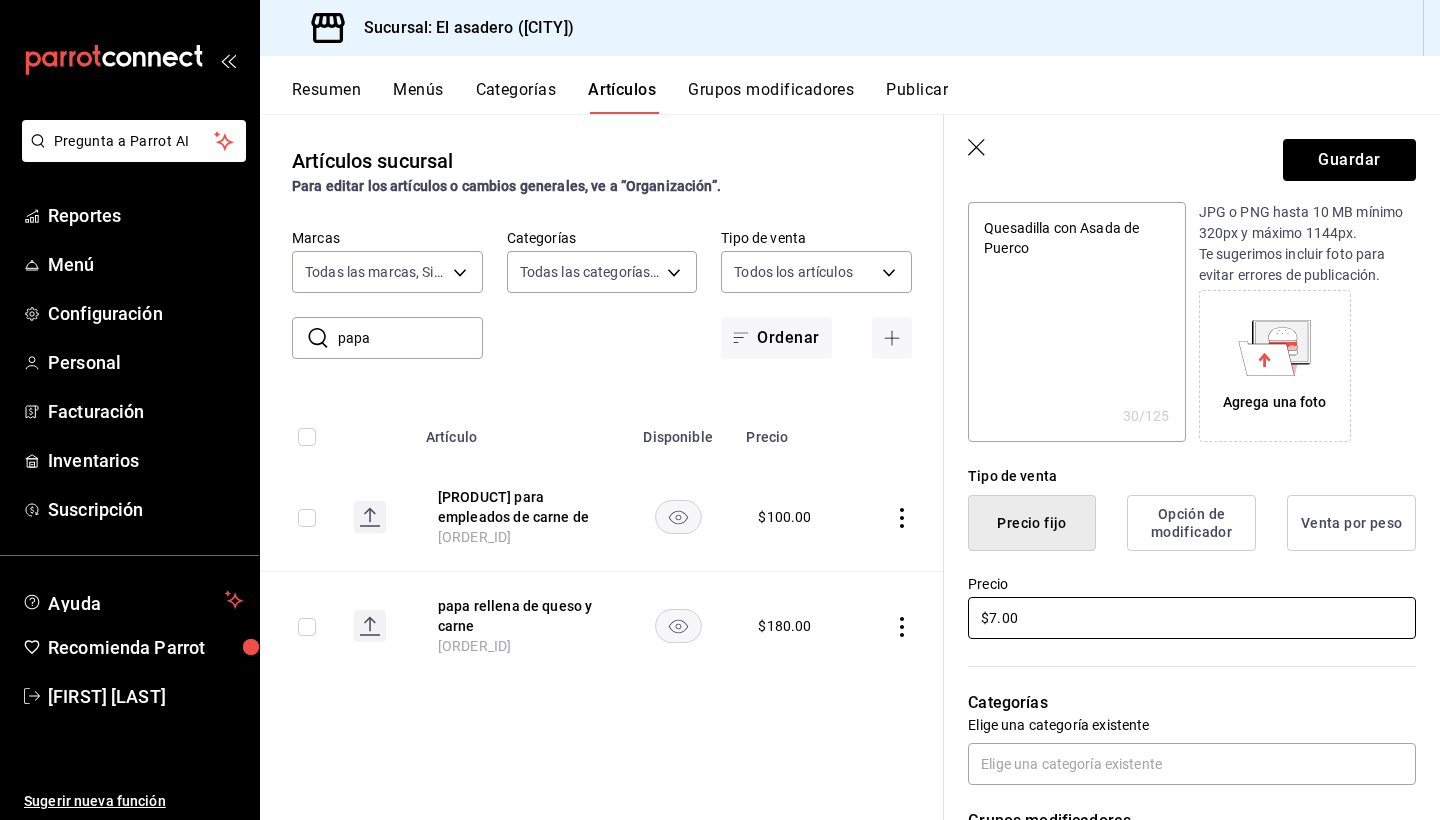 type on "x" 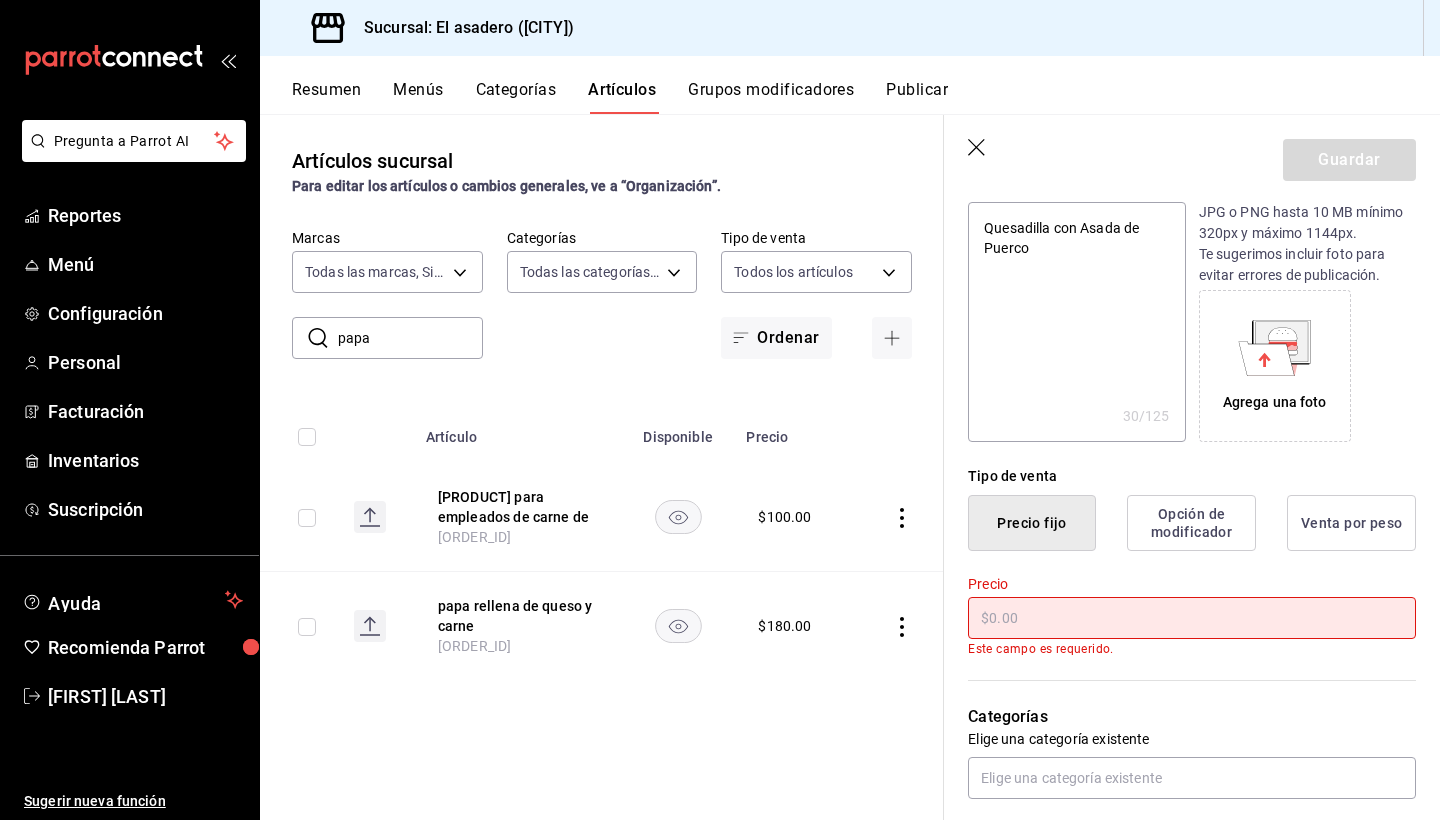 type on "x" 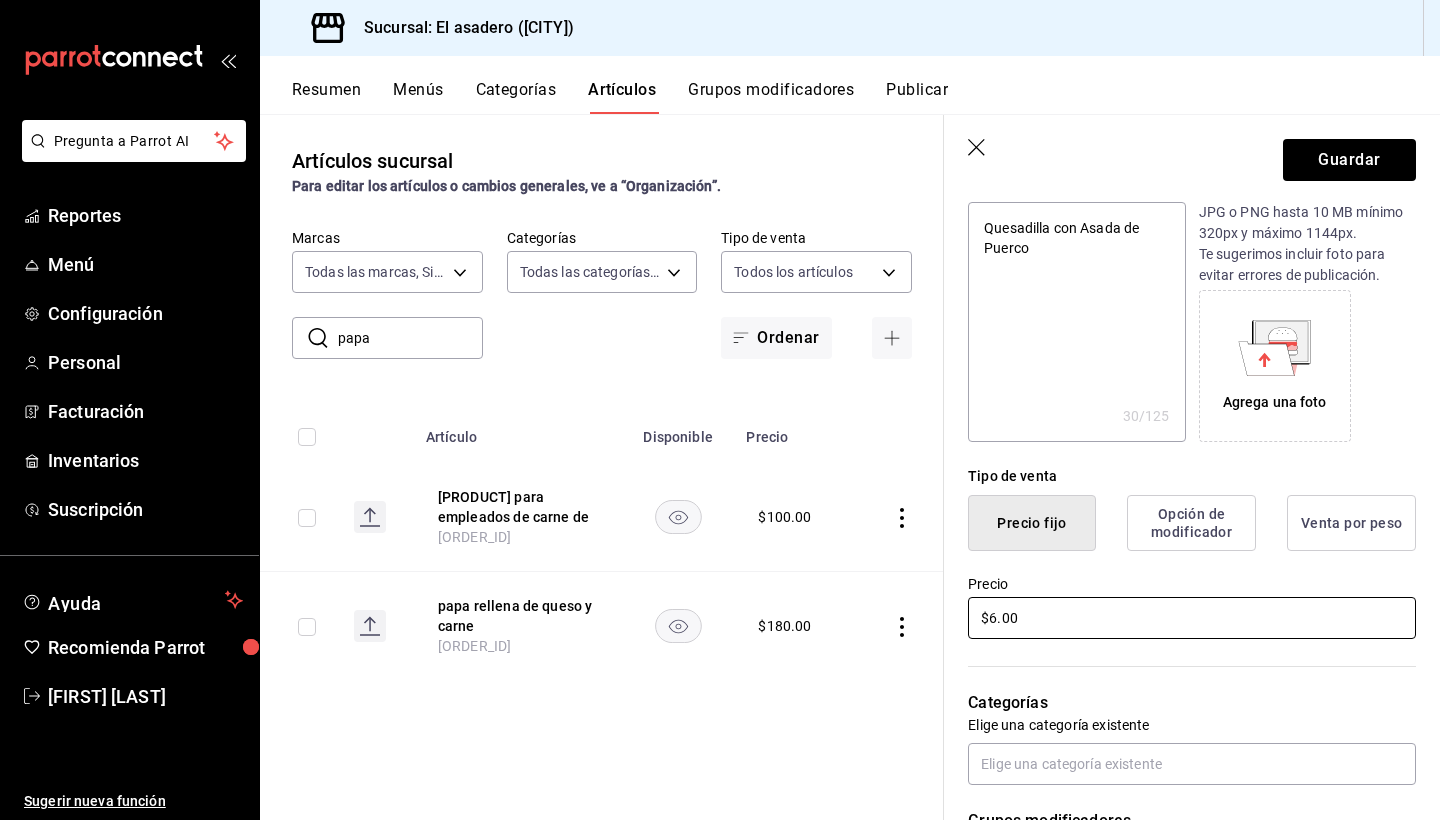 type on "$60.00" 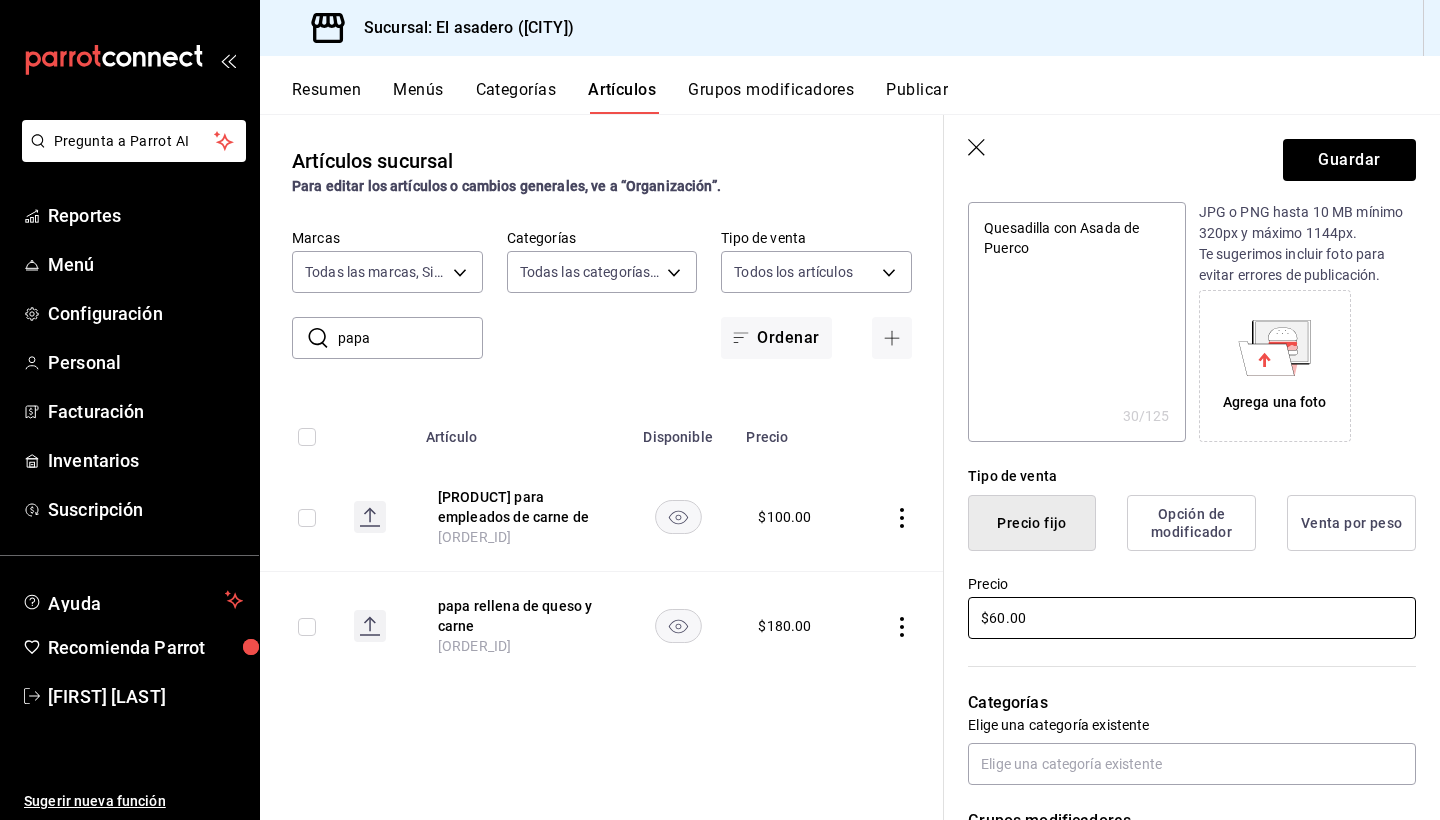 type on "x" 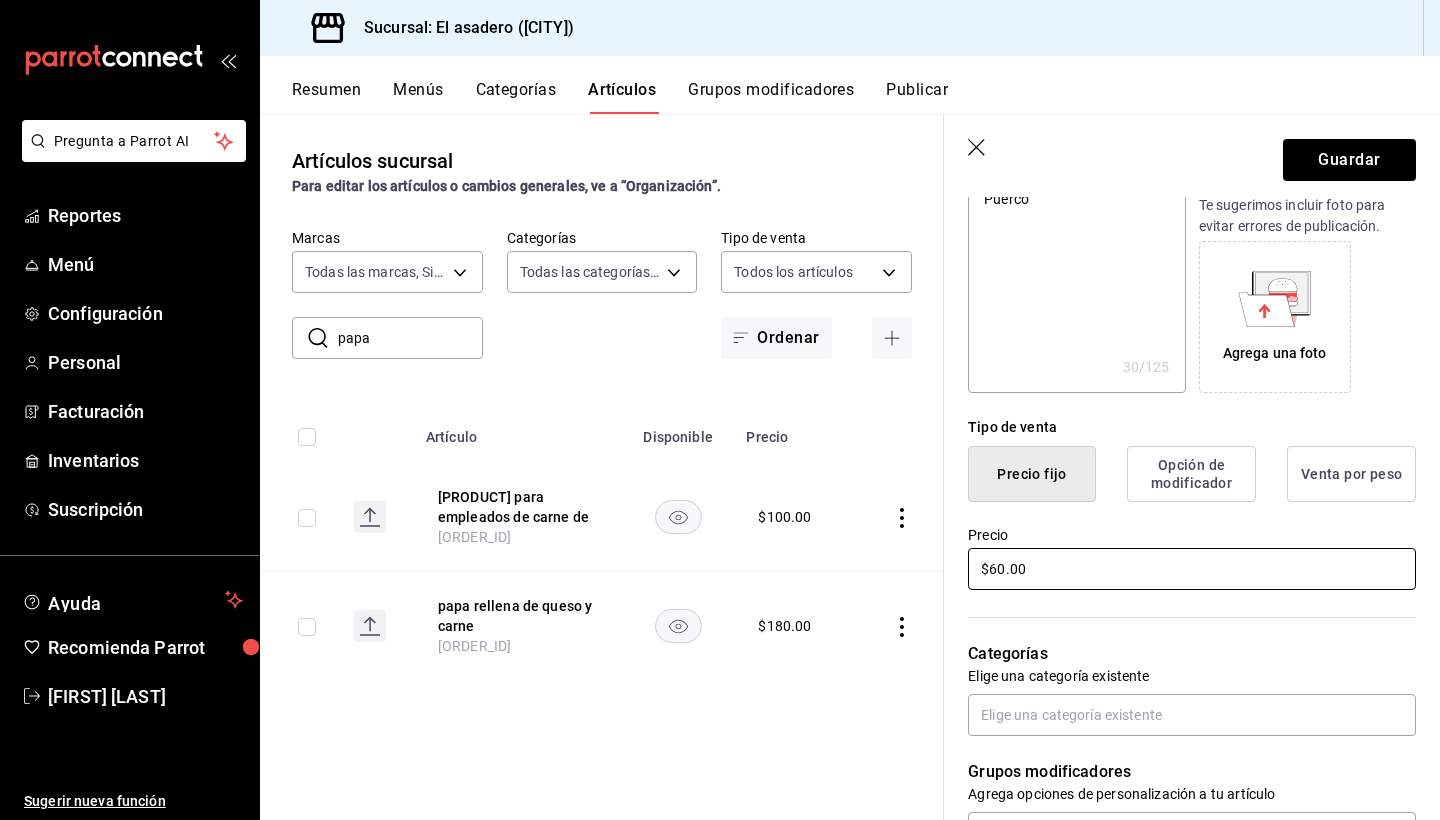 scroll, scrollTop: 278, scrollLeft: 0, axis: vertical 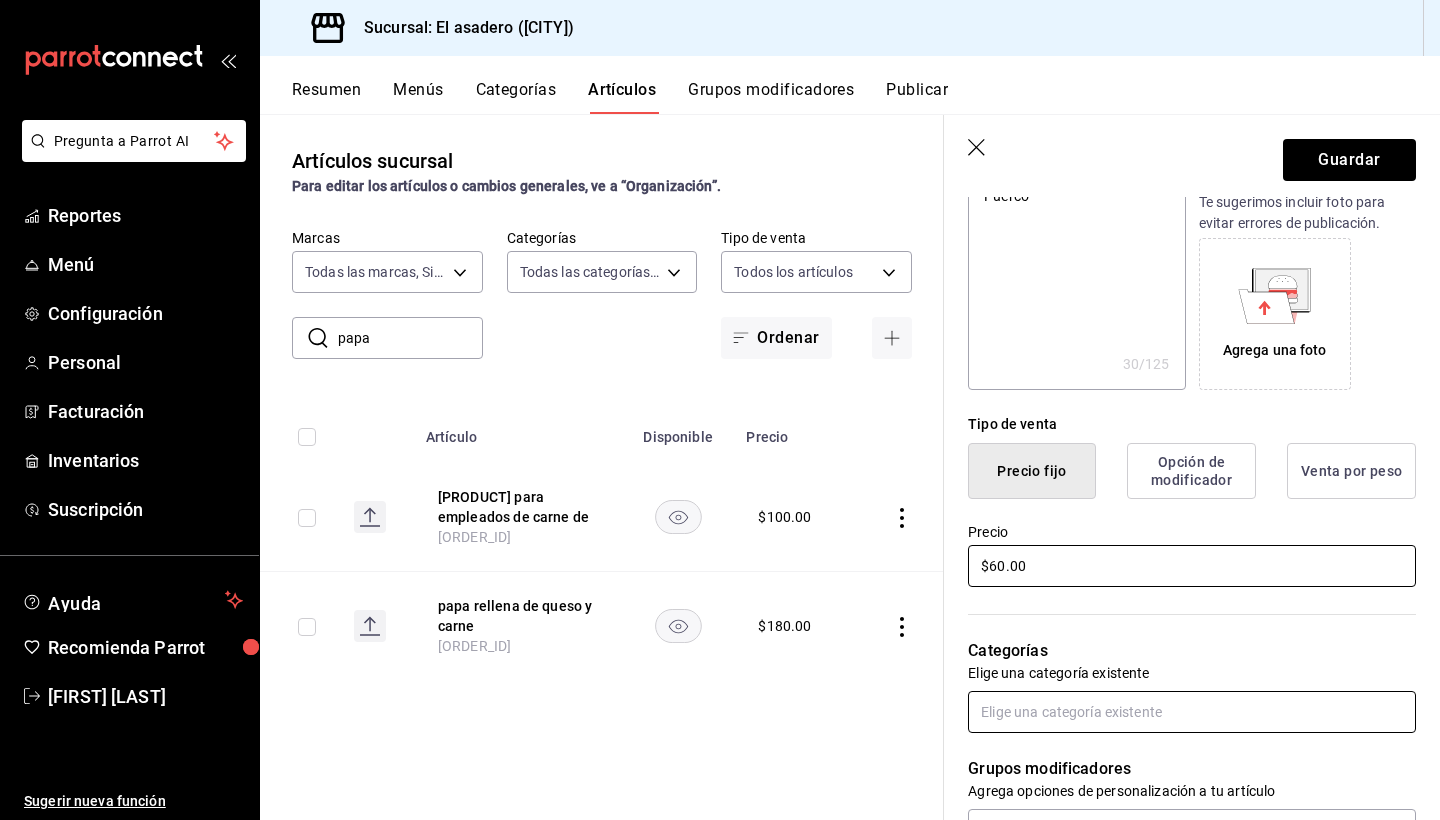 type on "$60.00" 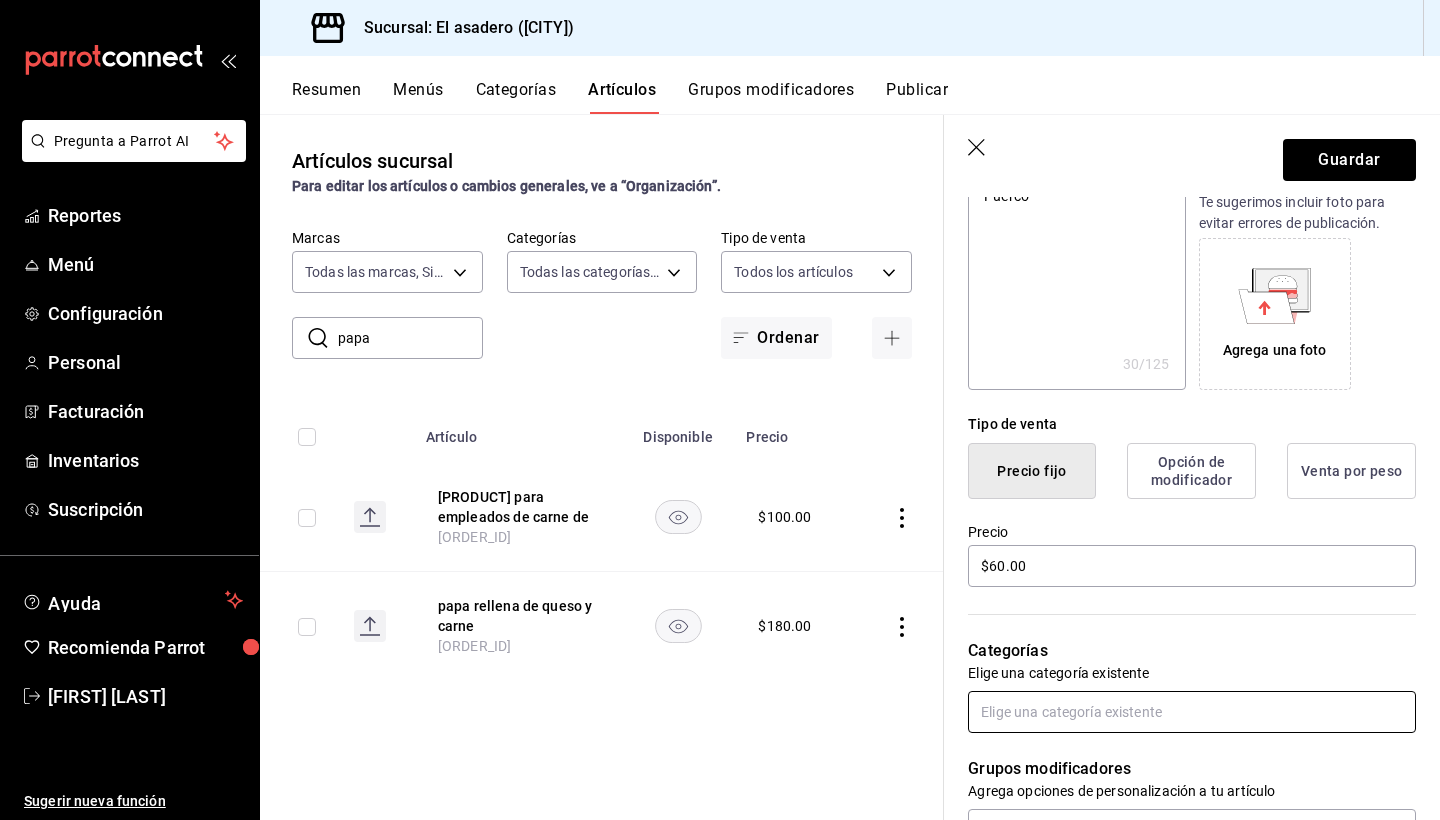 click at bounding box center (1192, 712) 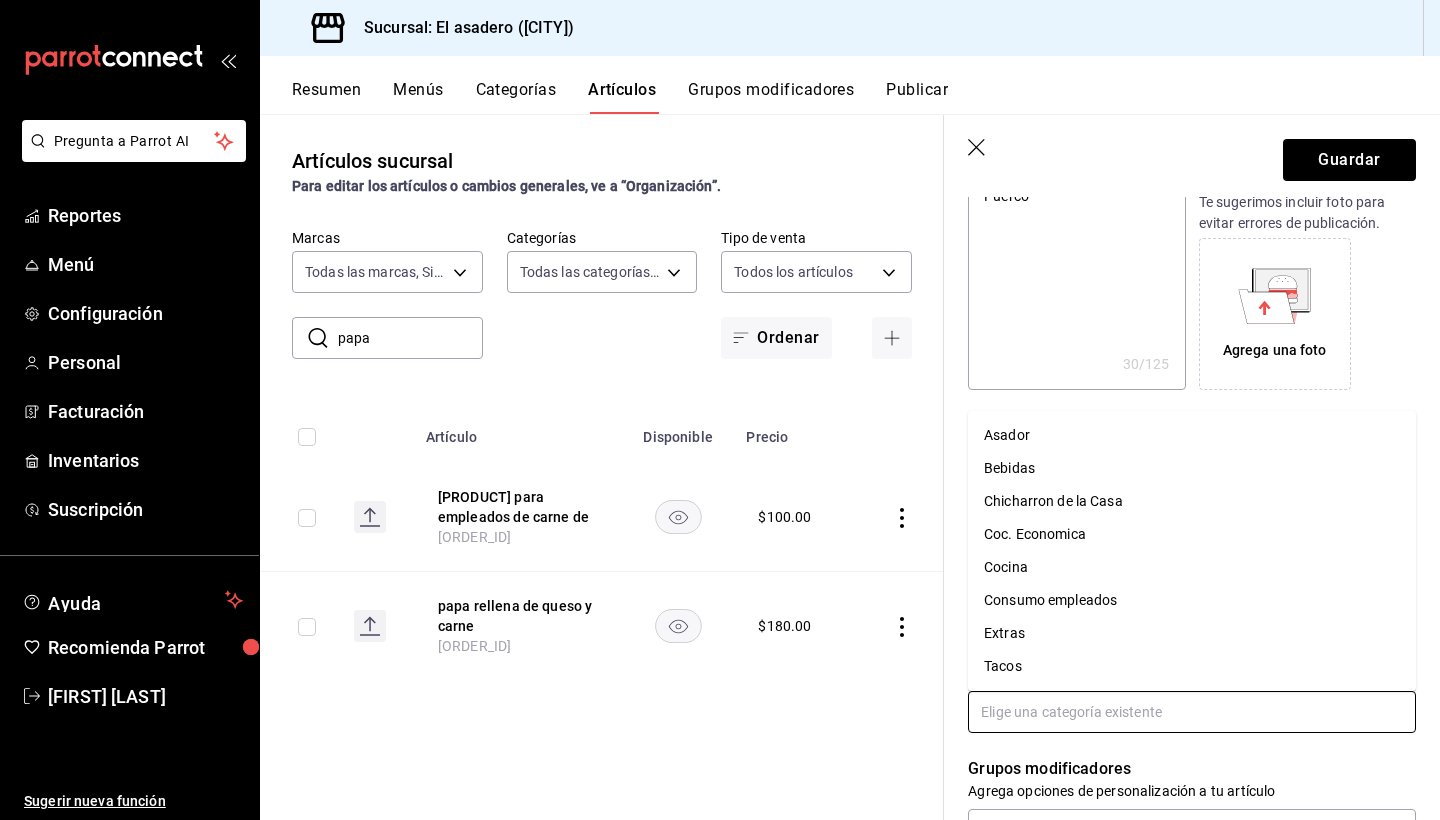 click on "Tacos" at bounding box center (1192, 666) 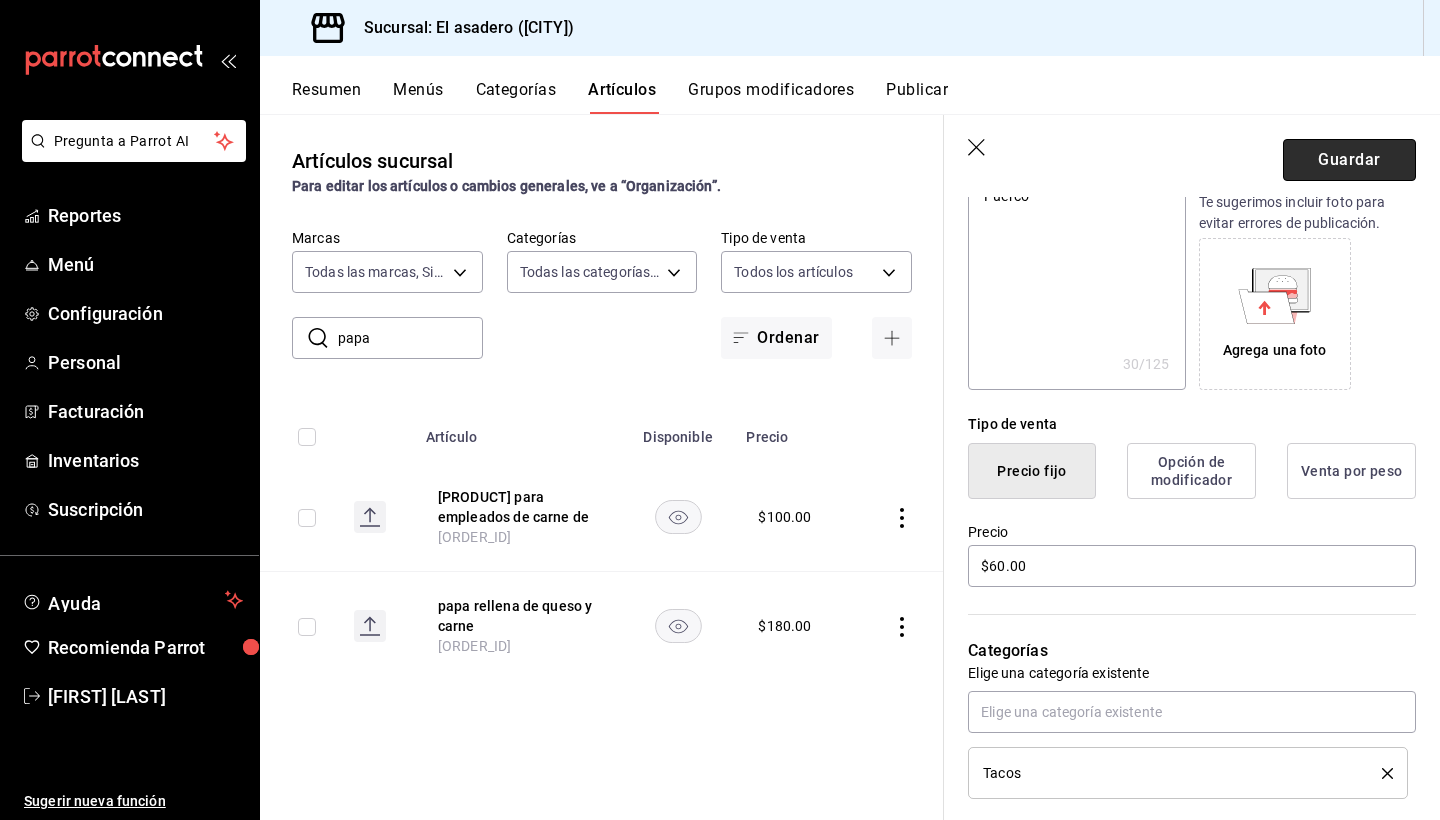 click on "Guardar" at bounding box center (1349, 160) 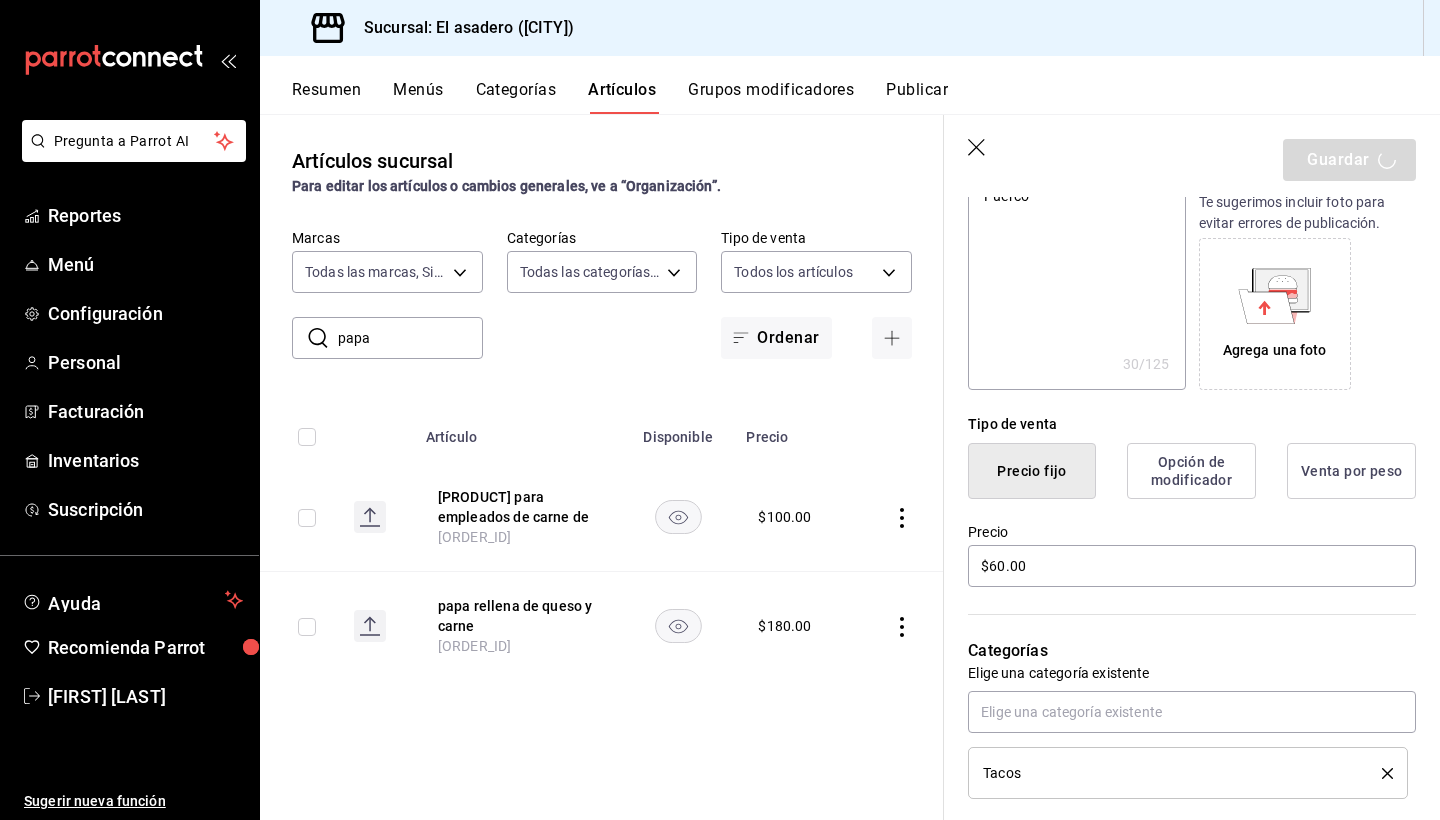 type on "x" 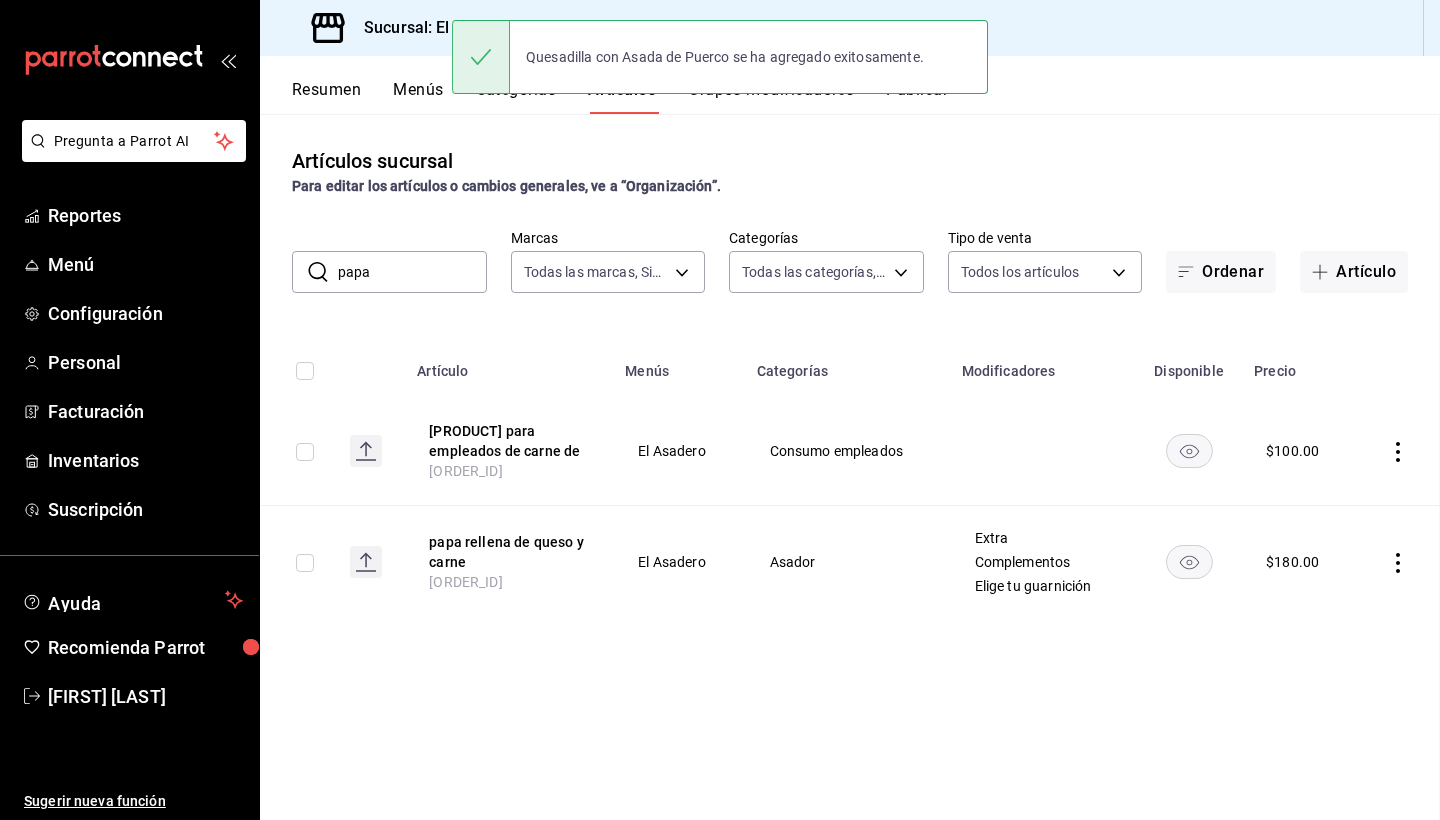 scroll, scrollTop: 0, scrollLeft: 0, axis: both 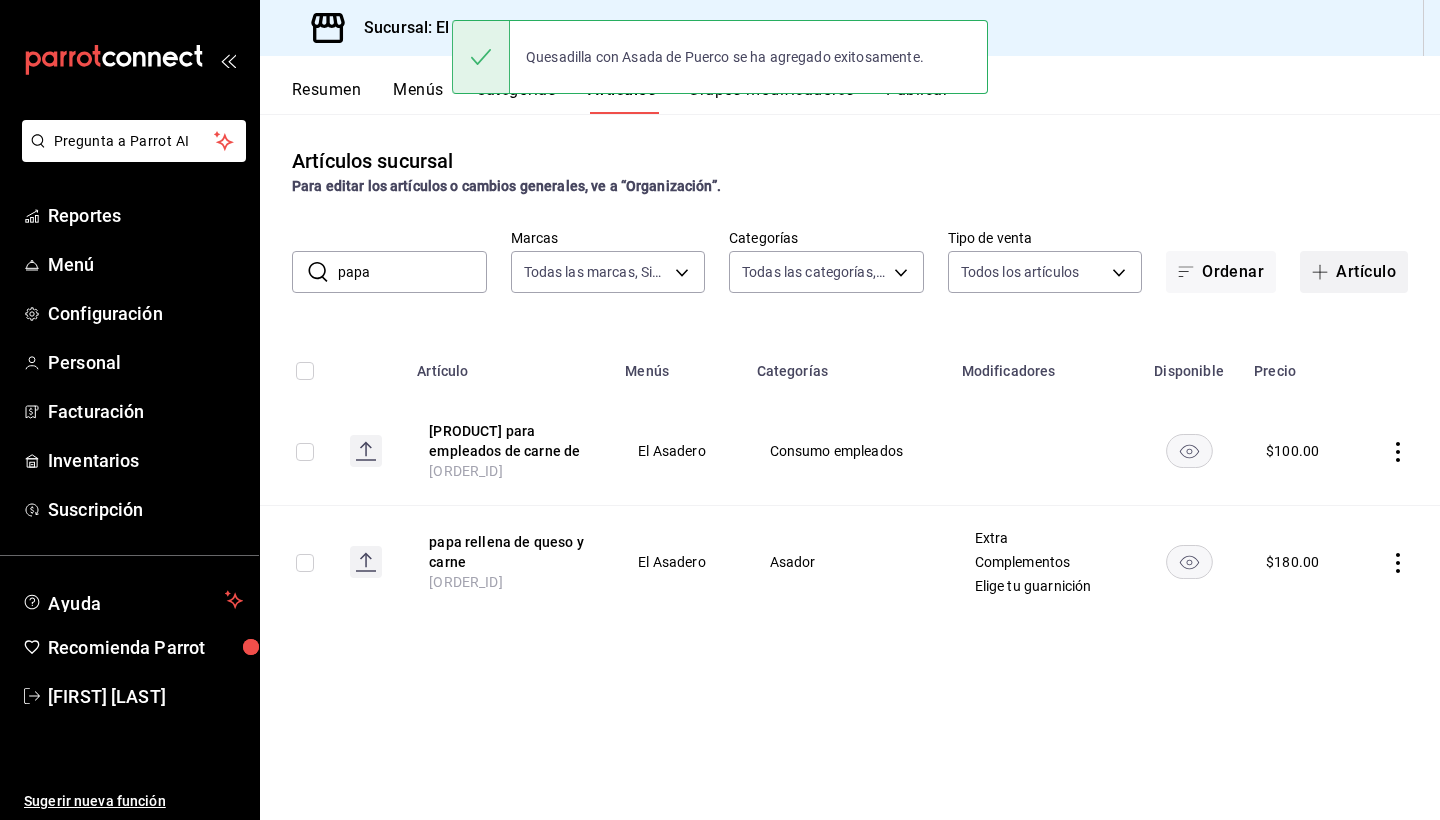 click 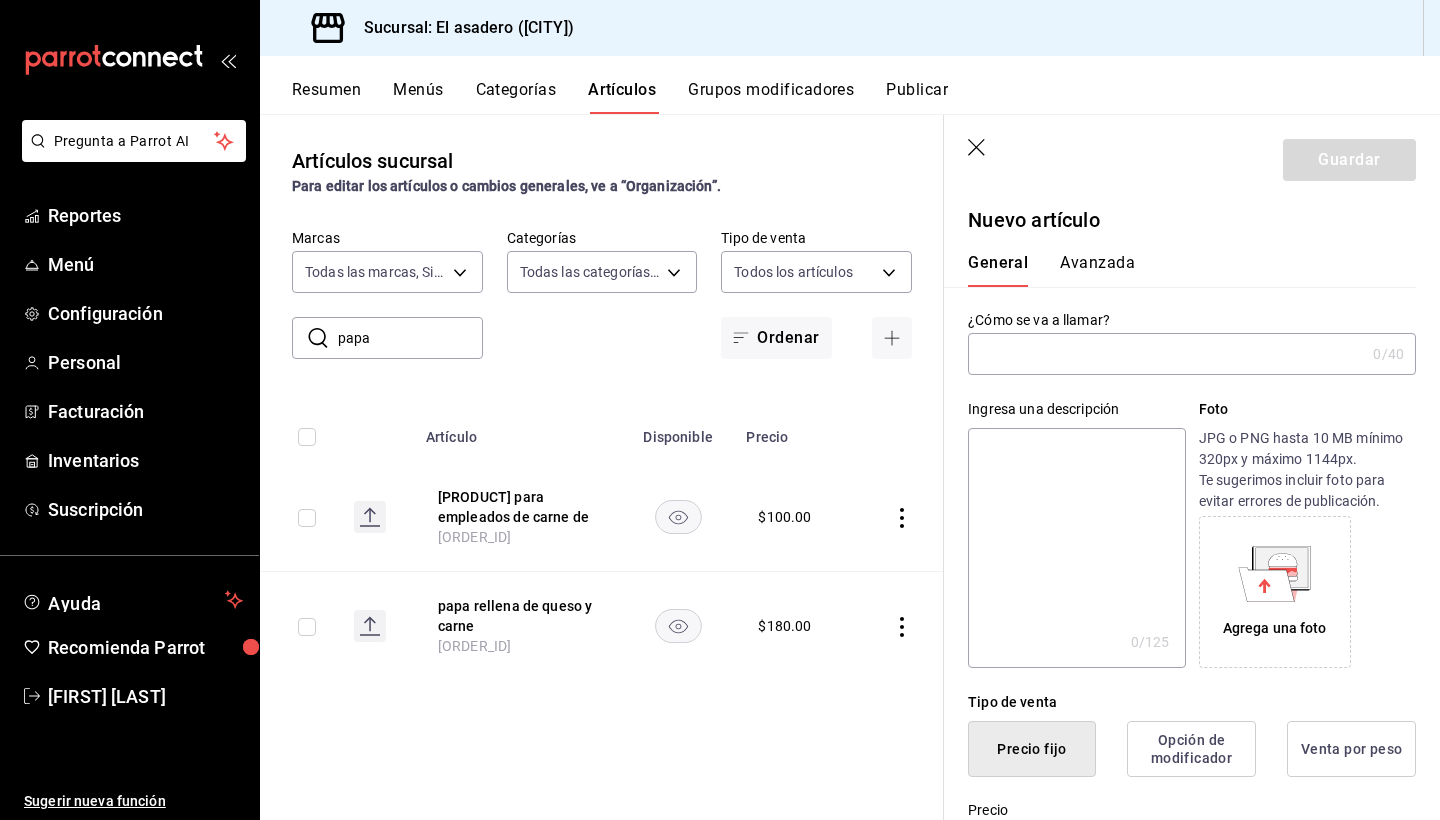 type on "AR-1754089638748" 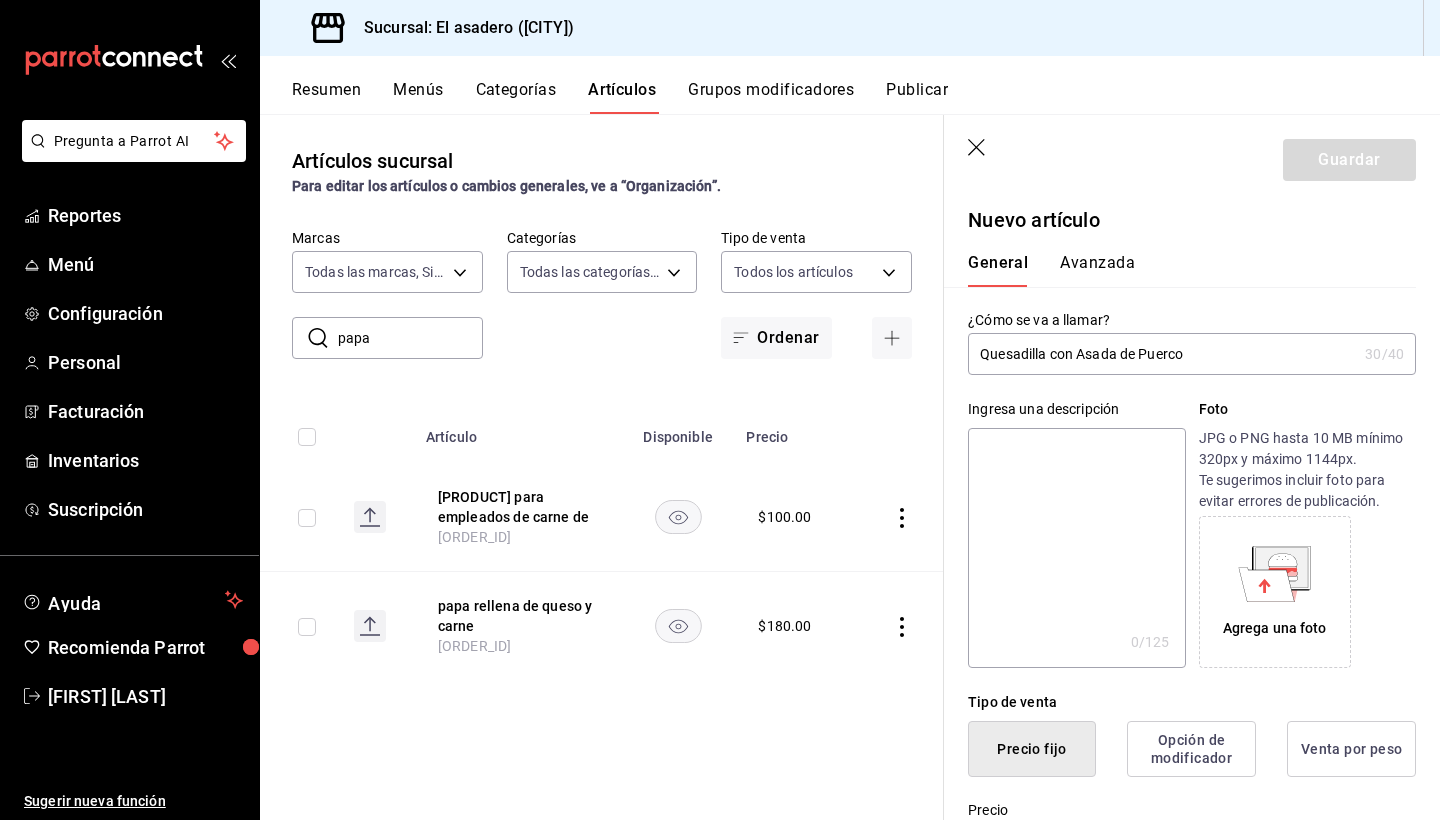 click on "Quesadilla con Asada de Puerco" at bounding box center [1162, 354] 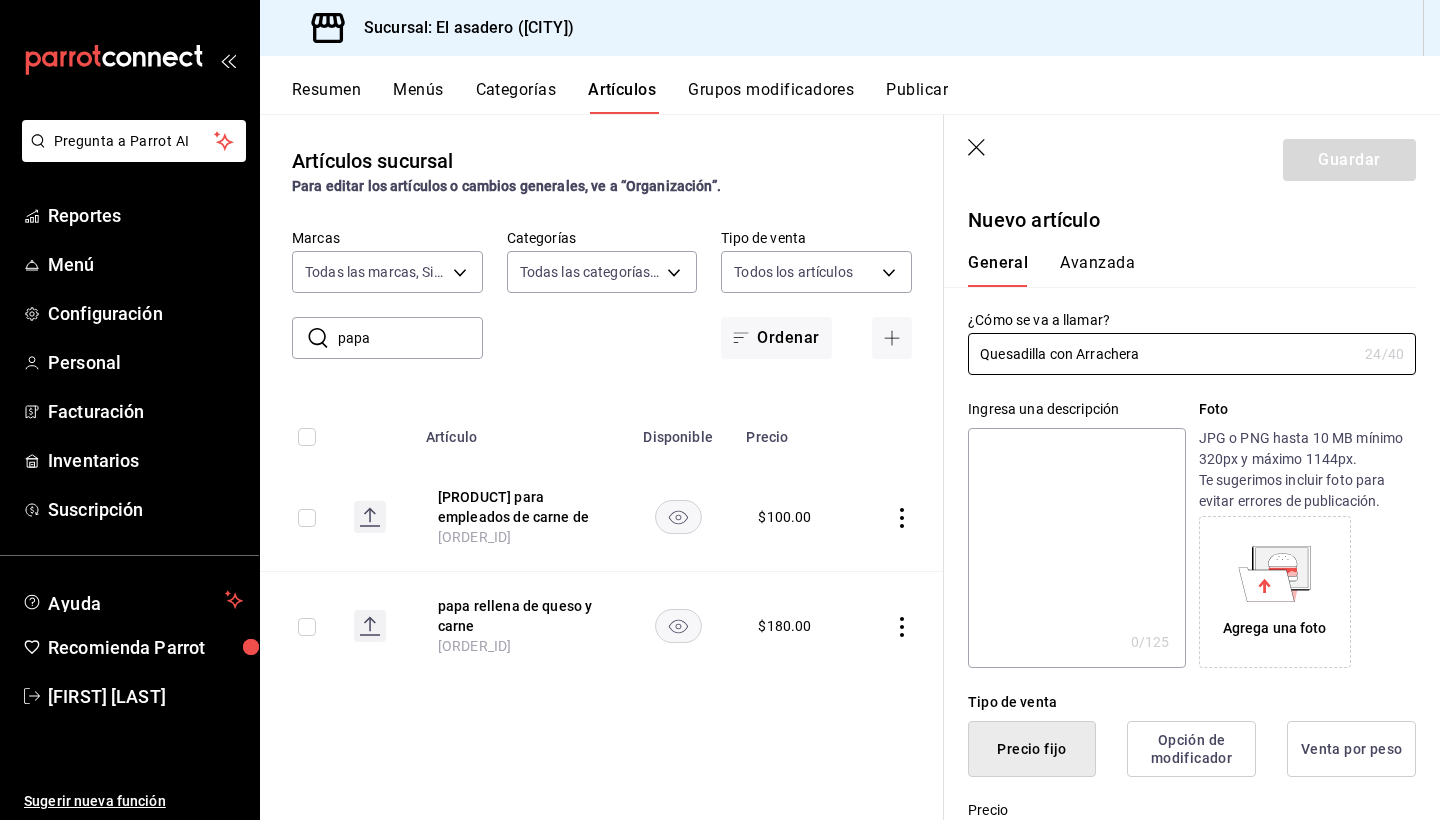 type on "Quesadilla con Arrachera" 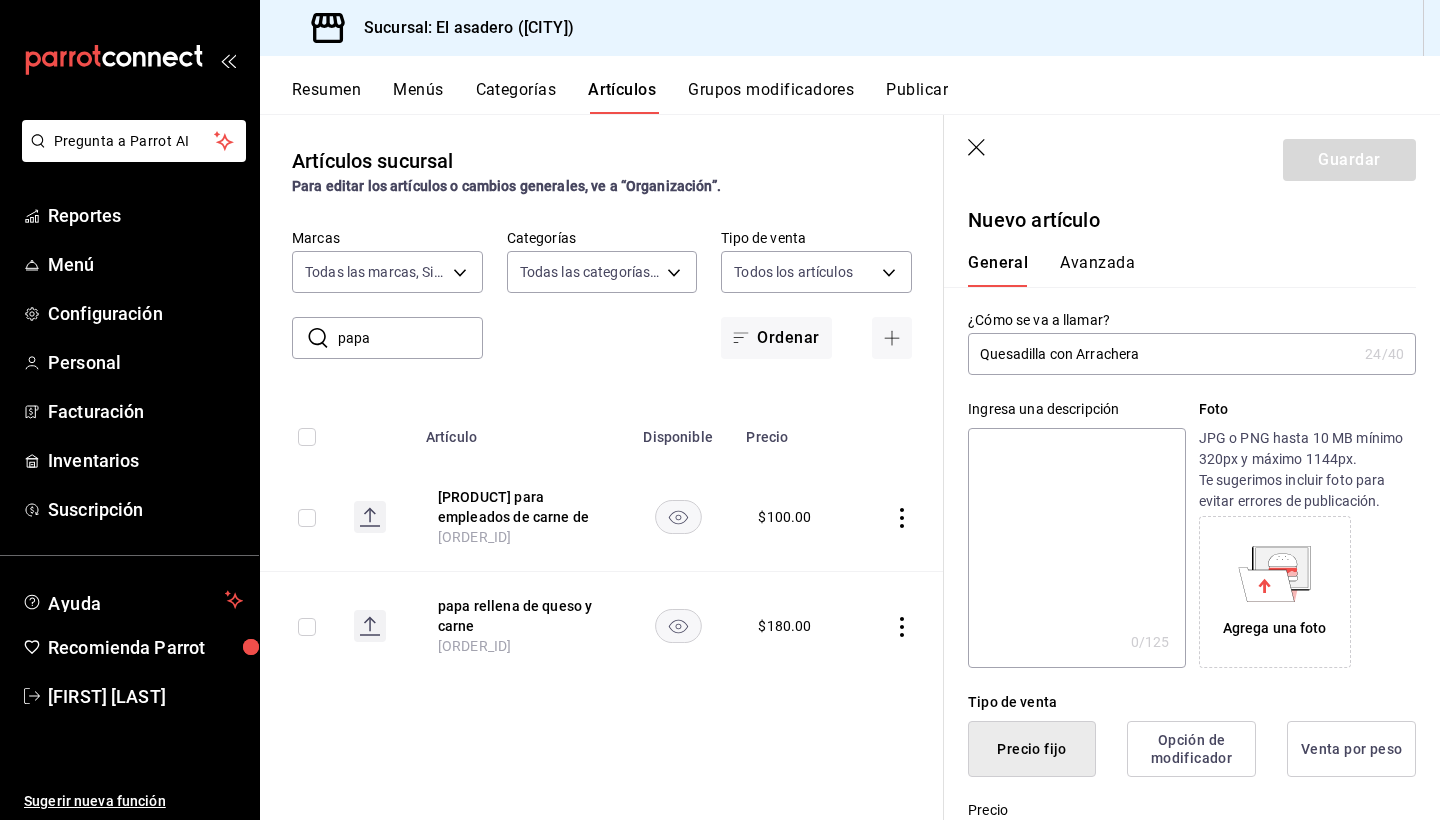 click at bounding box center (1076, 548) 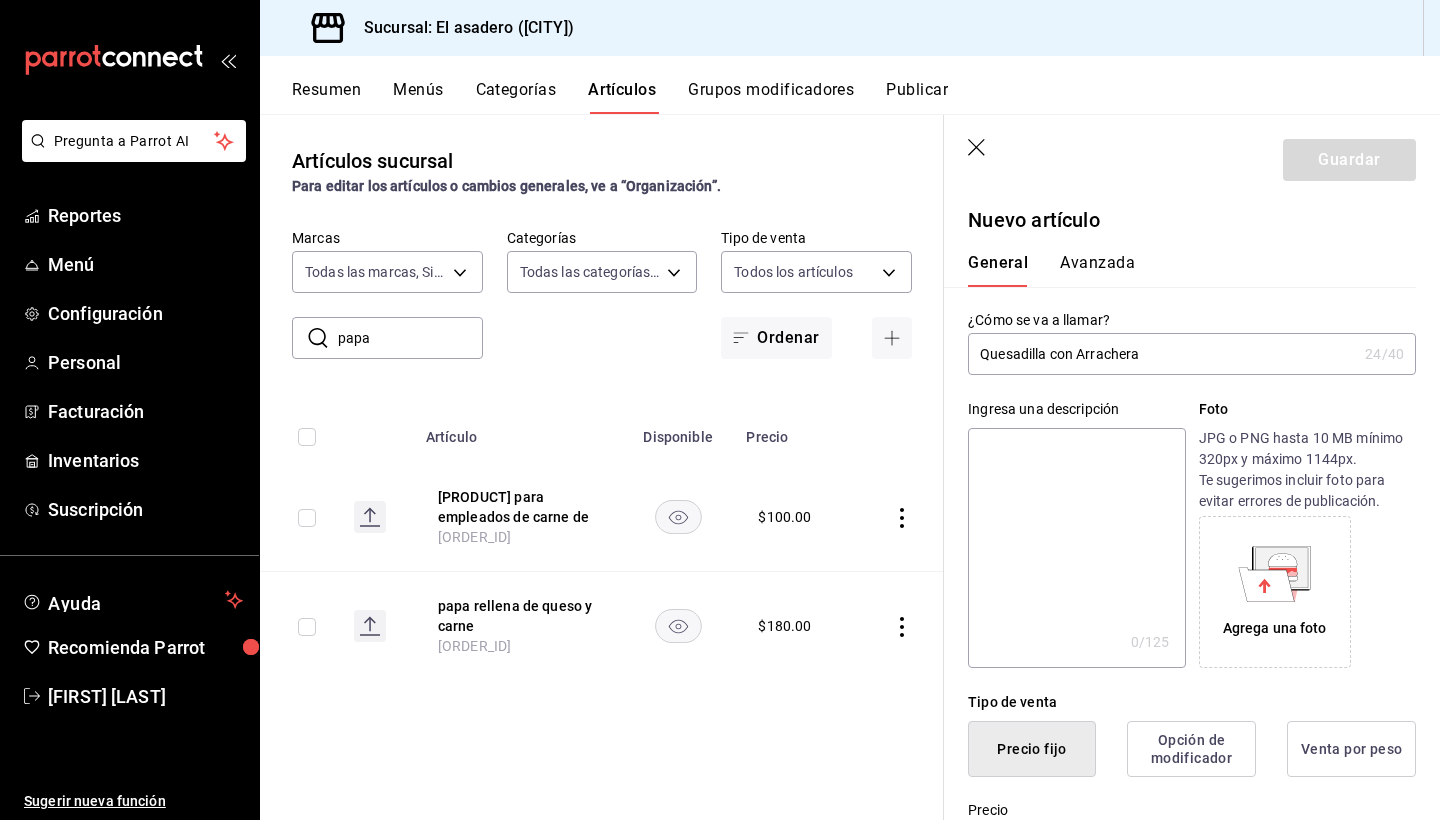 paste on "Quesadilla con Asada de Puerco" 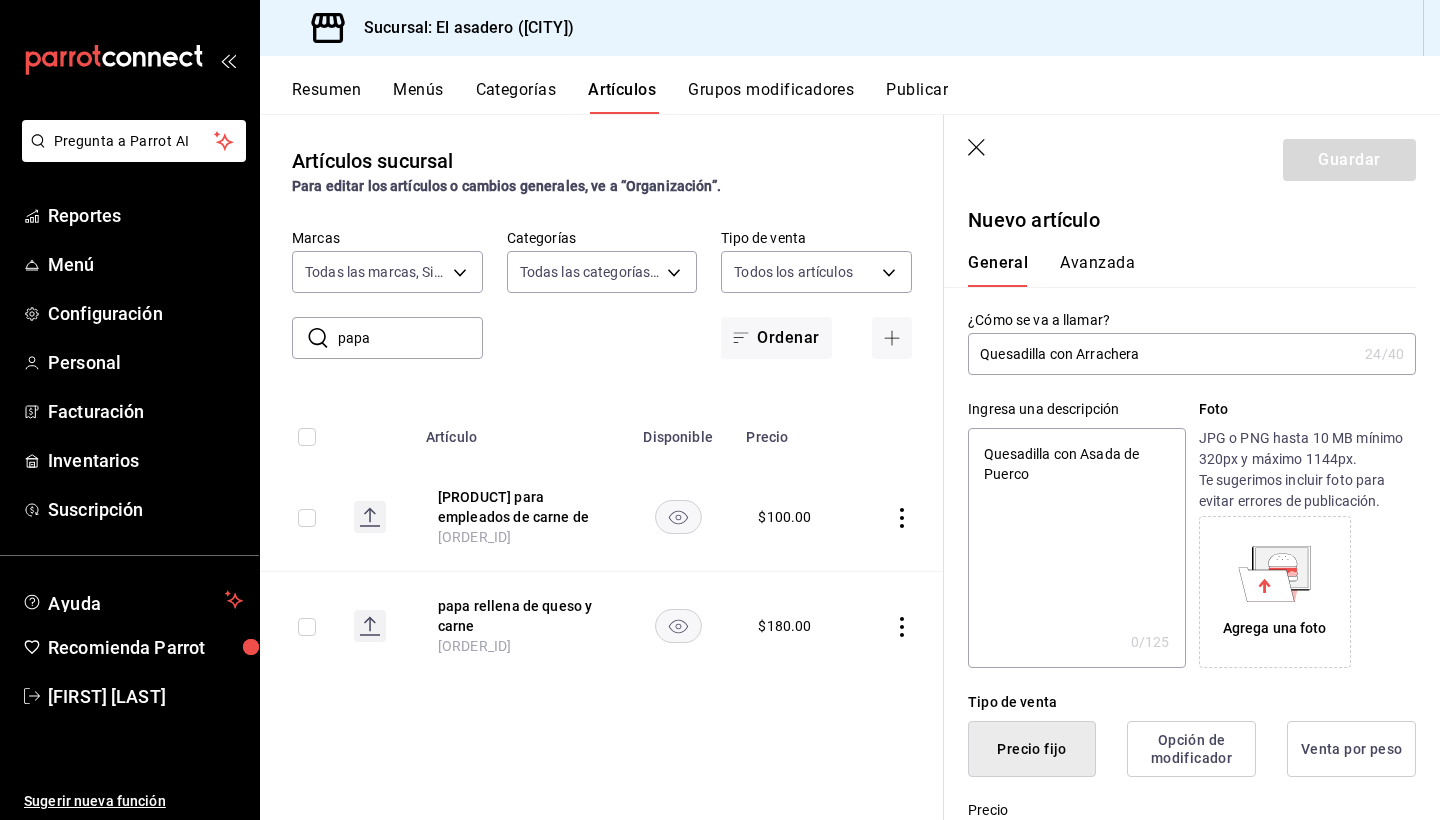 type on "x" 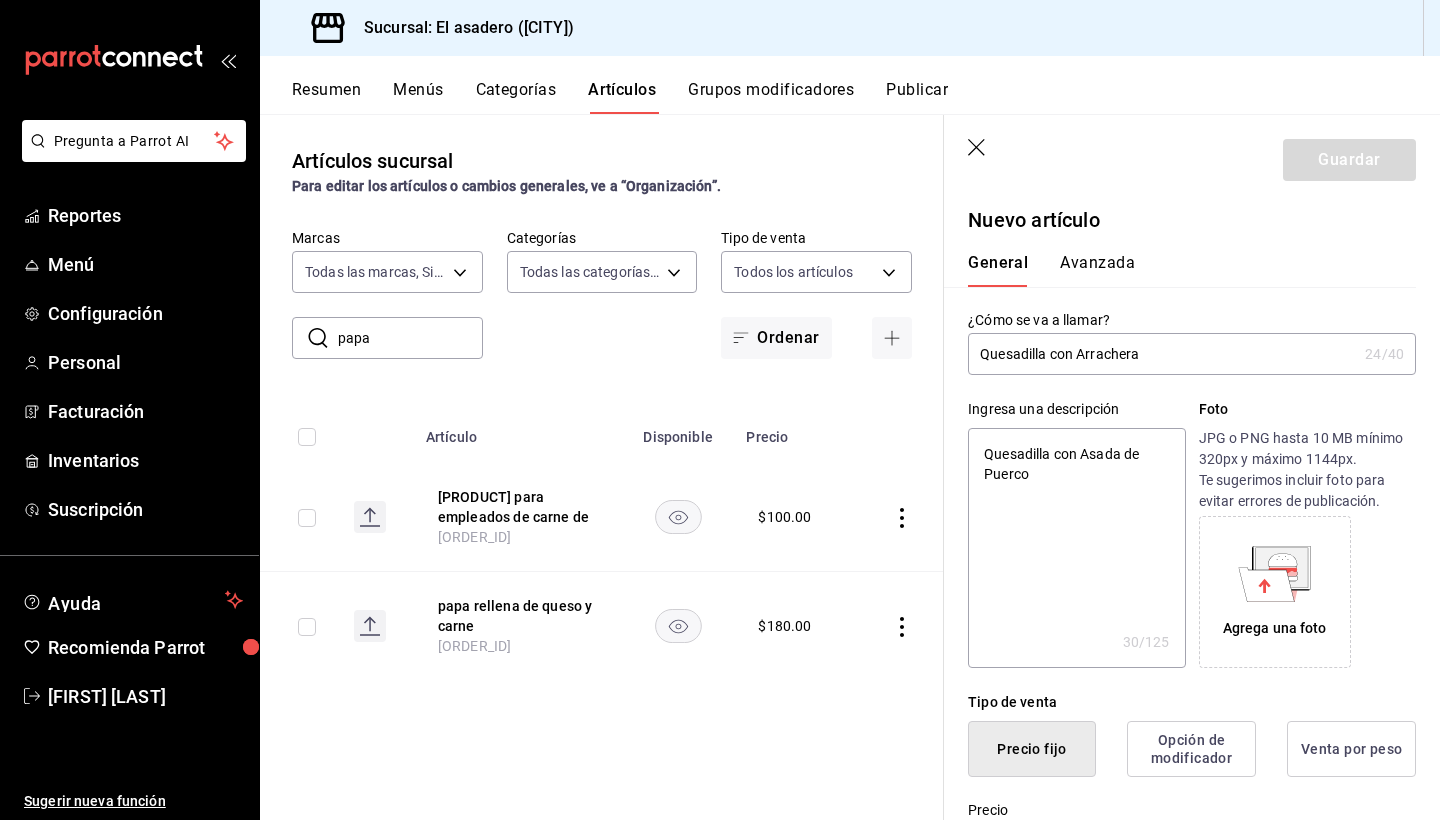 type on "Quesadilla con Asada de Puerc" 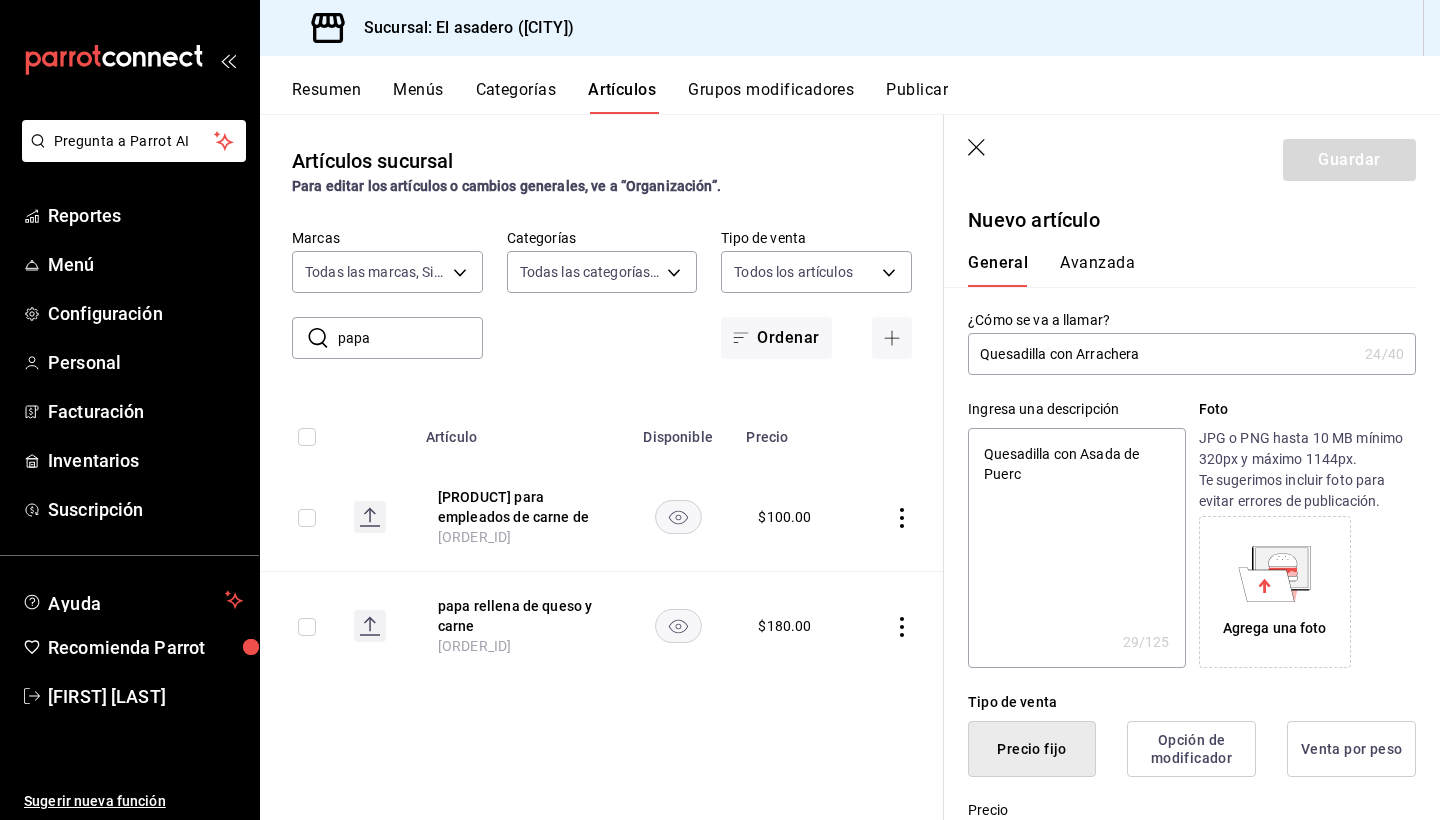 type on "Quesadilla con Asada de Puer" 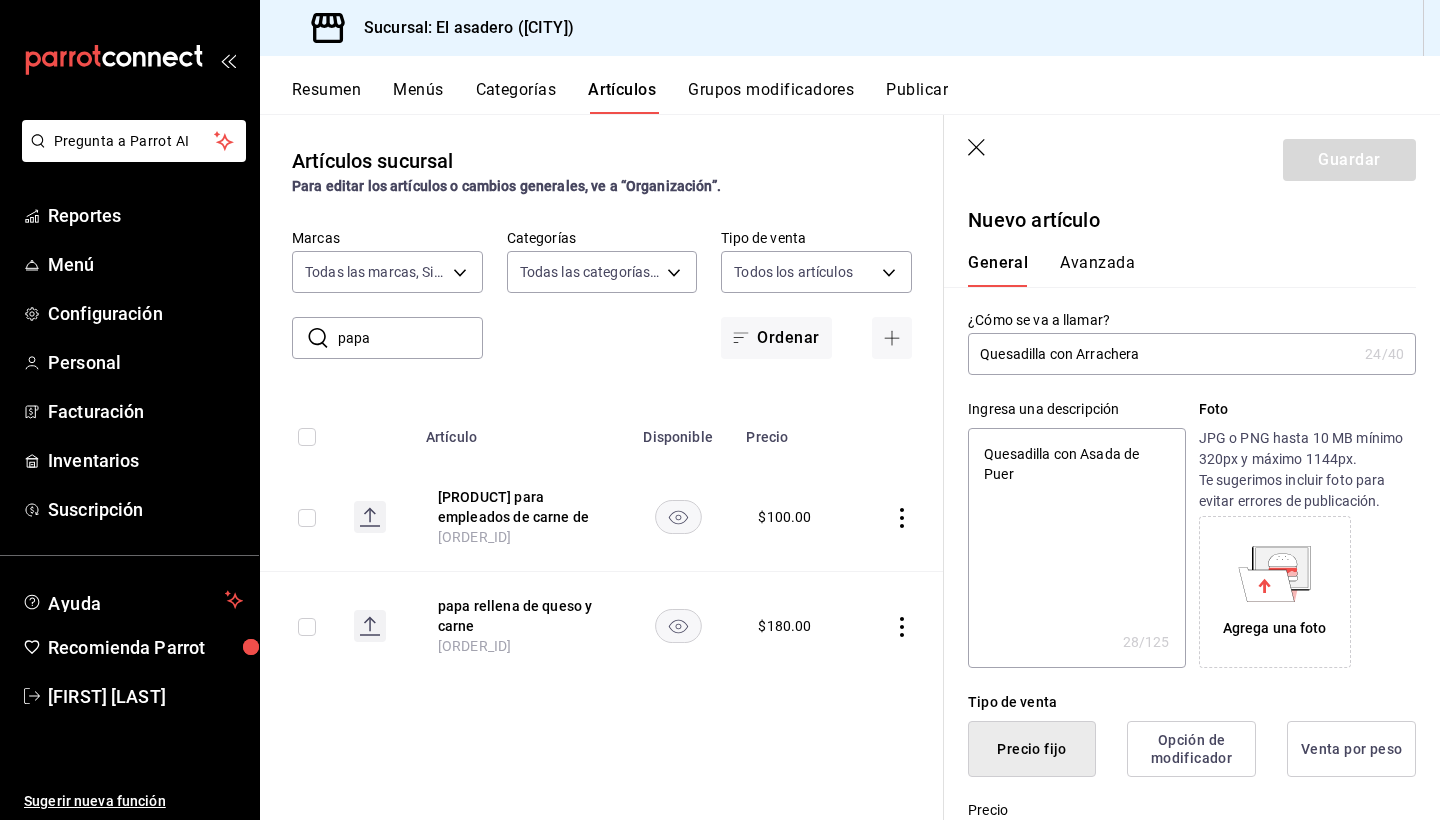 type on "Quesadilla con Asada de Pue" 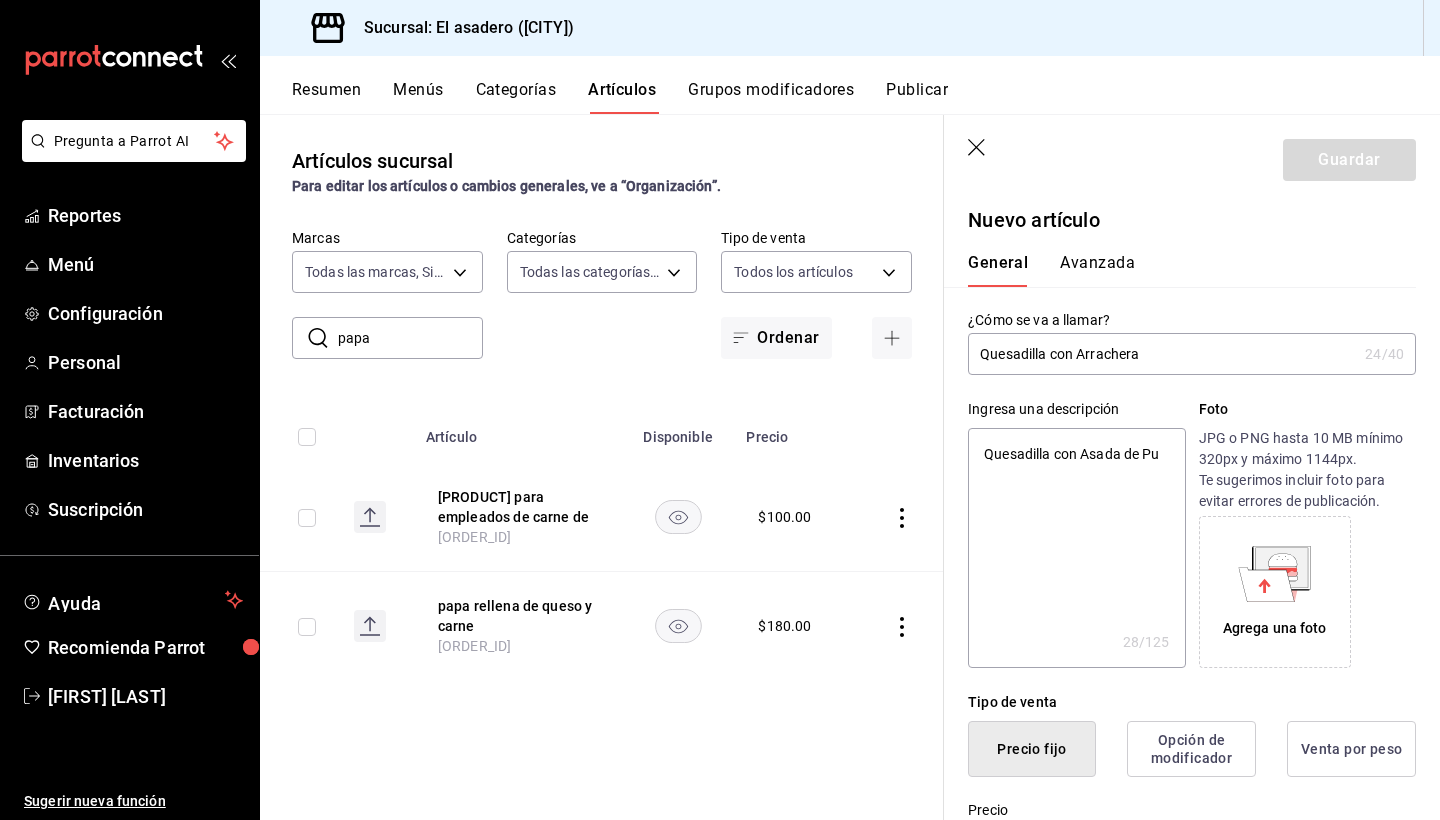 type on "Quesadilla con Asada de P" 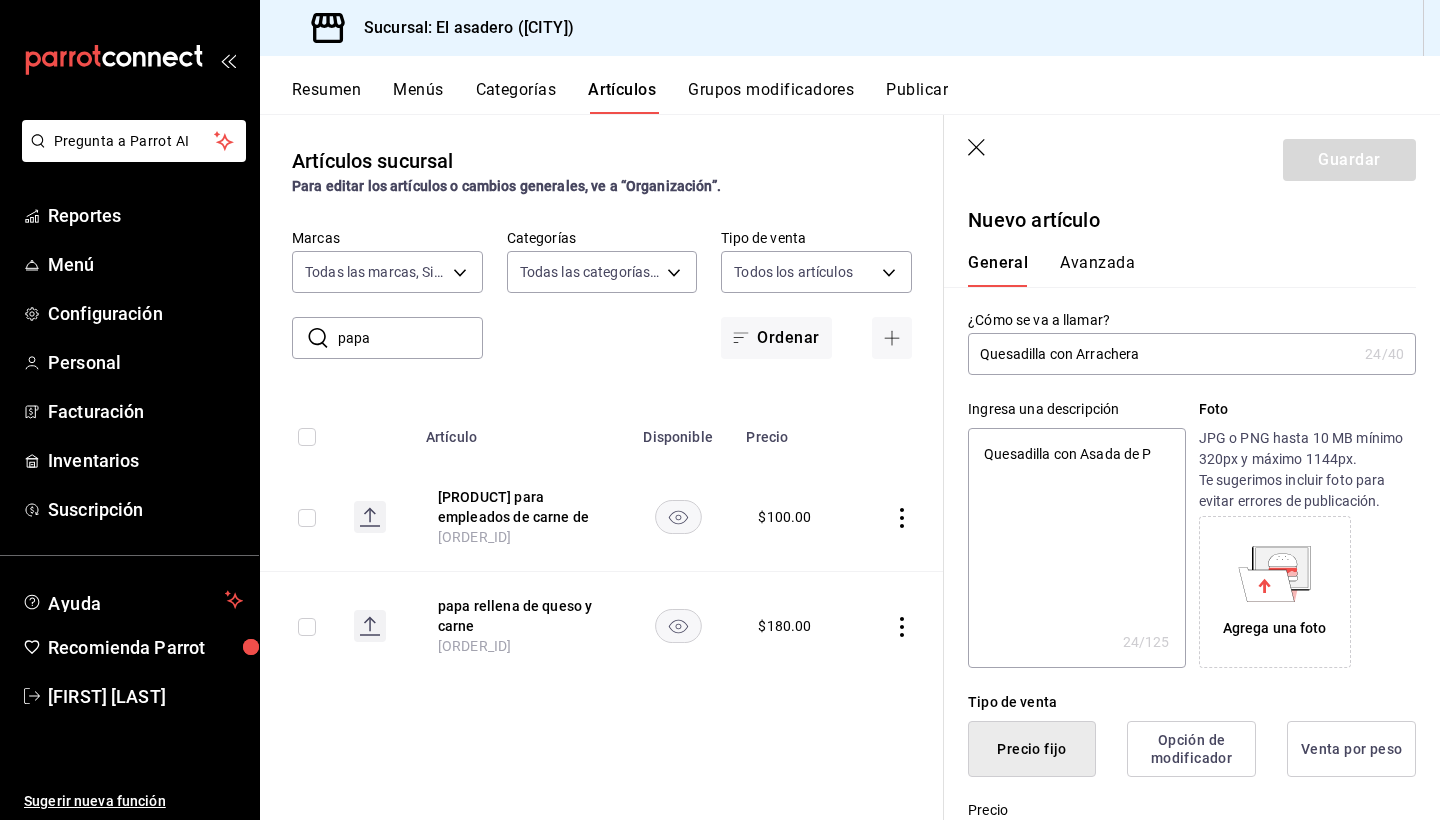 type on "Quesadilla con Asada de" 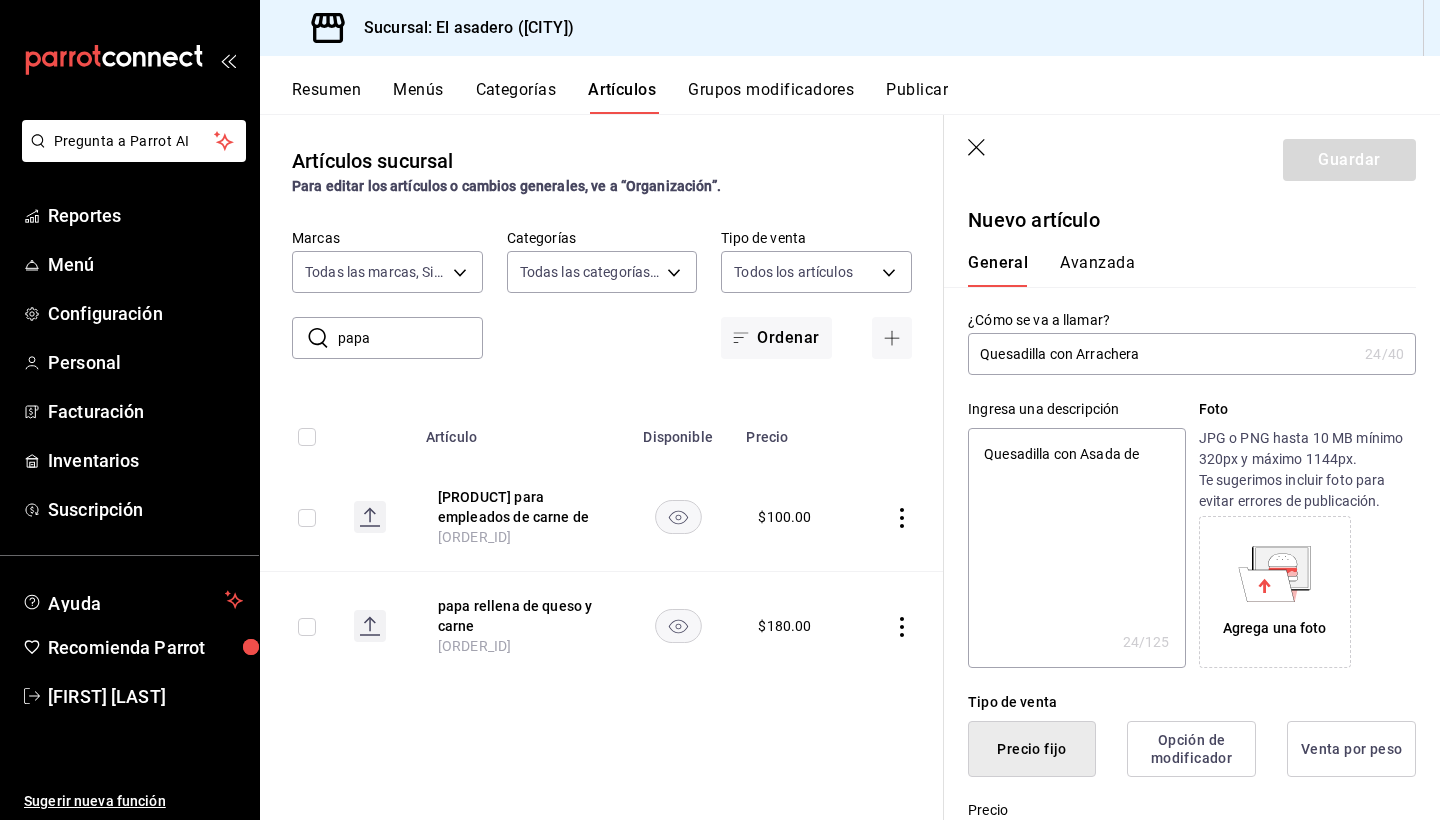 type on "Quesadilla con Asada de" 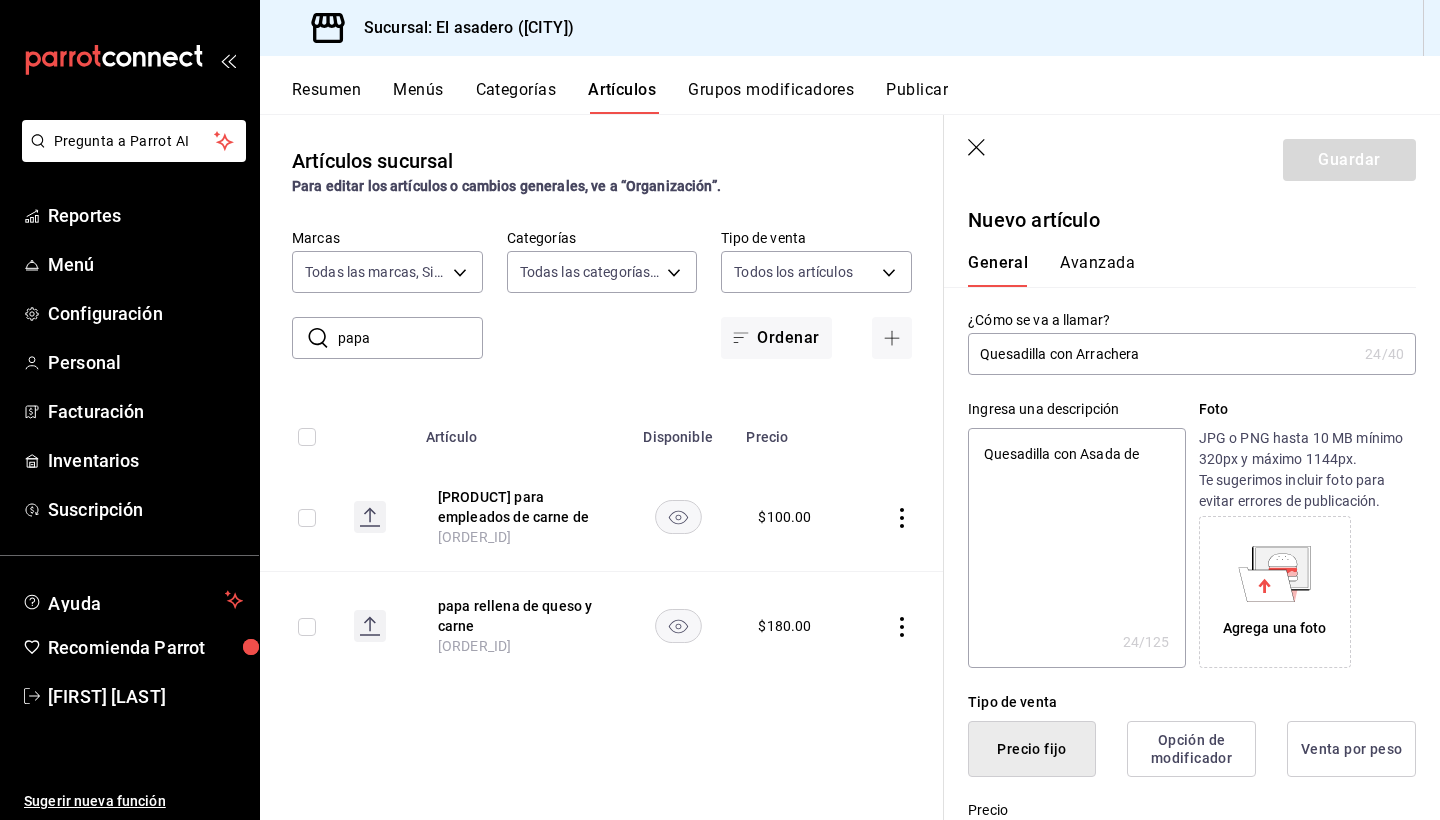 type on "Quesadilla con Asada d" 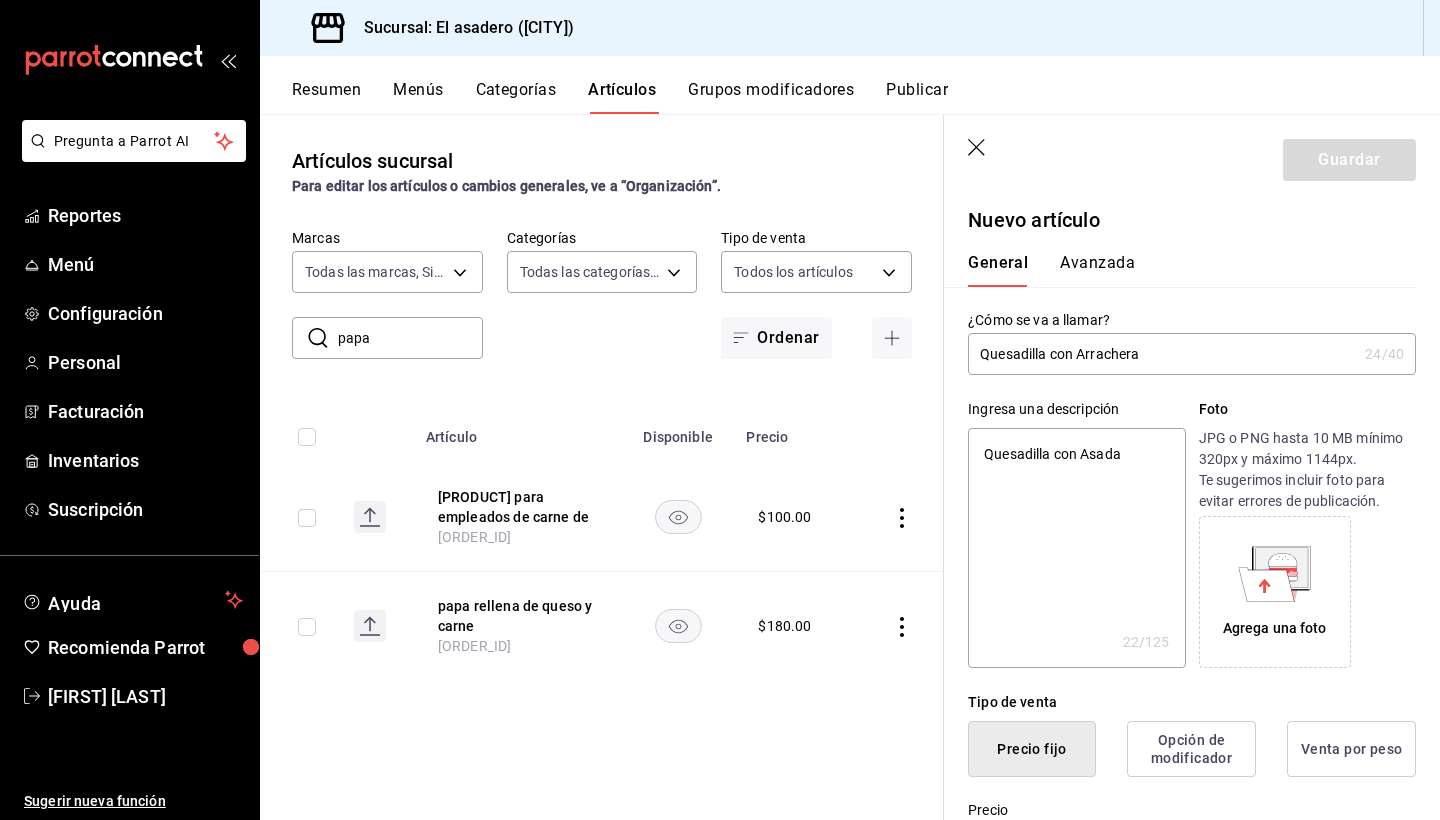 type on "Quesadilla con Asada" 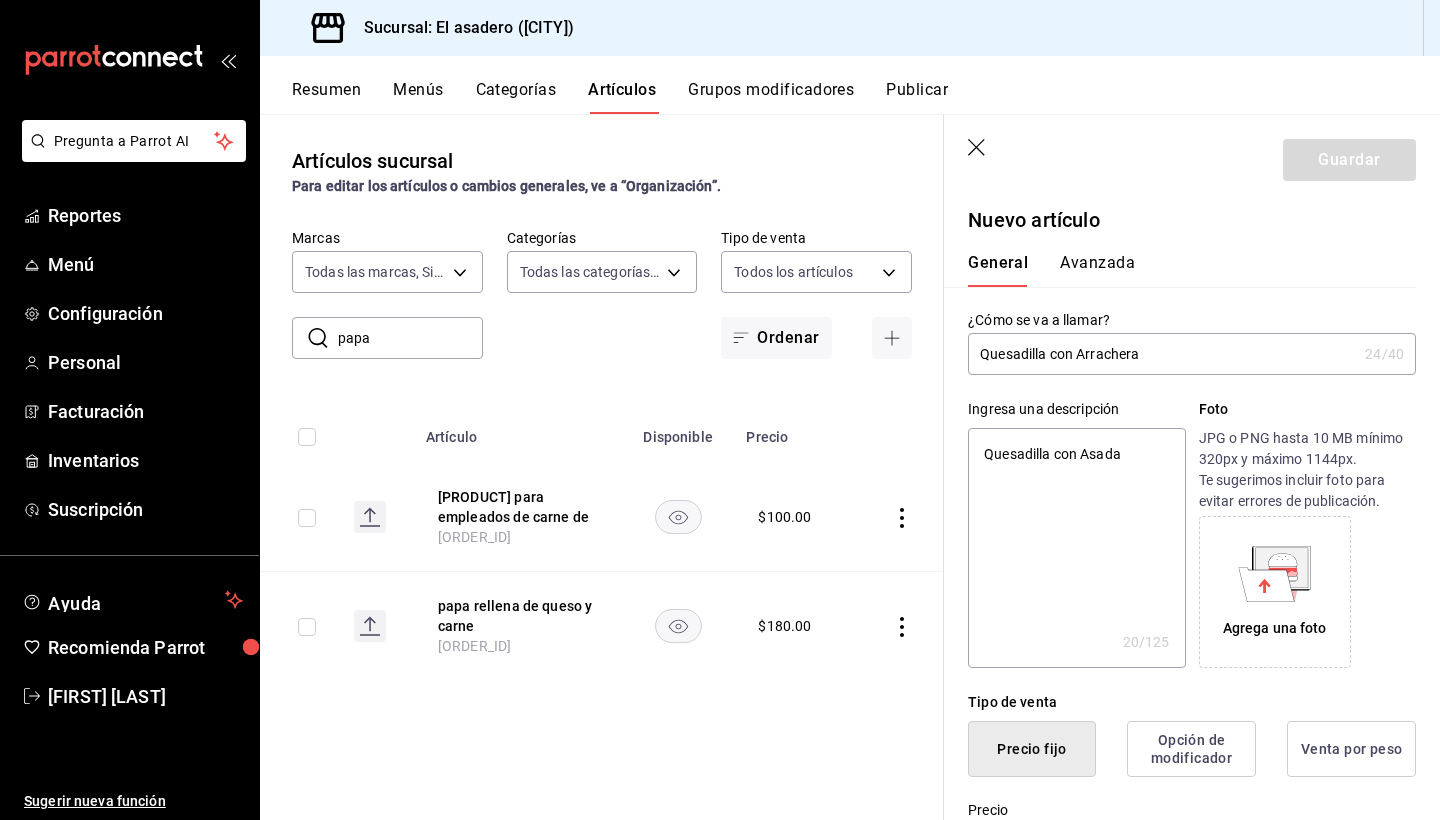 type on "Quesadilla con Asad" 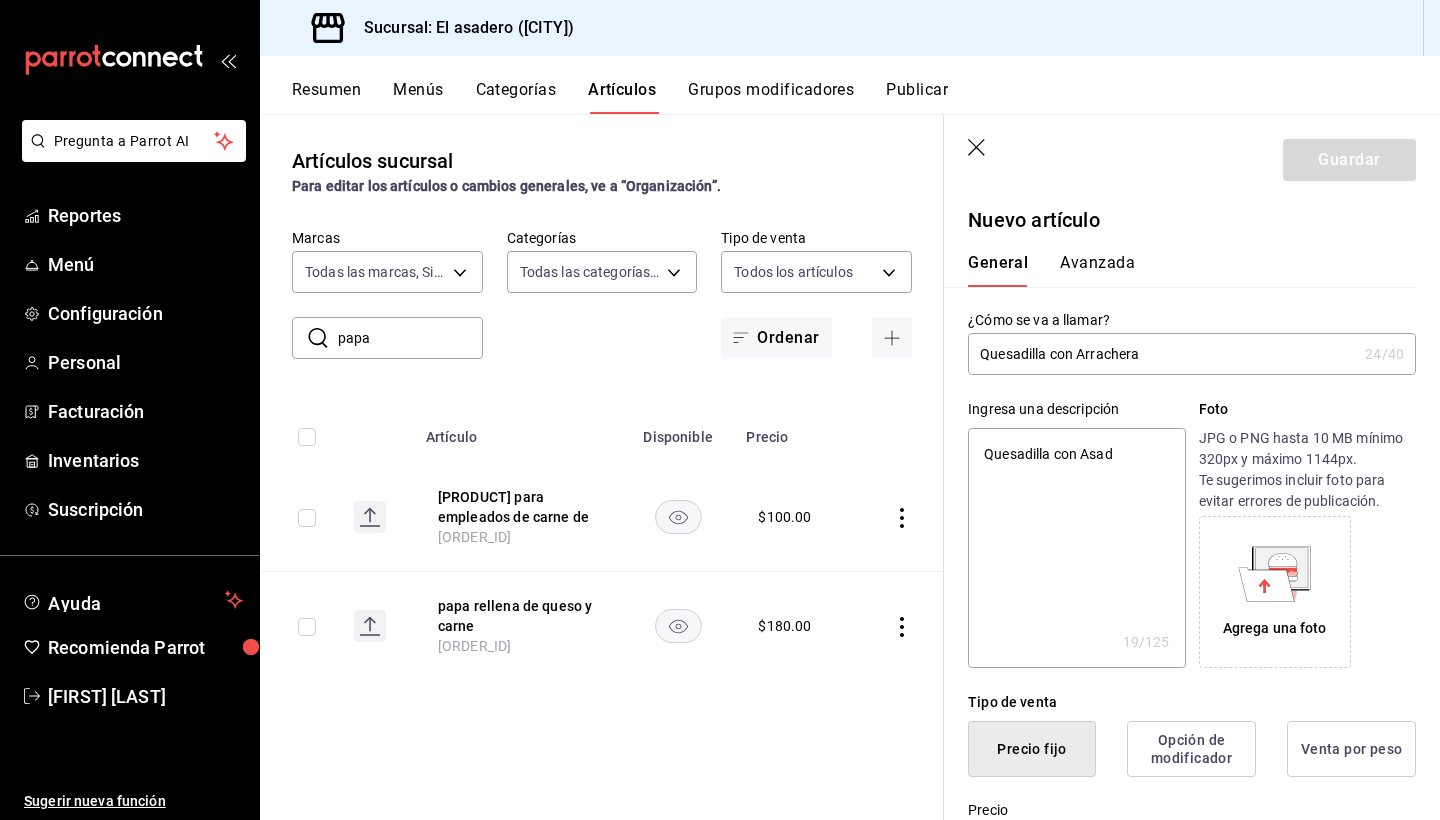 type on "Quesadilla con Asa" 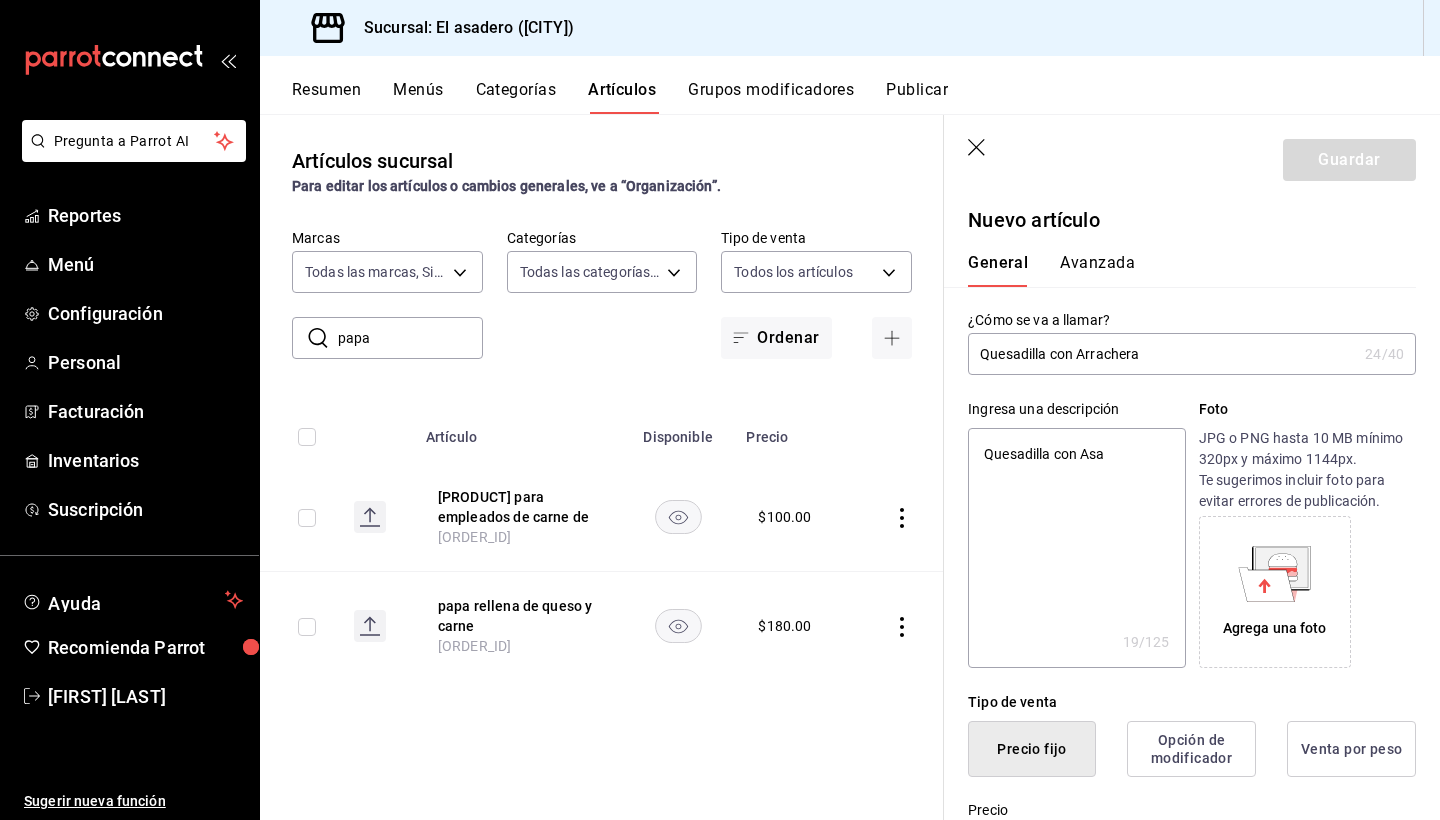 type on "Quesadilla con As" 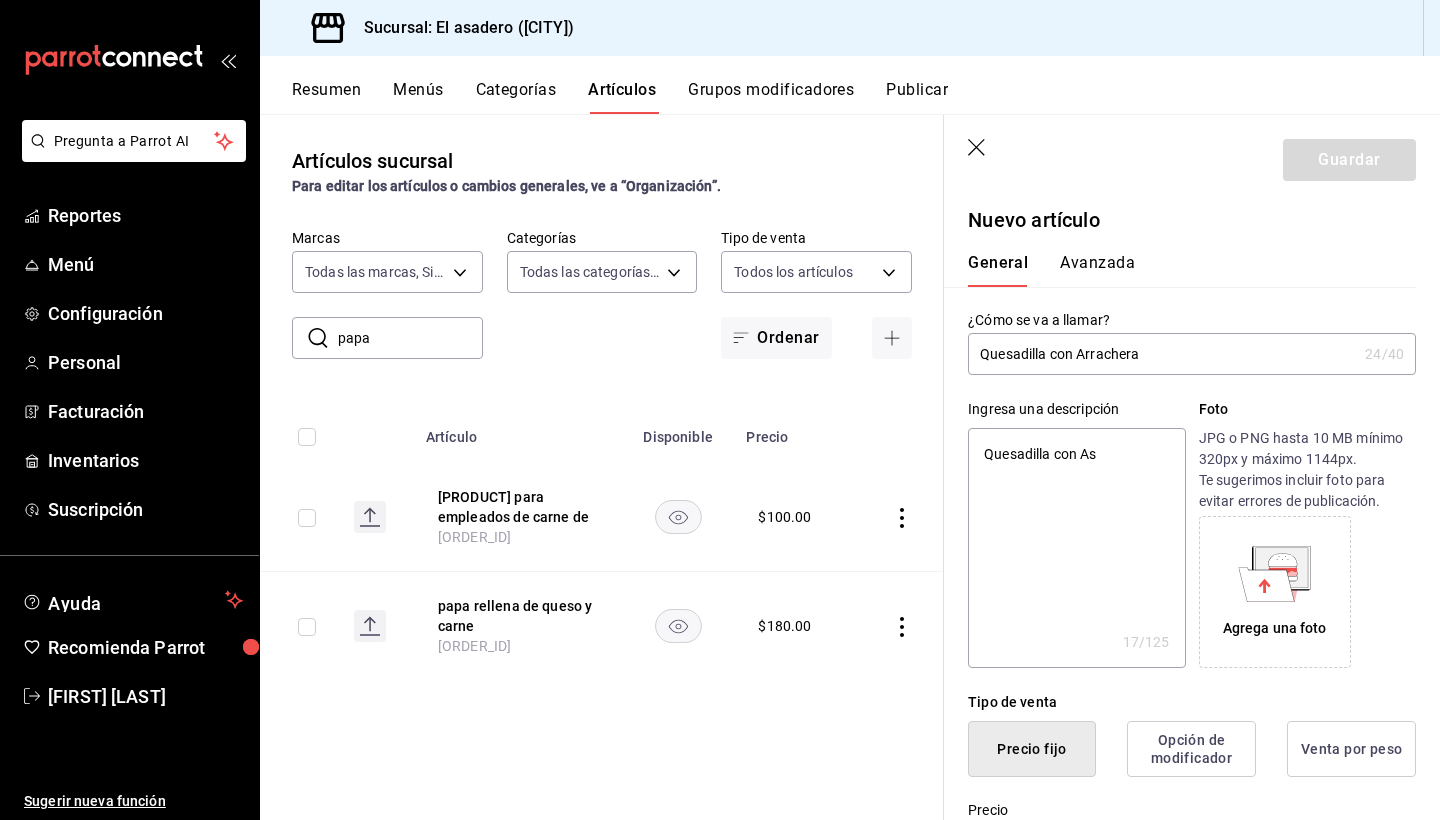 type on "Quesadilla con A" 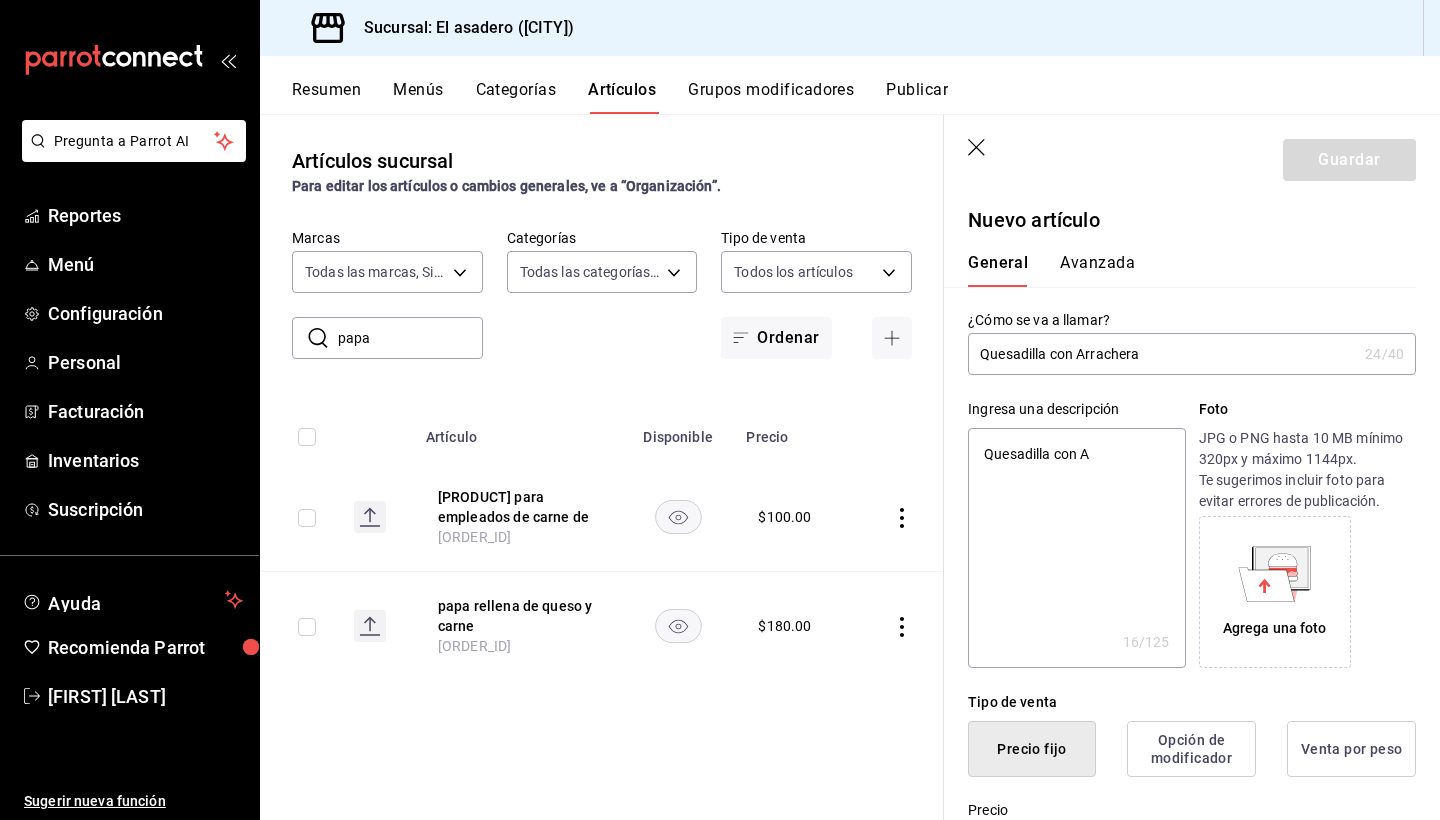 type on "Quesadilla con Ar" 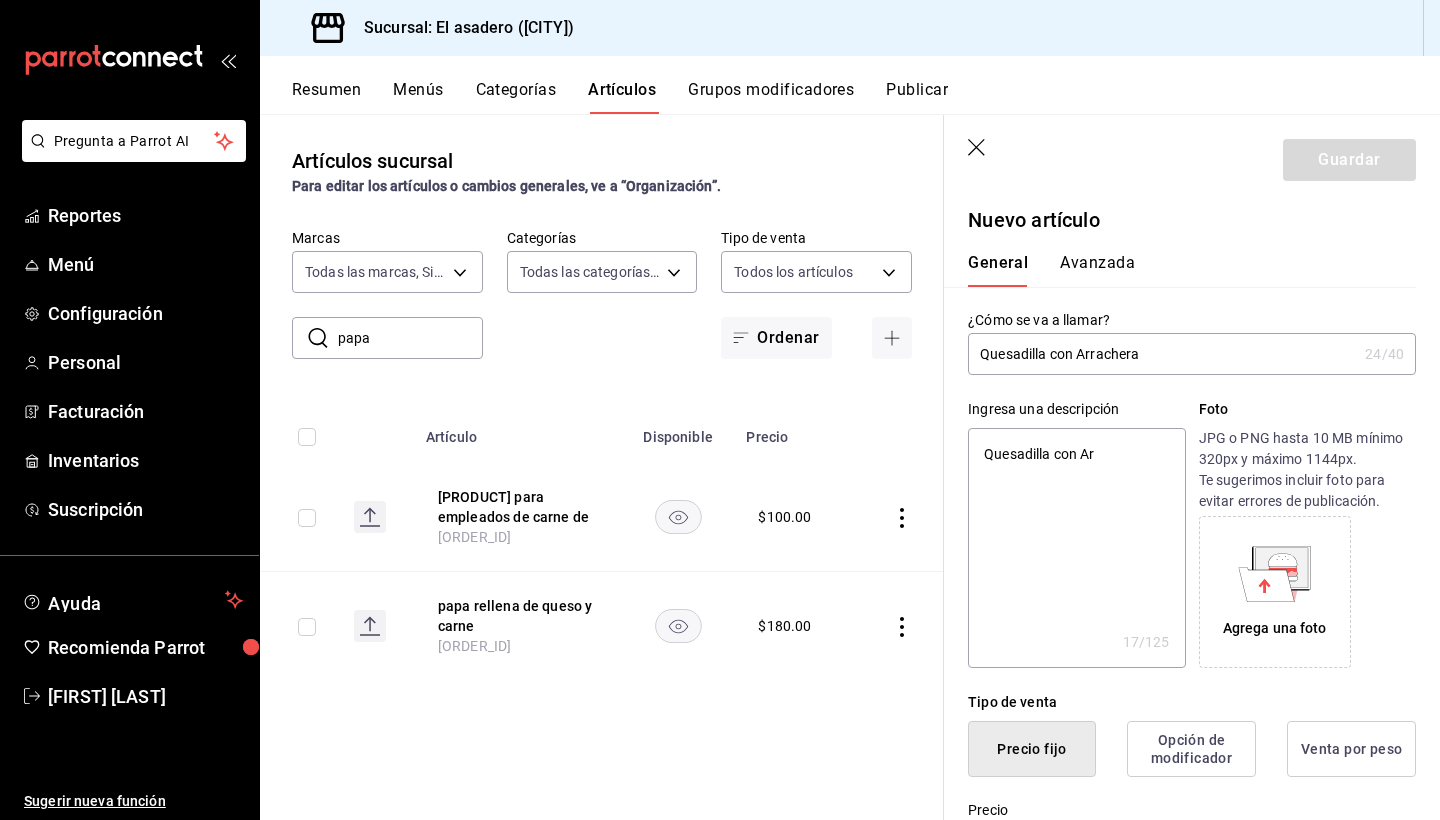 type on "Quesadilla con Arr" 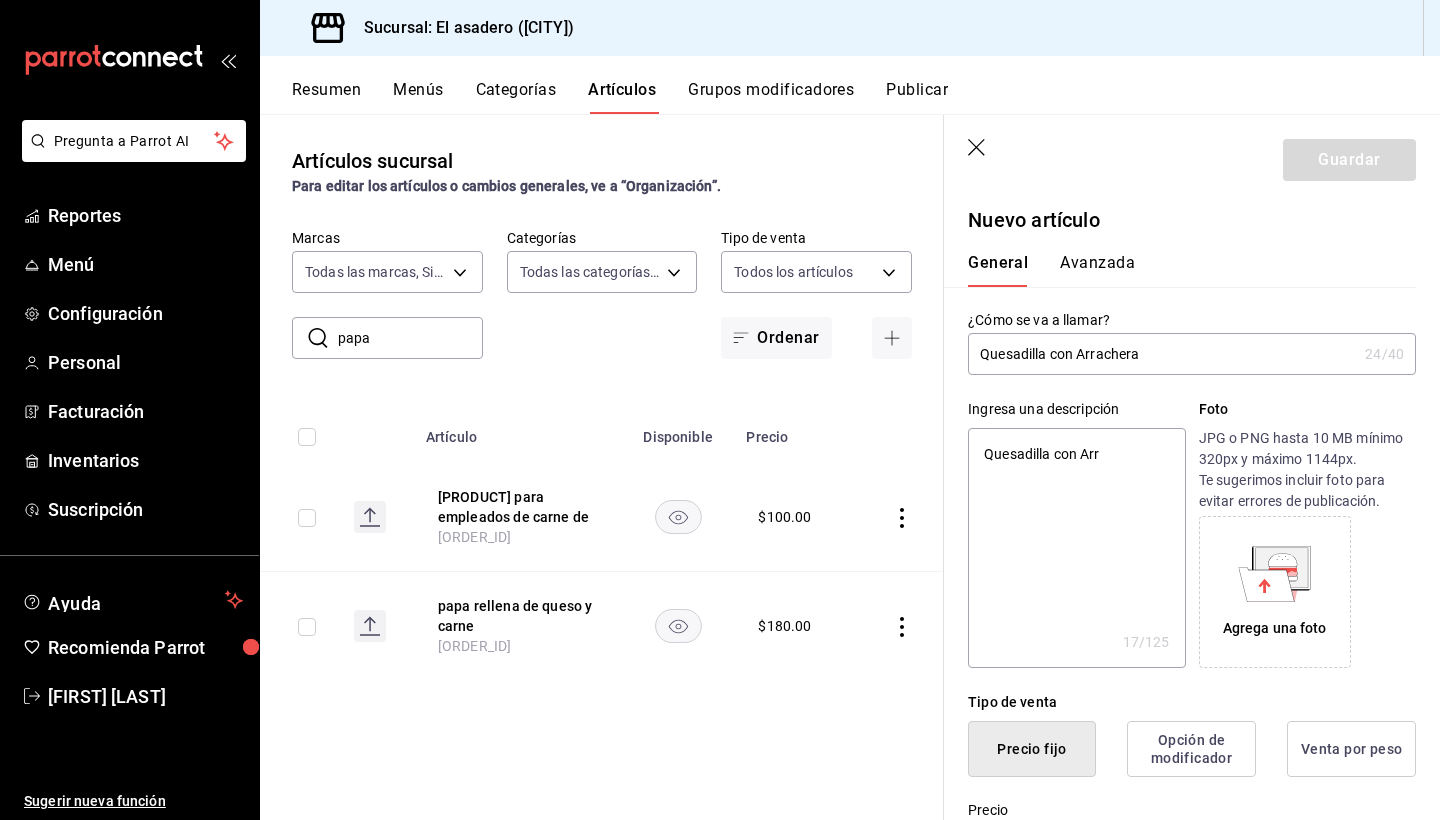 type on "Quesadilla con Arra" 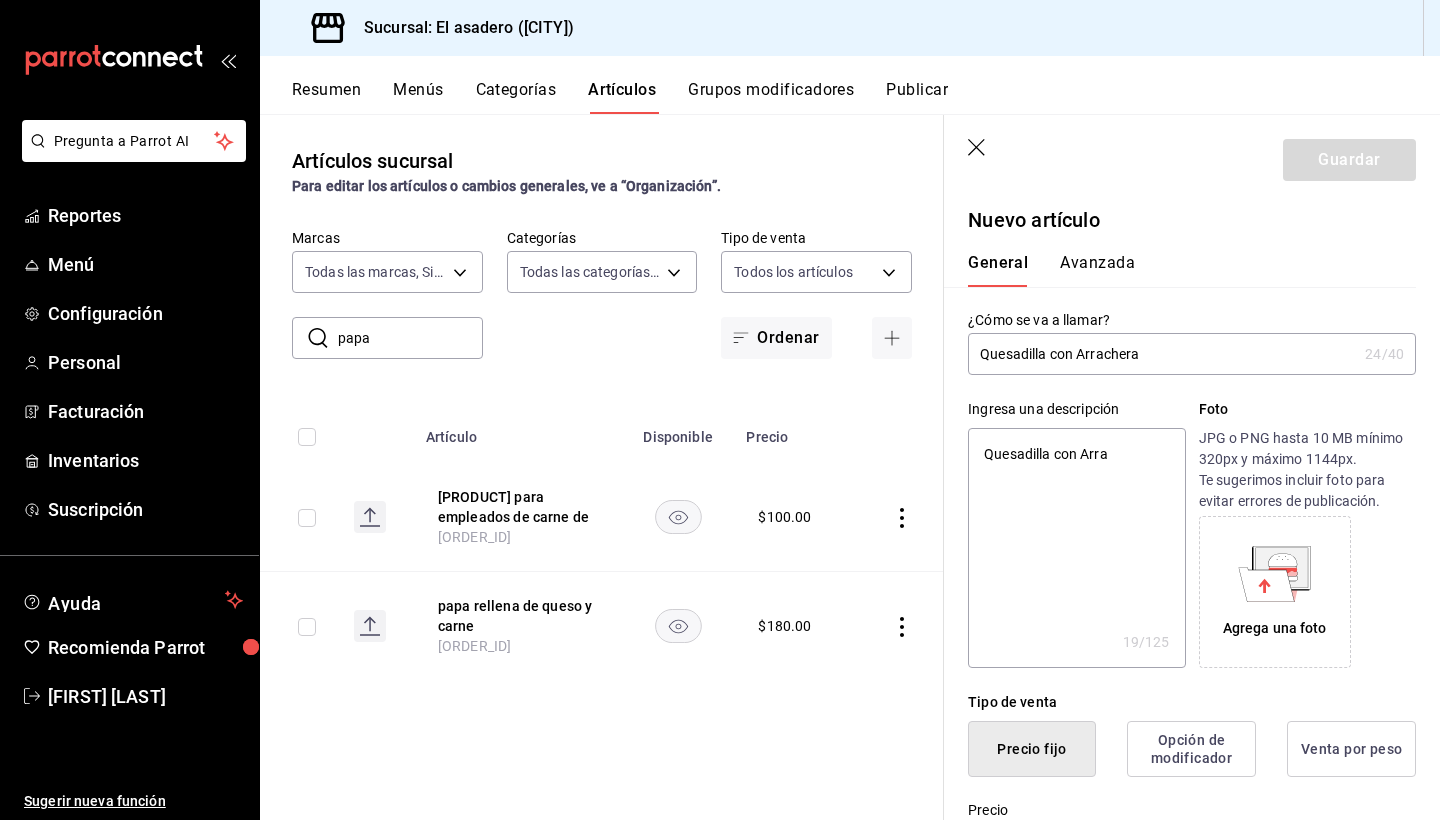 type on "Quesadilla con Arrac" 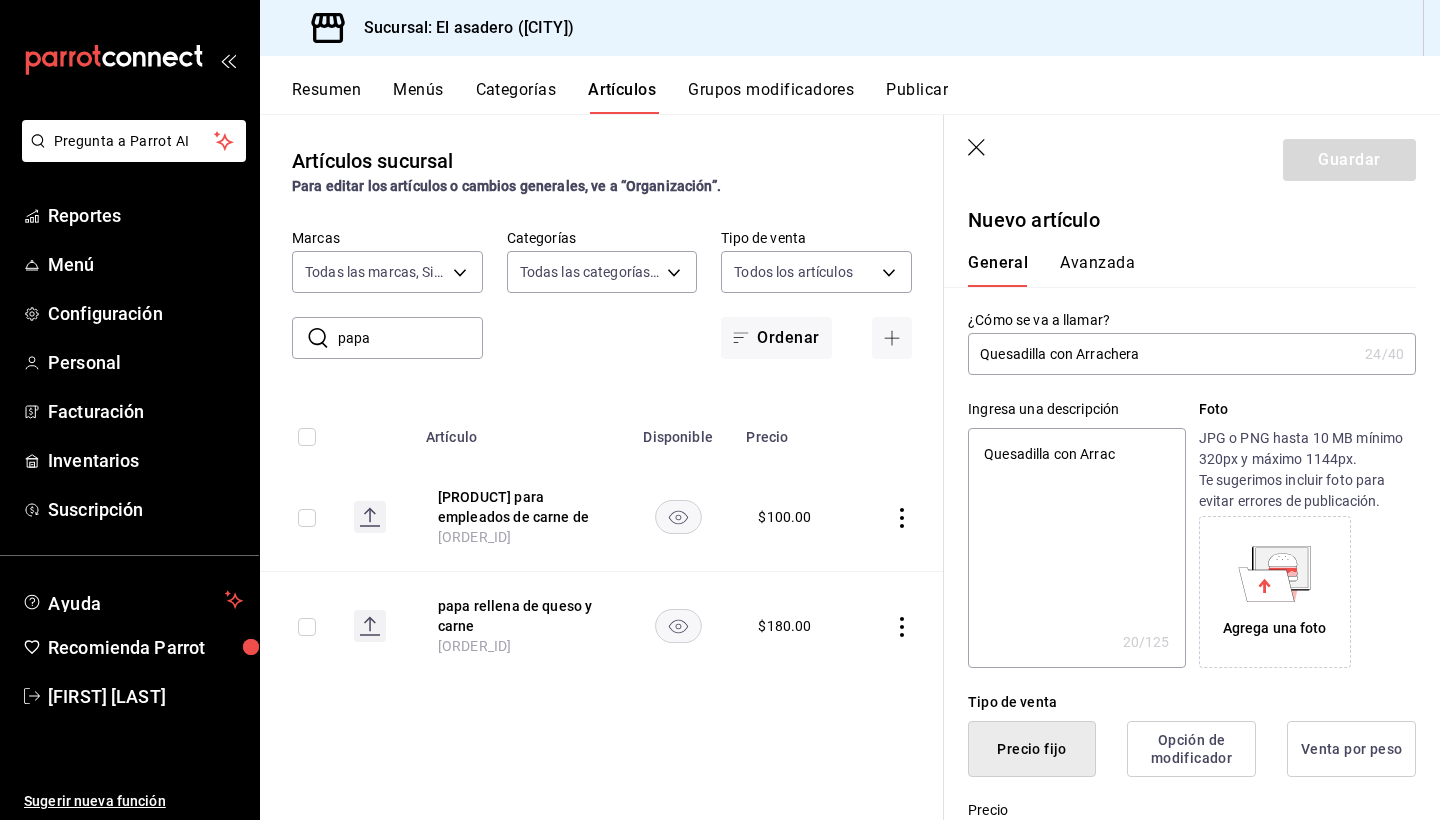 type on "Quesadilla con Arrach" 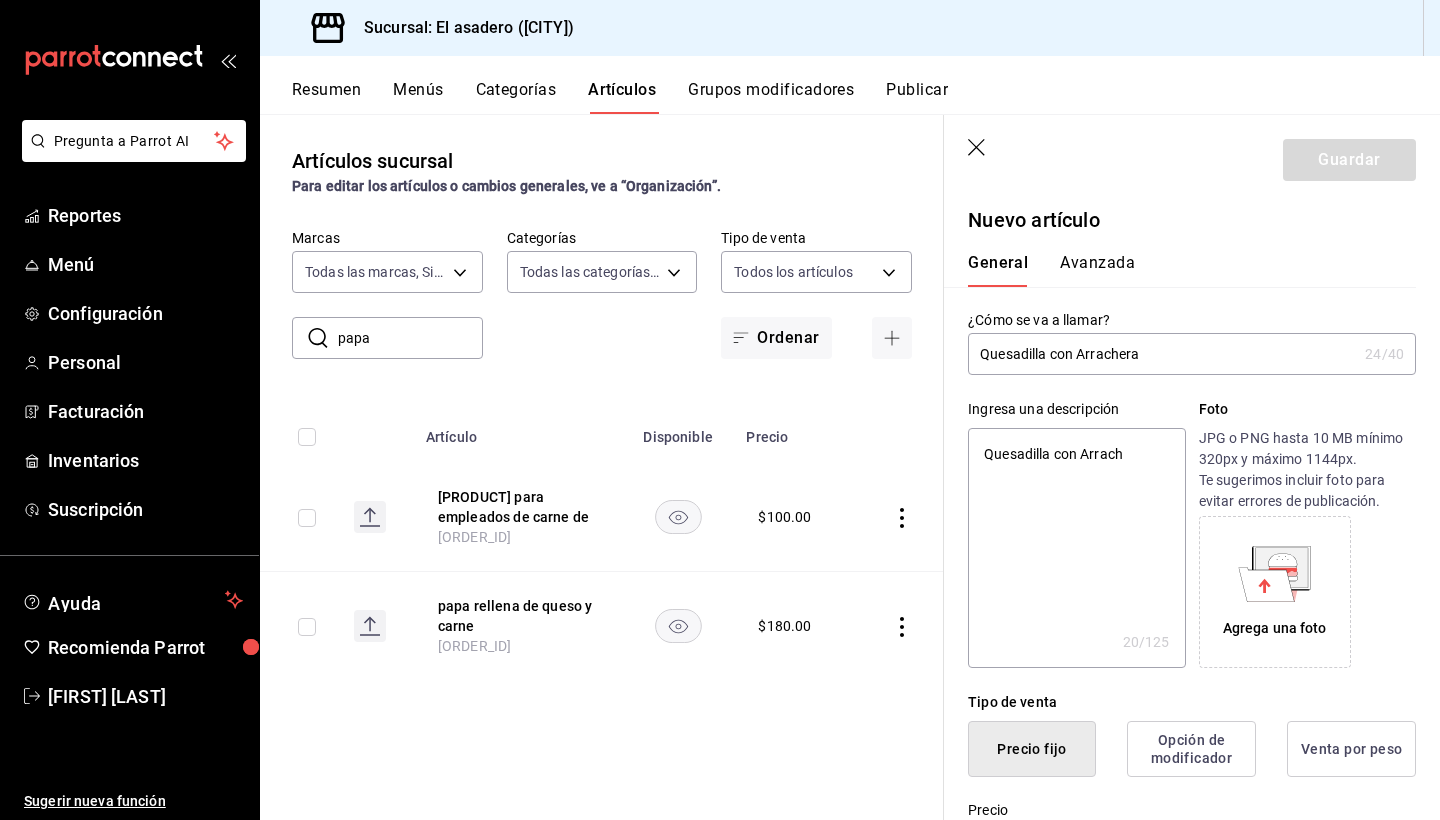 type on "Quesadilla con Arrache" 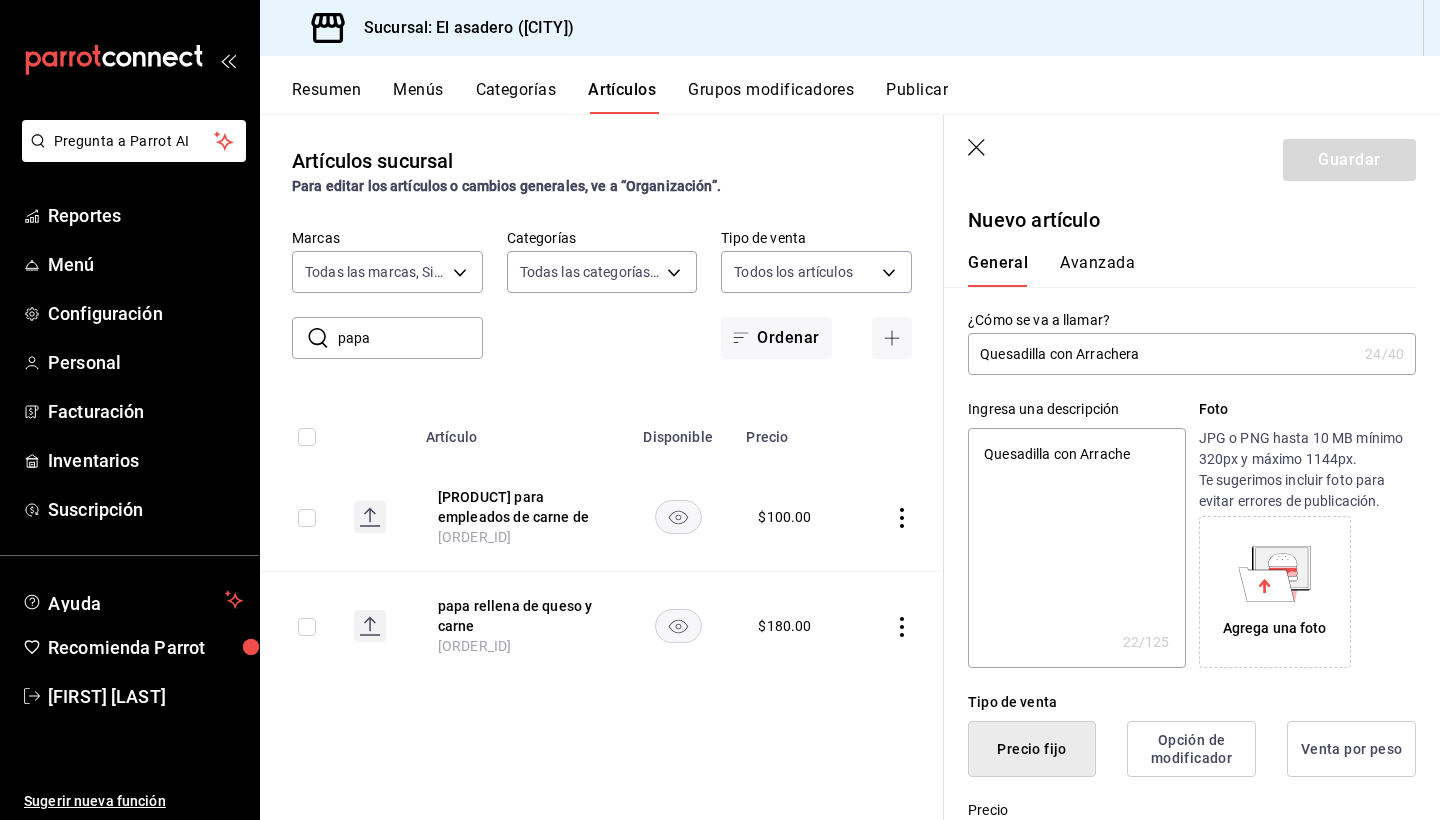 type on "Quesadilla con Arracher" 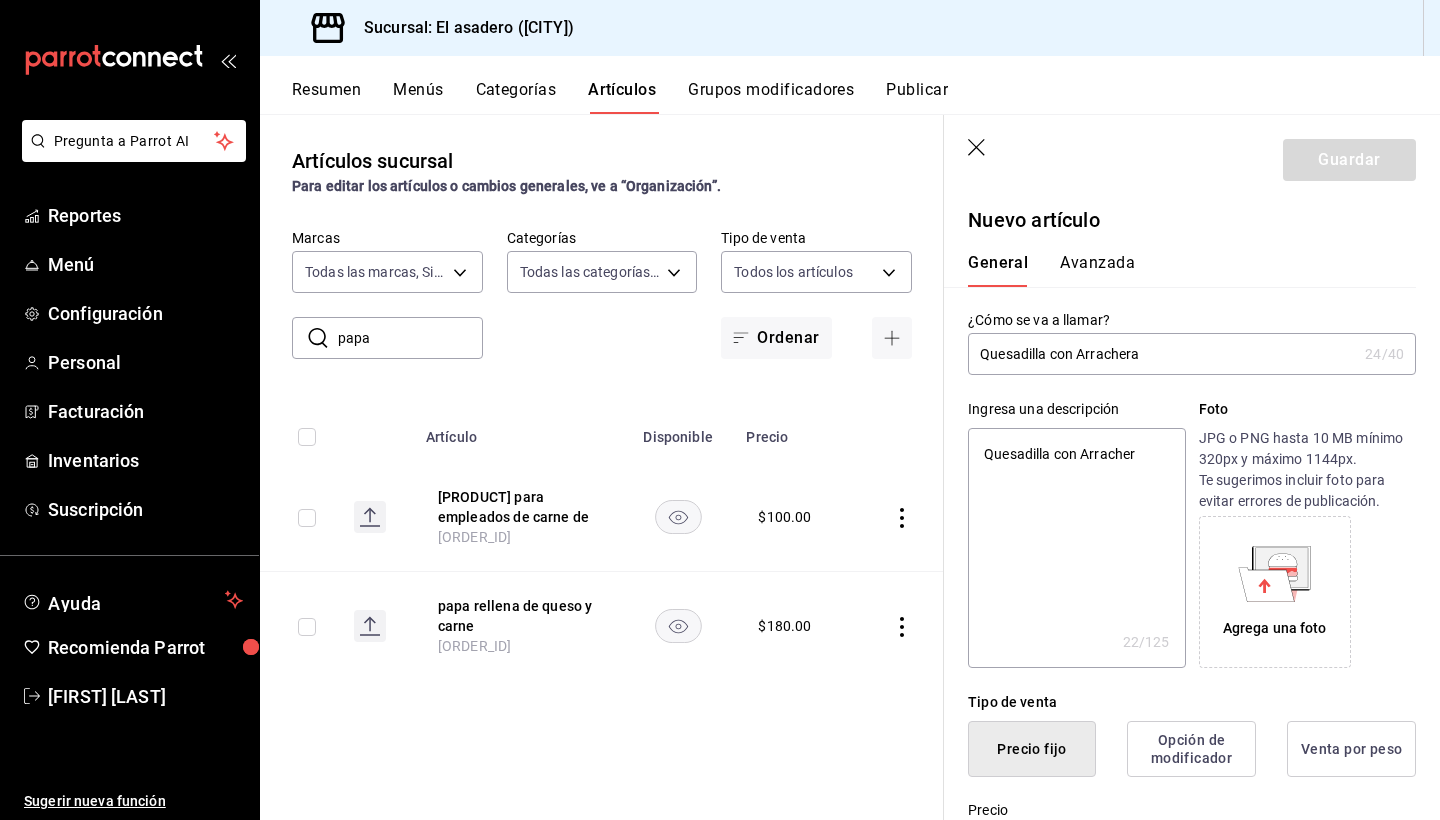 type on "Quesadilla con Arrachera" 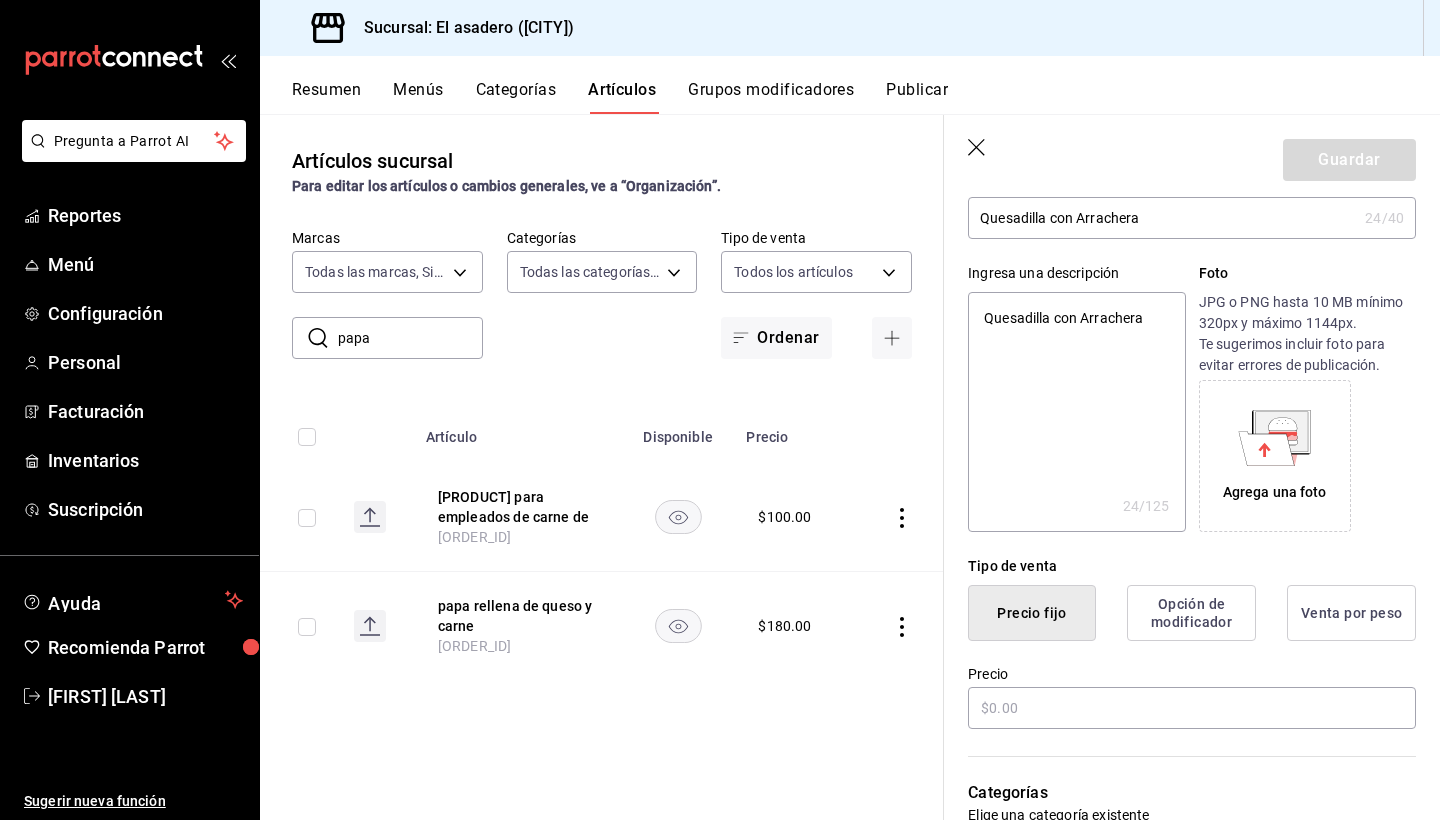 scroll, scrollTop: 151, scrollLeft: 0, axis: vertical 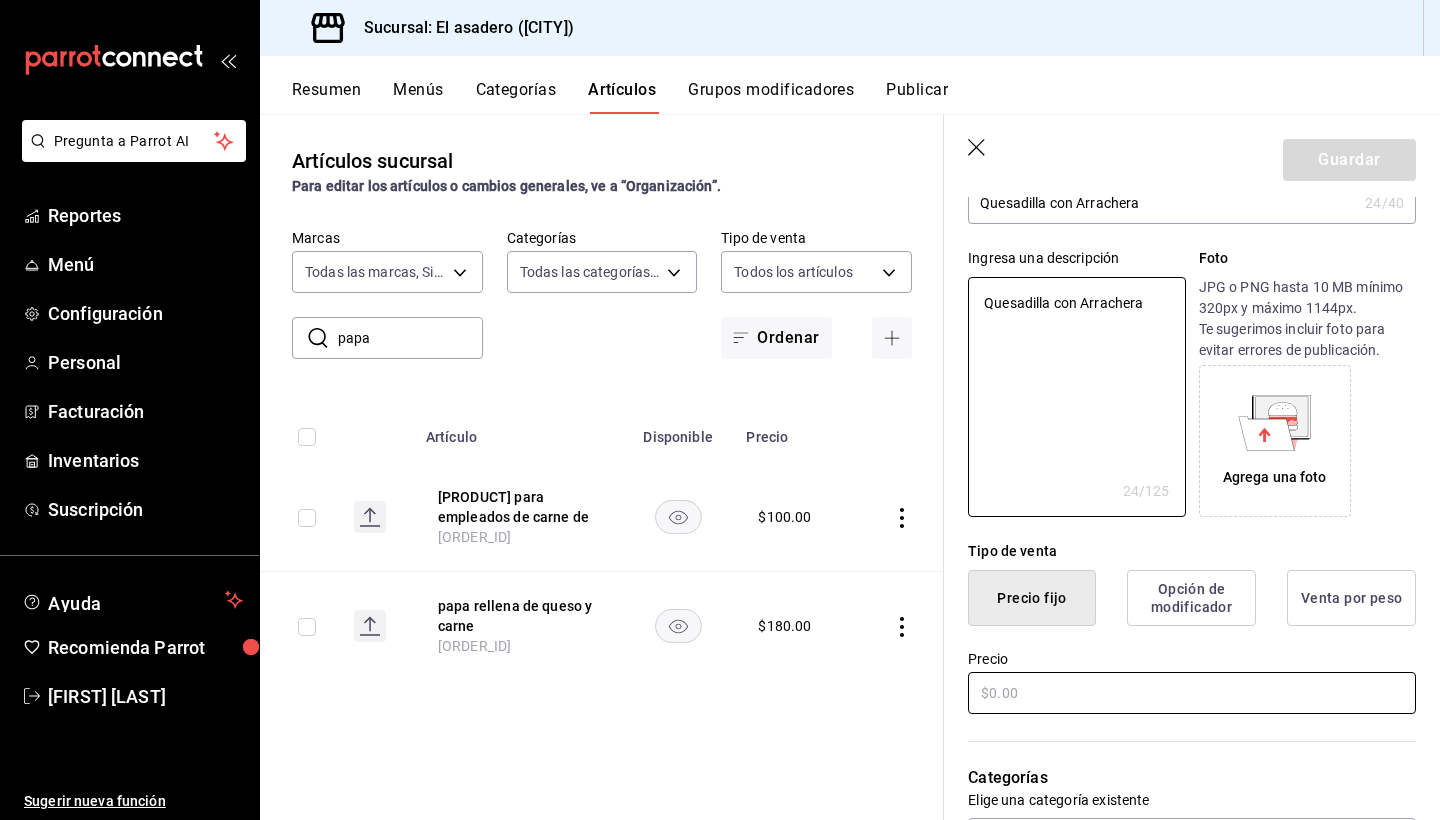 type on "Quesadilla con Arrachera" 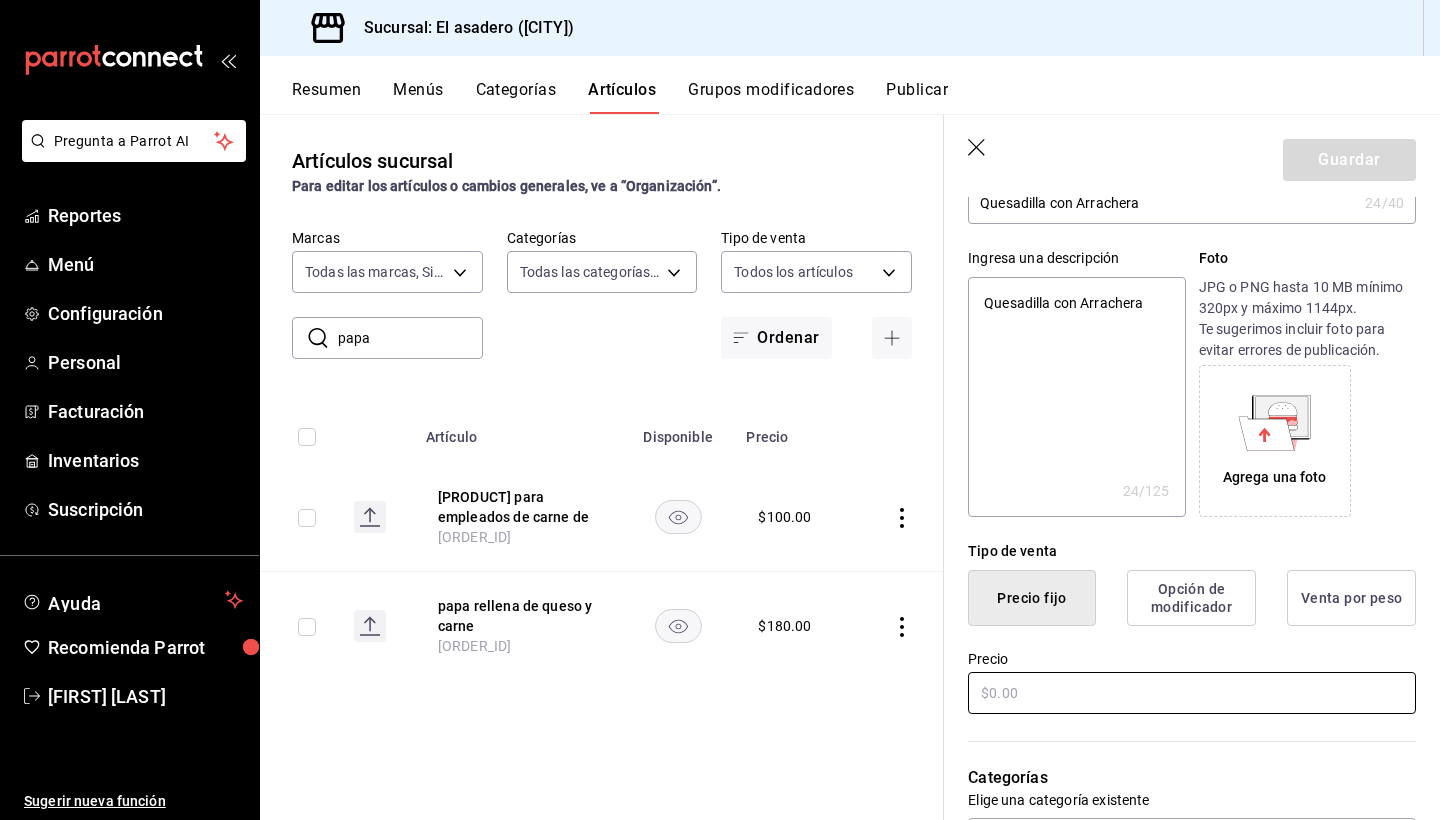 click at bounding box center (1192, 693) 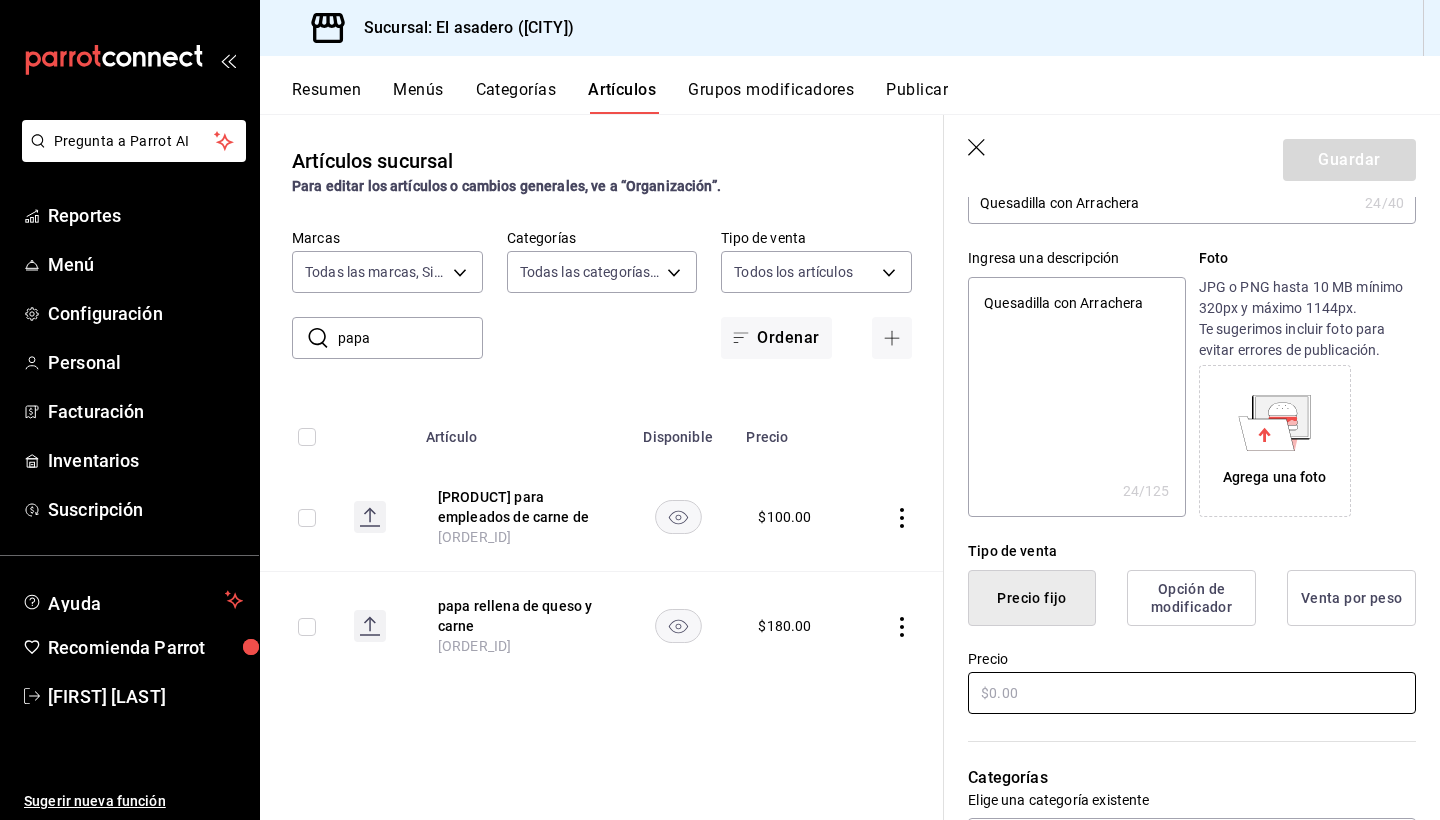 type on "x" 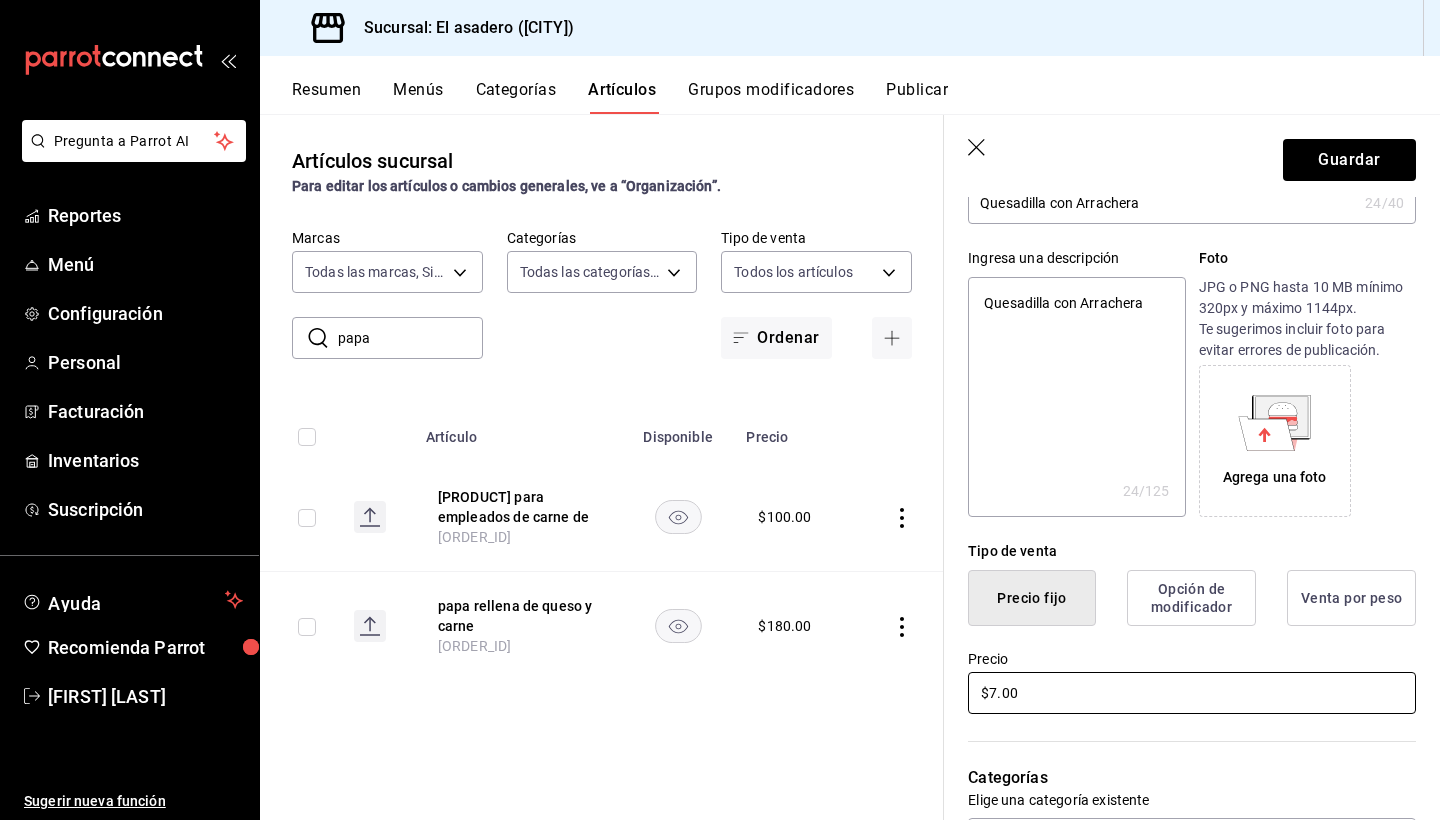 type on "x" 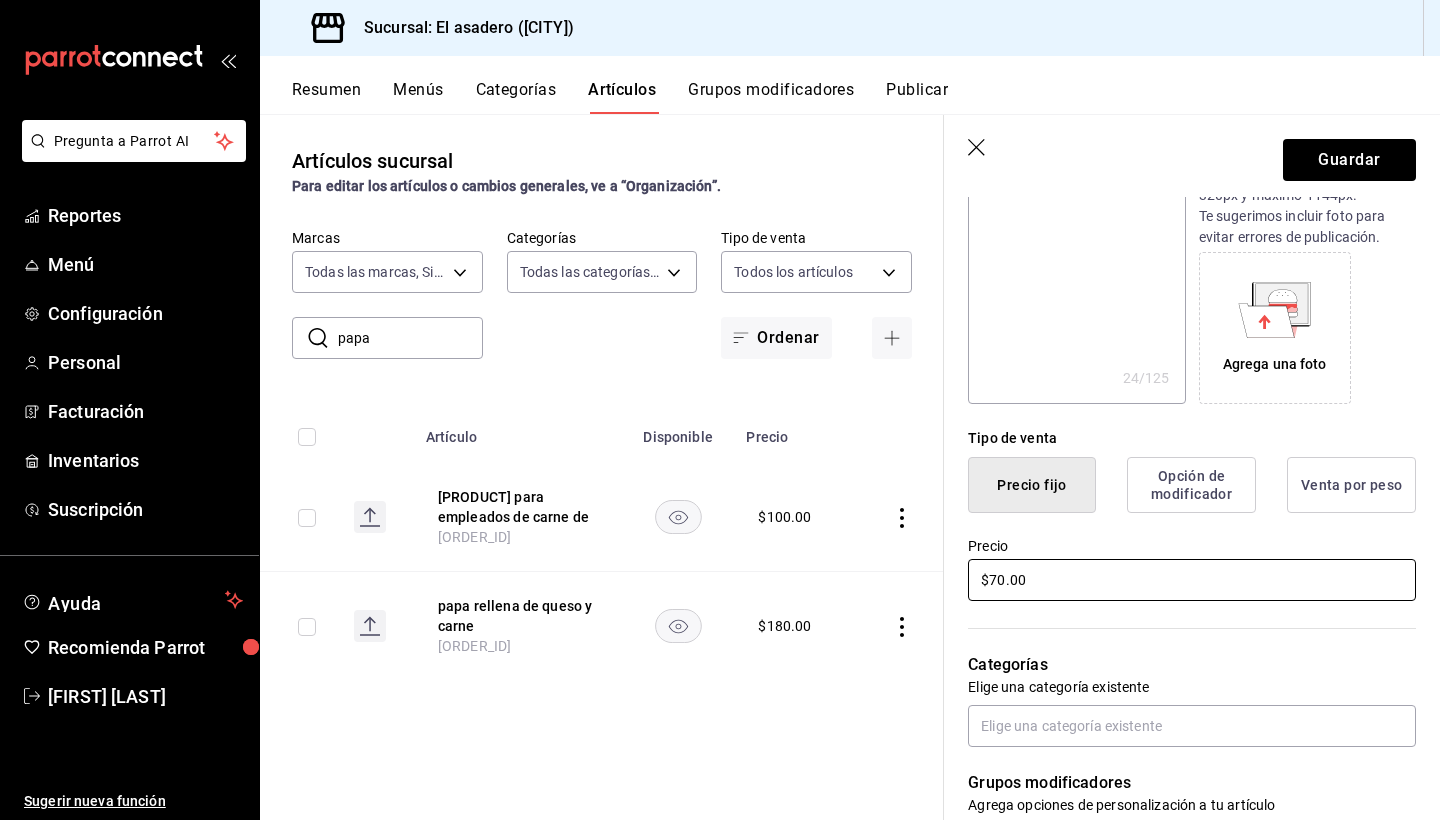 scroll, scrollTop: 290, scrollLeft: 0, axis: vertical 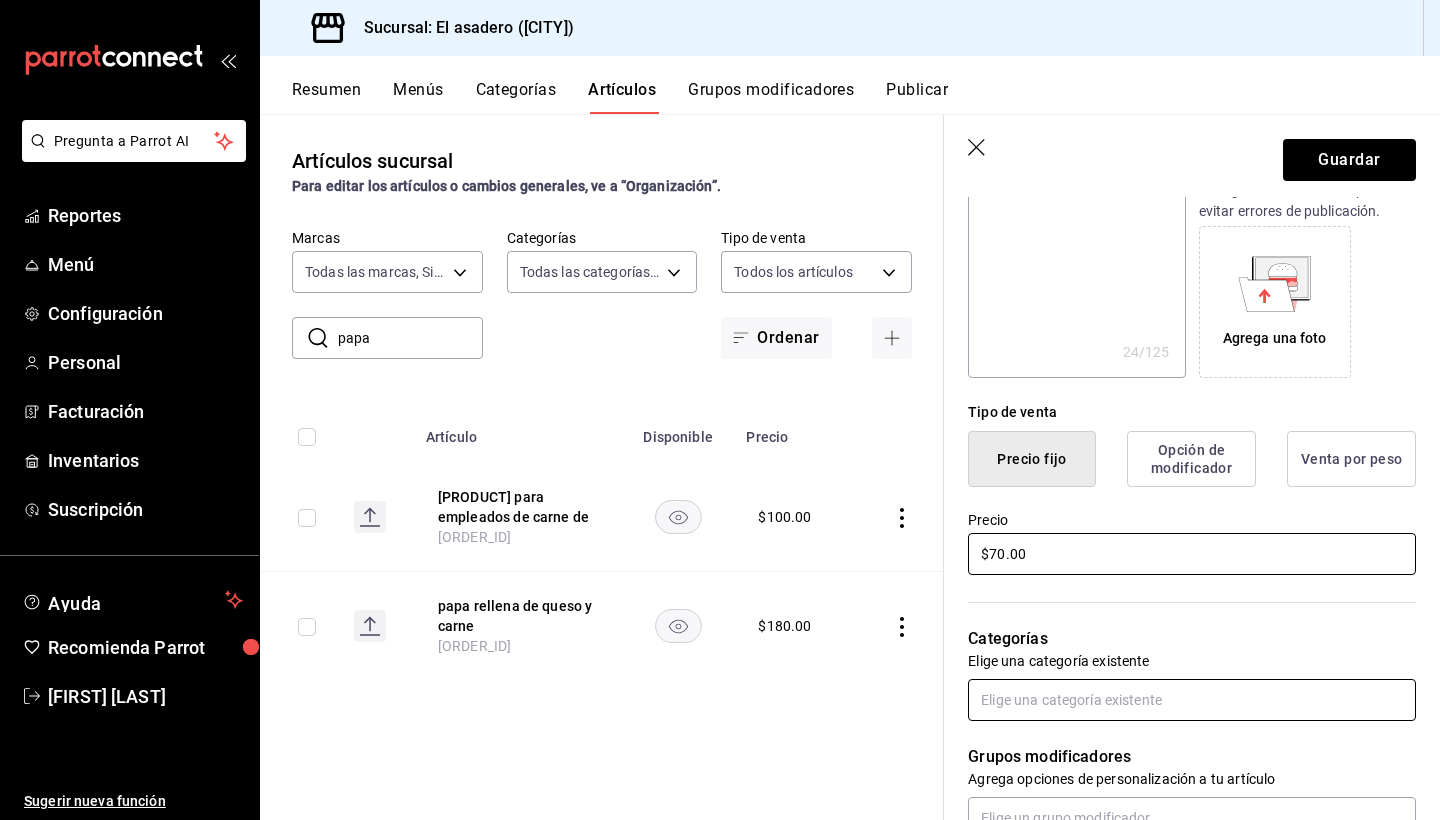 type on "$70.00" 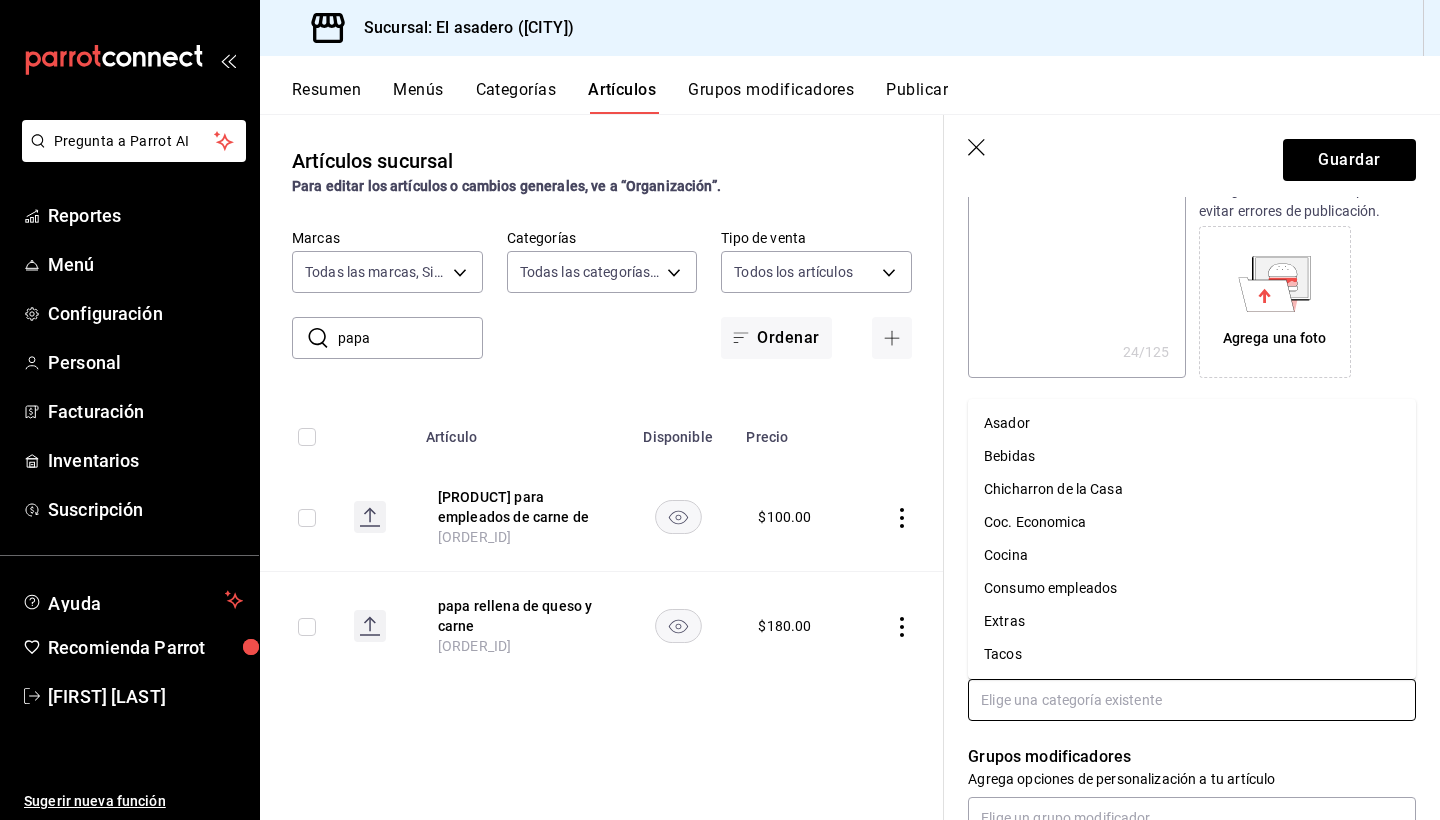 click at bounding box center [1192, 700] 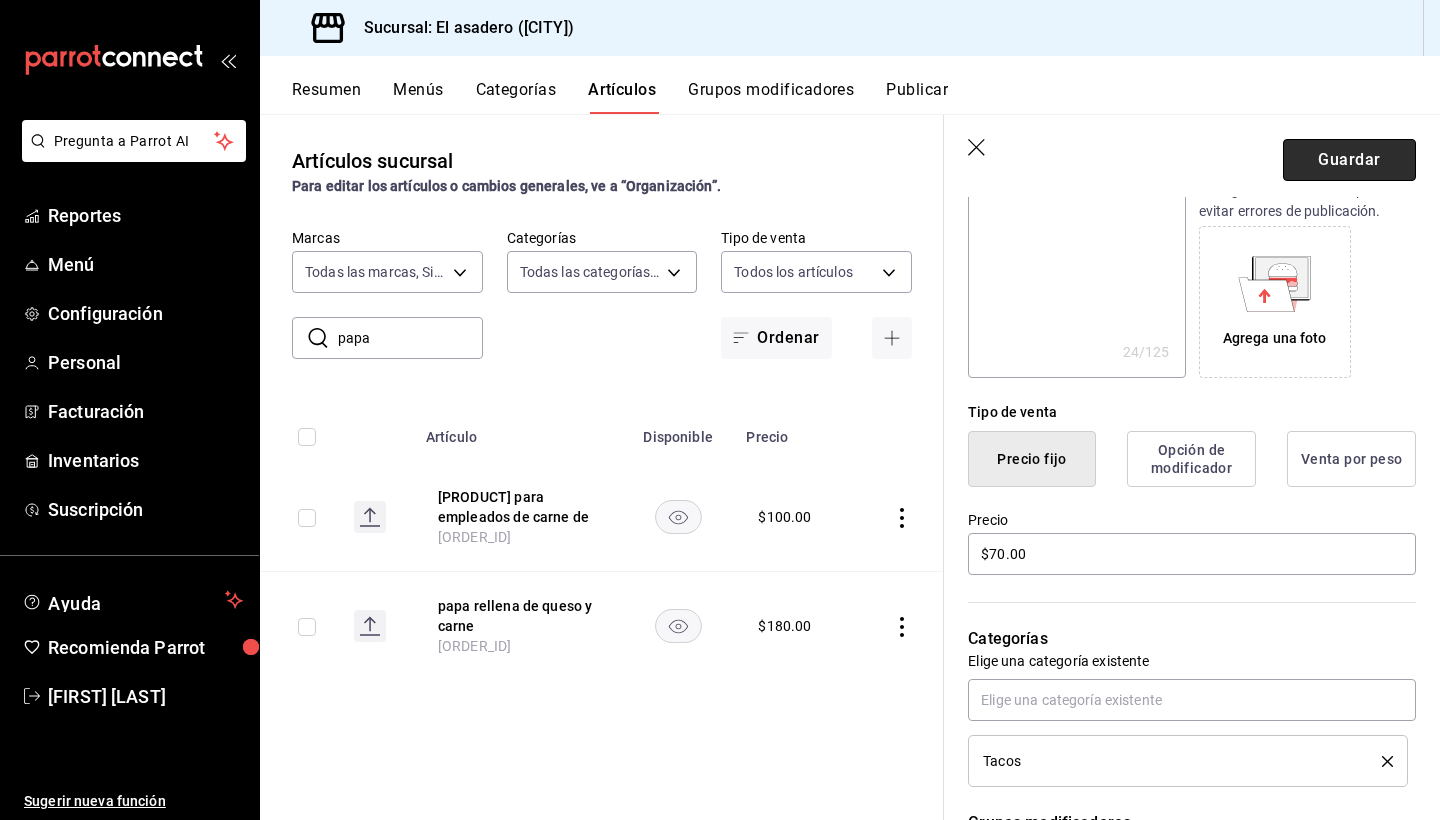 click on "Guardar" at bounding box center (1349, 160) 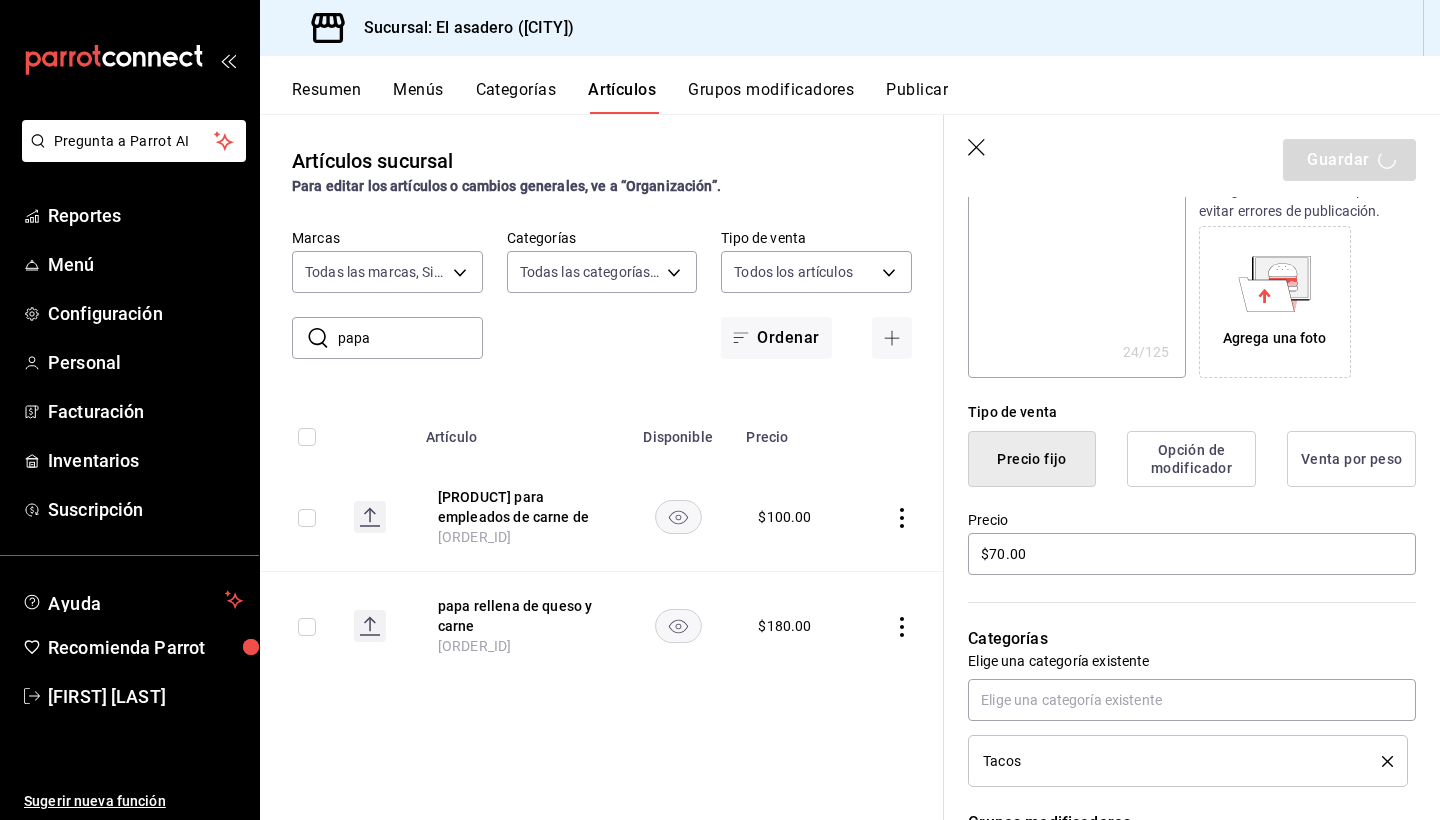 type on "x" 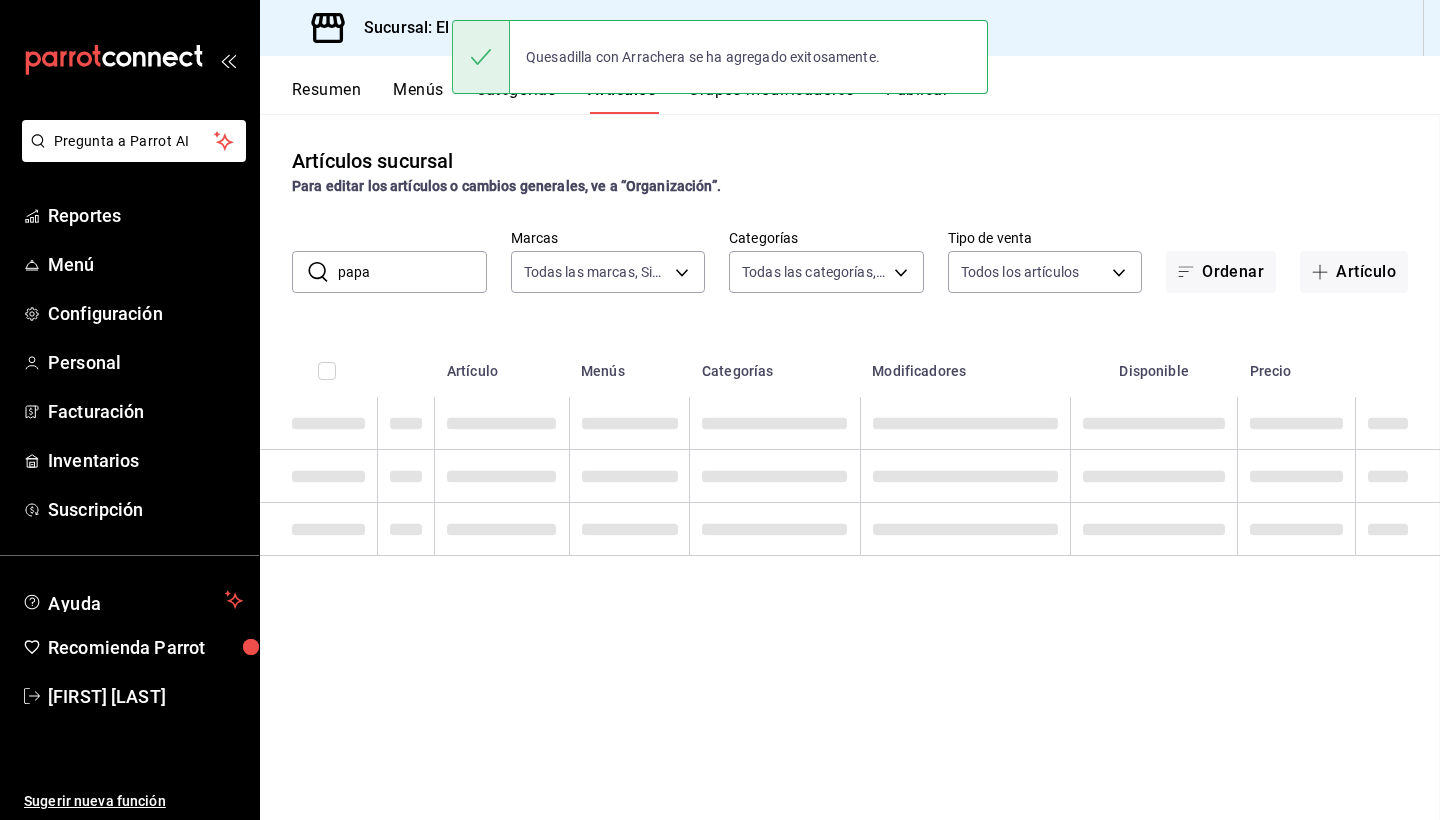 scroll, scrollTop: 0, scrollLeft: 0, axis: both 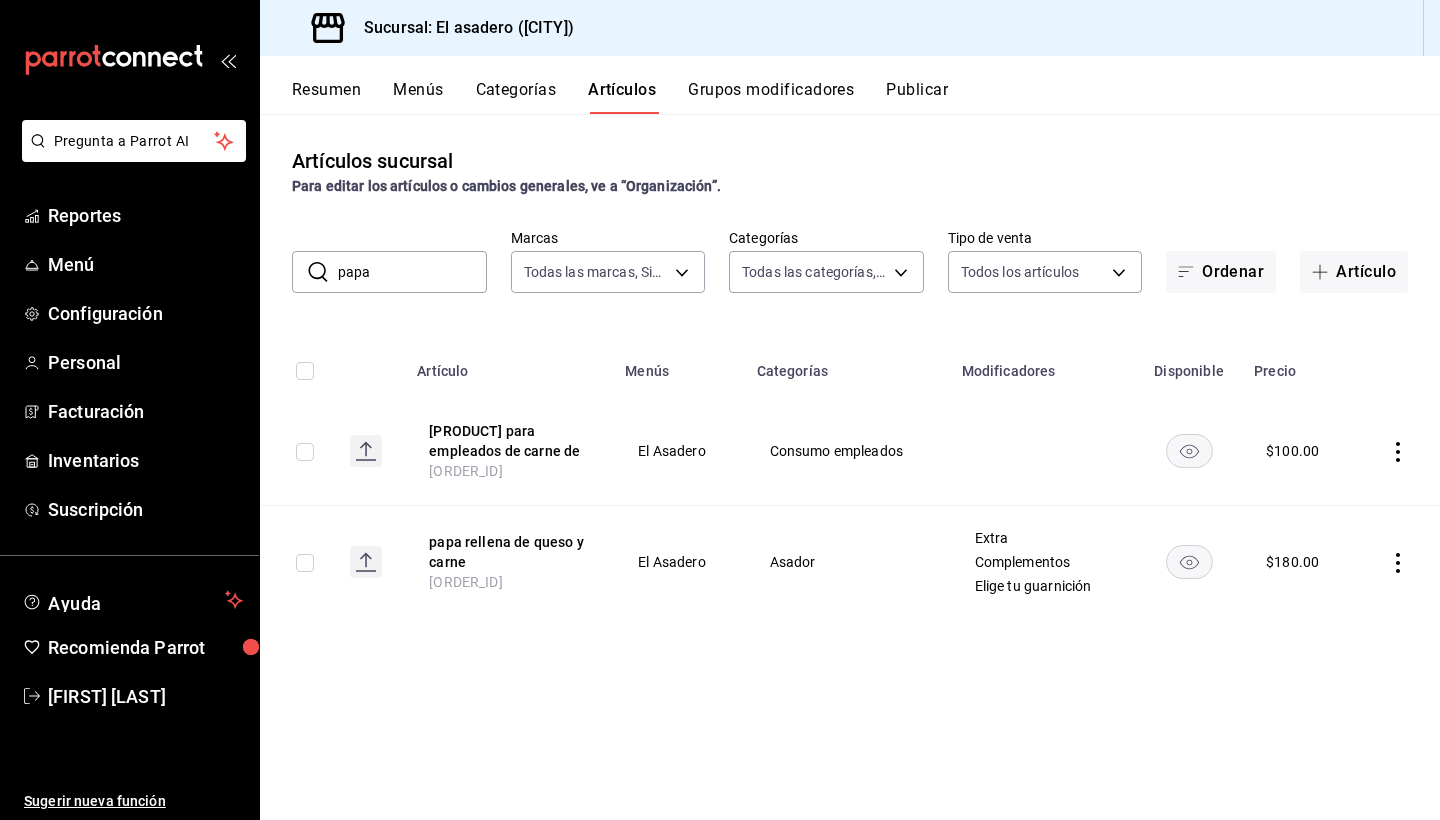 drag, startPoint x: 384, startPoint y: 275, endPoint x: 305, endPoint y: 287, distance: 79.9062 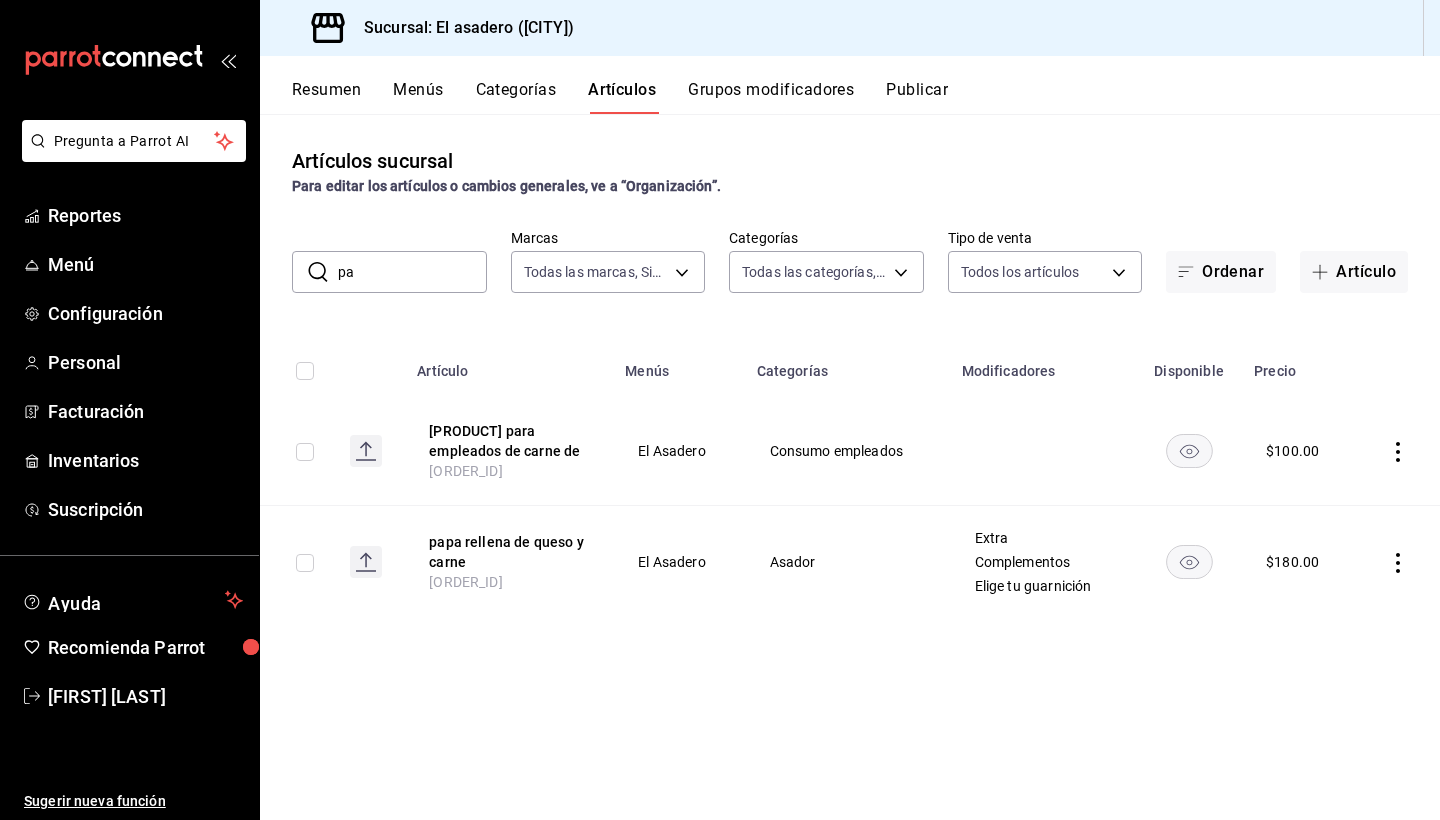 type on "p" 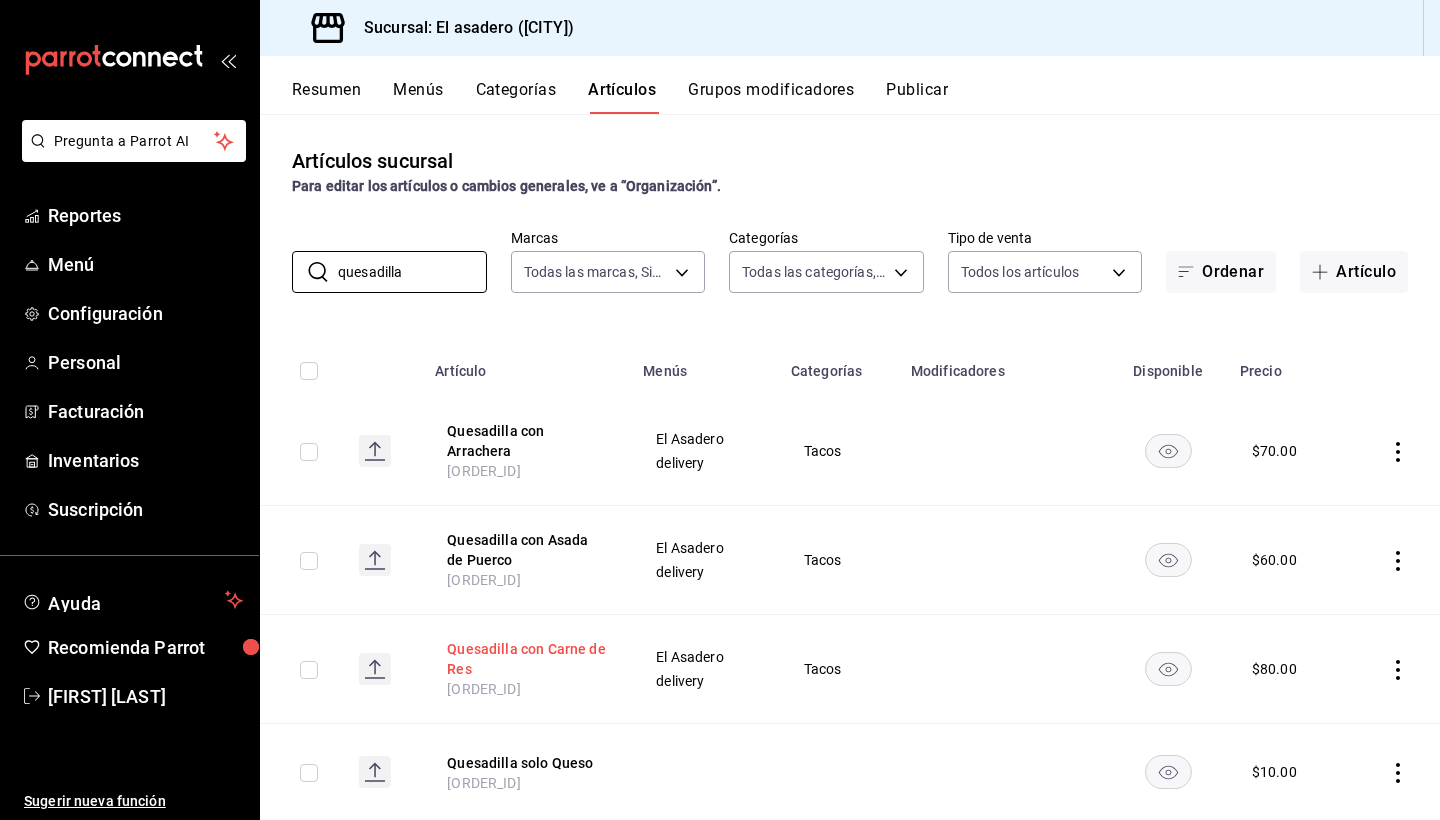 type on "quesadilla" 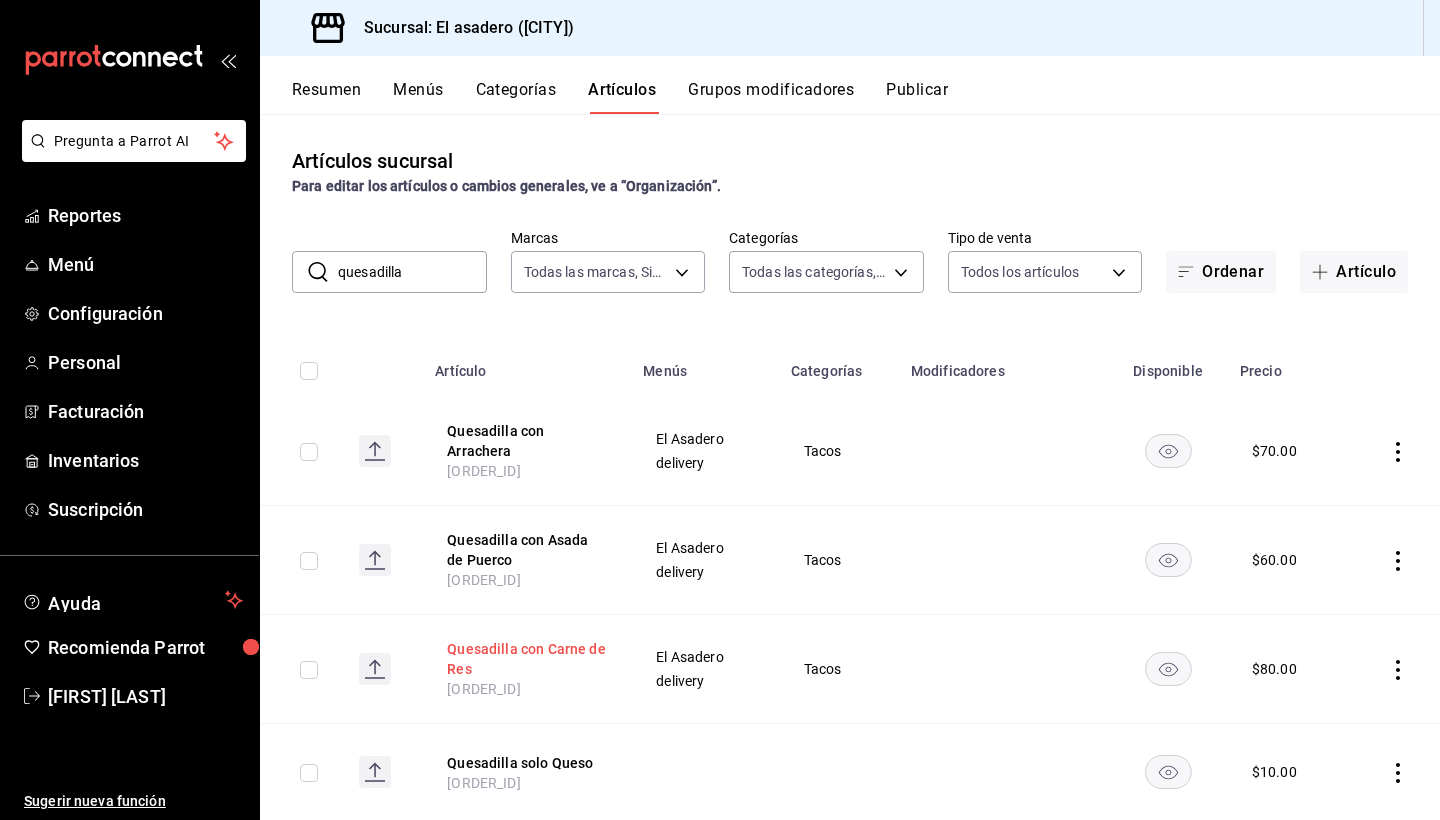 click on "Quesadilla con Carne de Res" at bounding box center [527, 659] 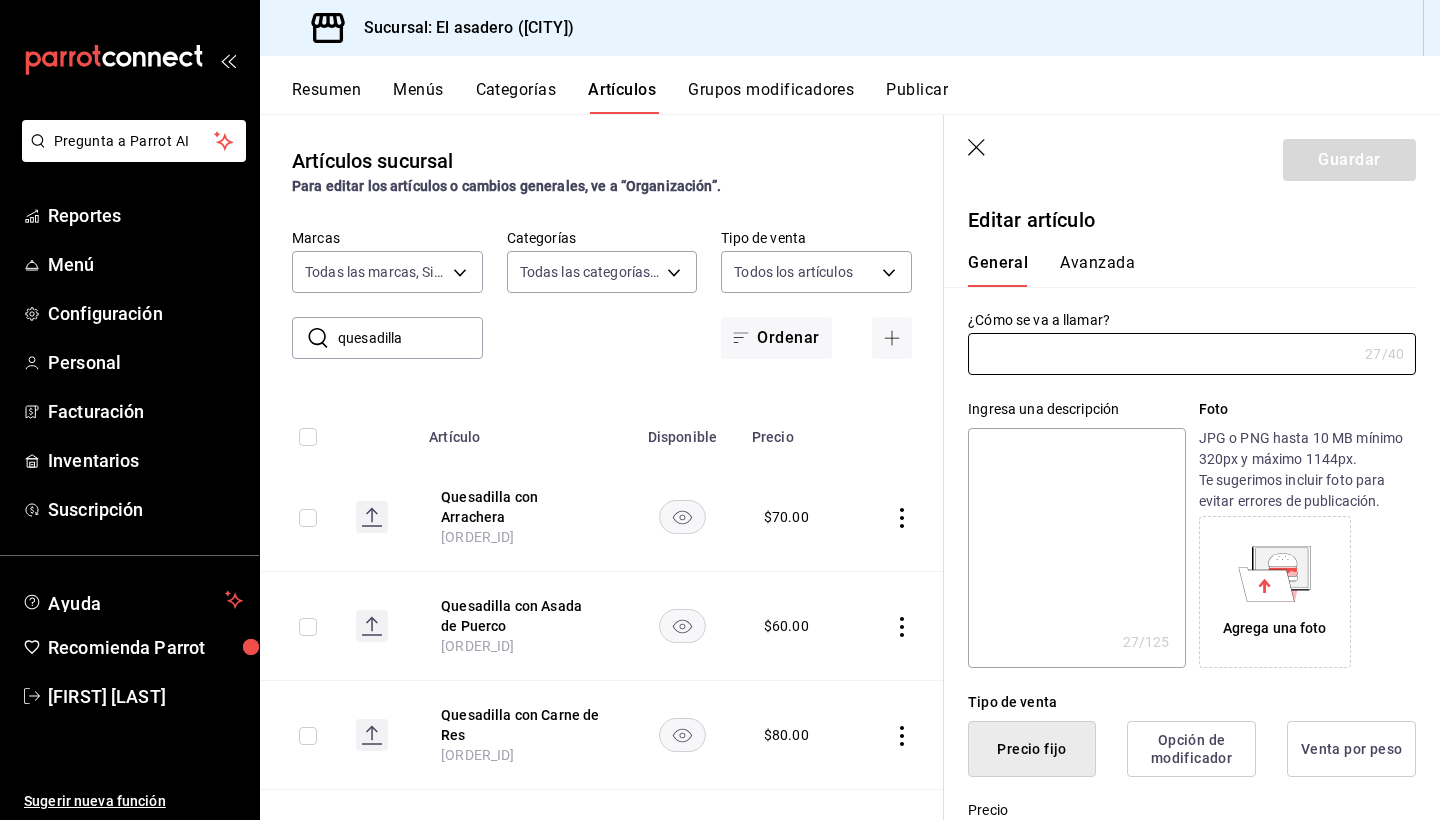 type on "Quesadilla con Carne de Res" 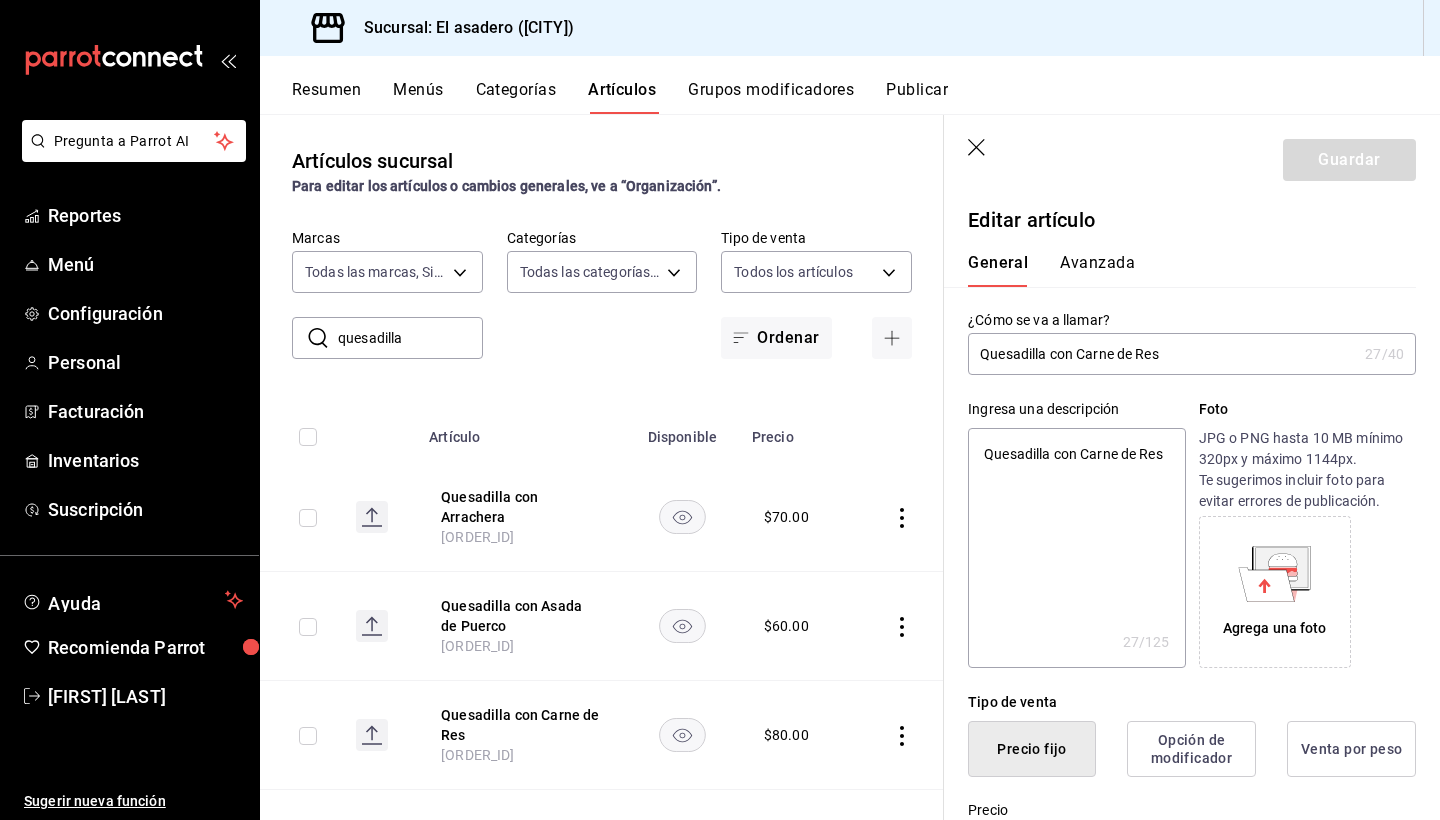 click on "Quesadilla con Carne de Res" at bounding box center [1162, 354] 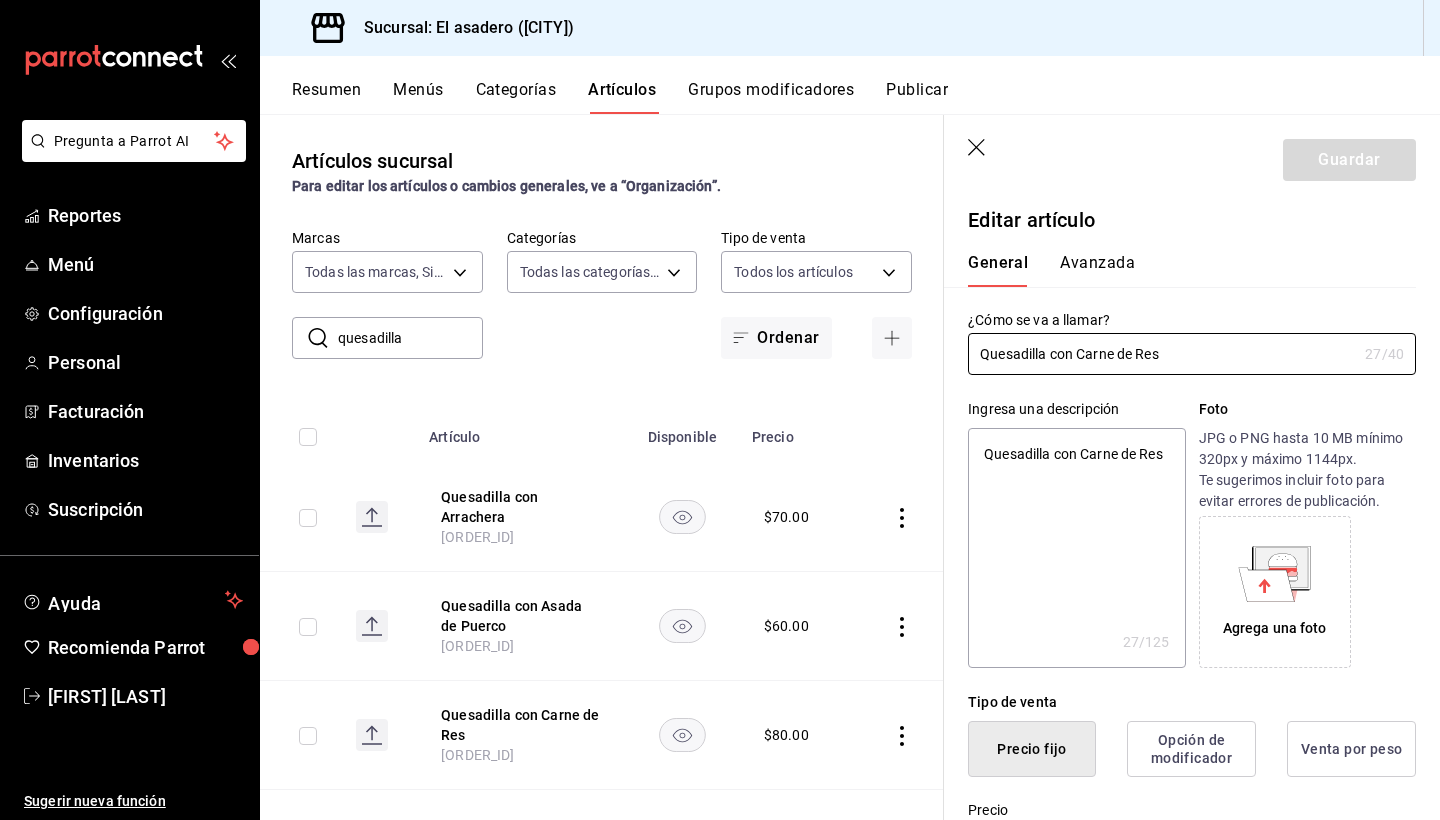 type on "Quesadilla con Carn de Res" 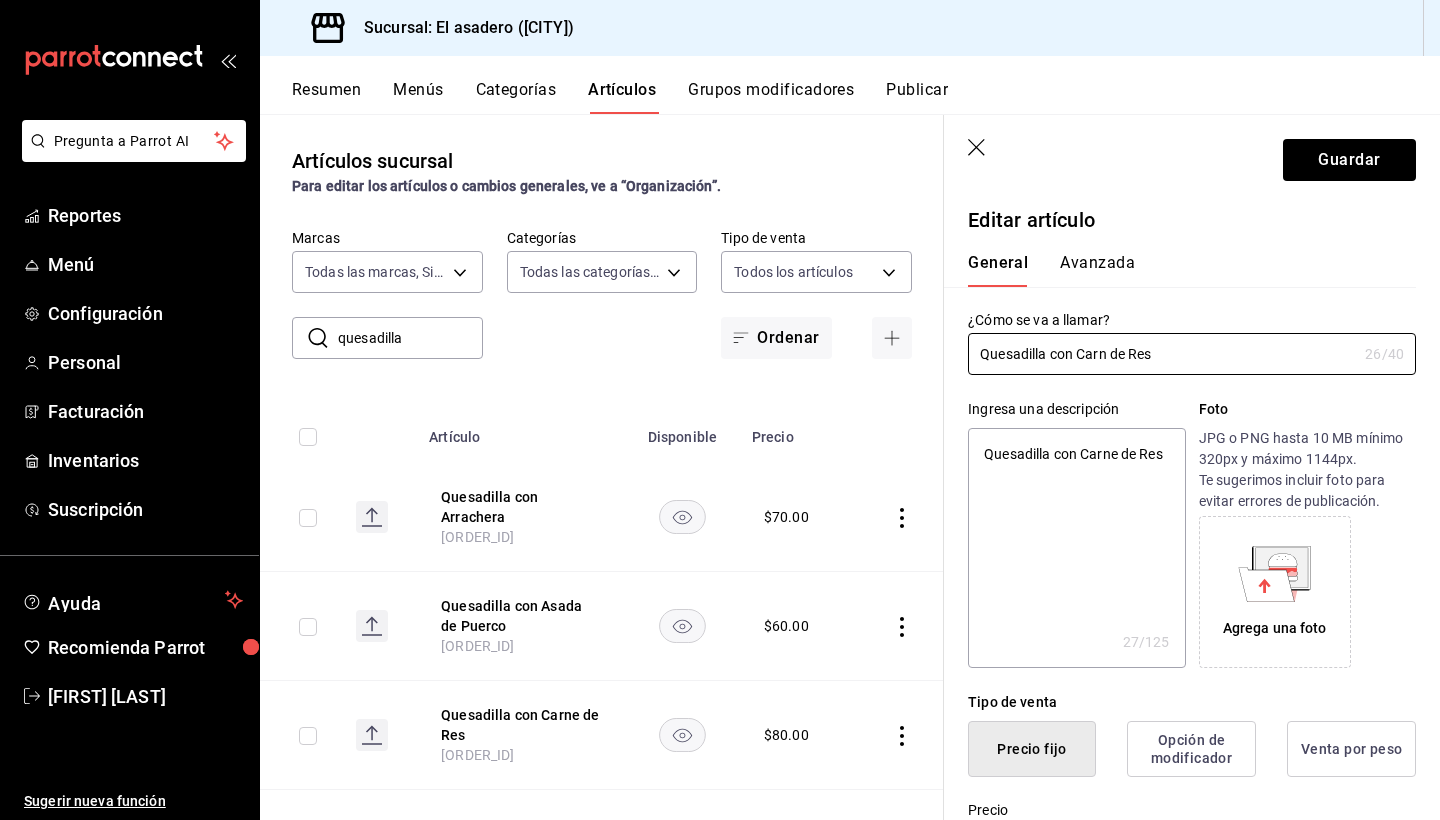 type on "Quesadilla con Car de Res" 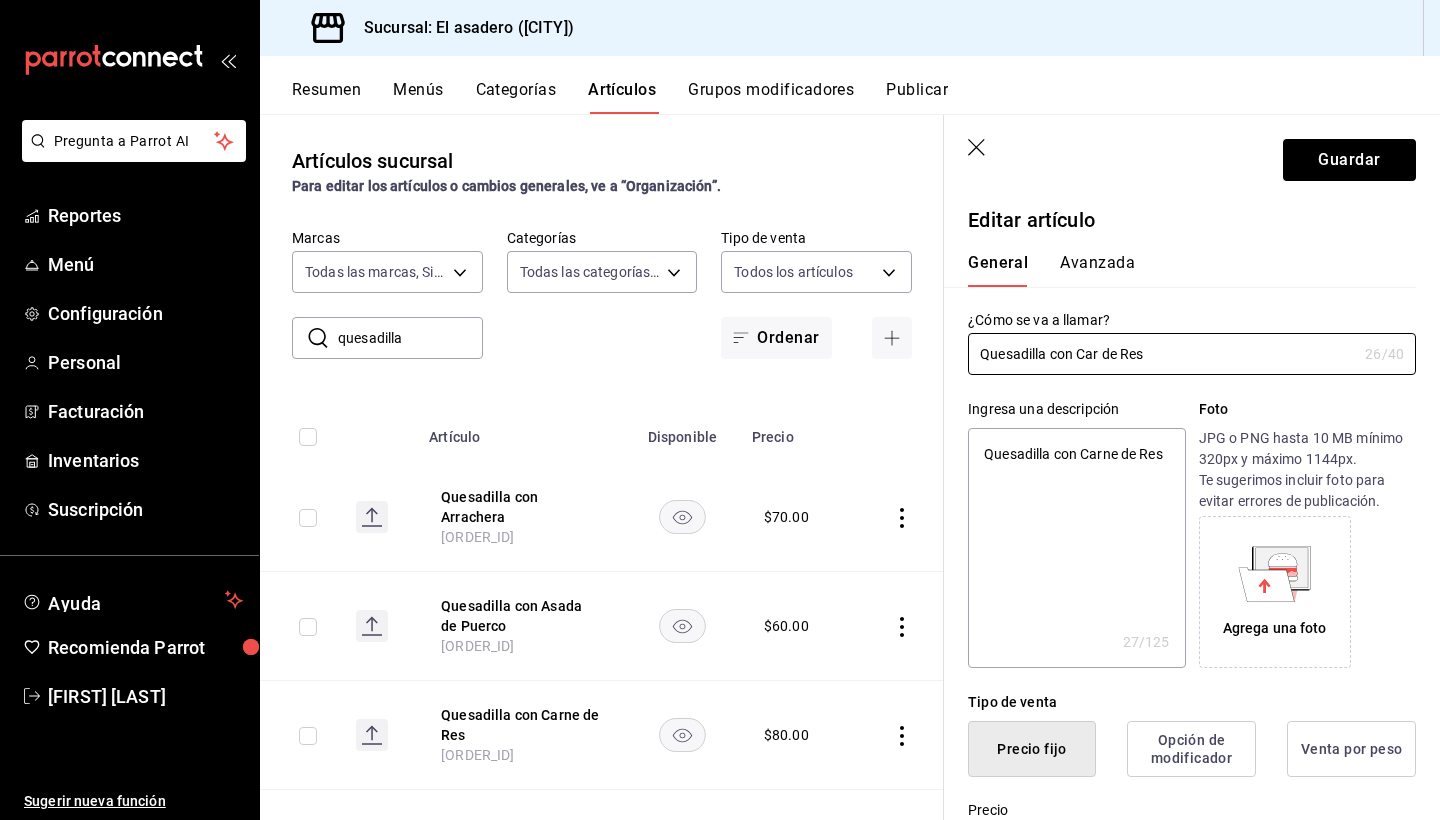 type on "x" 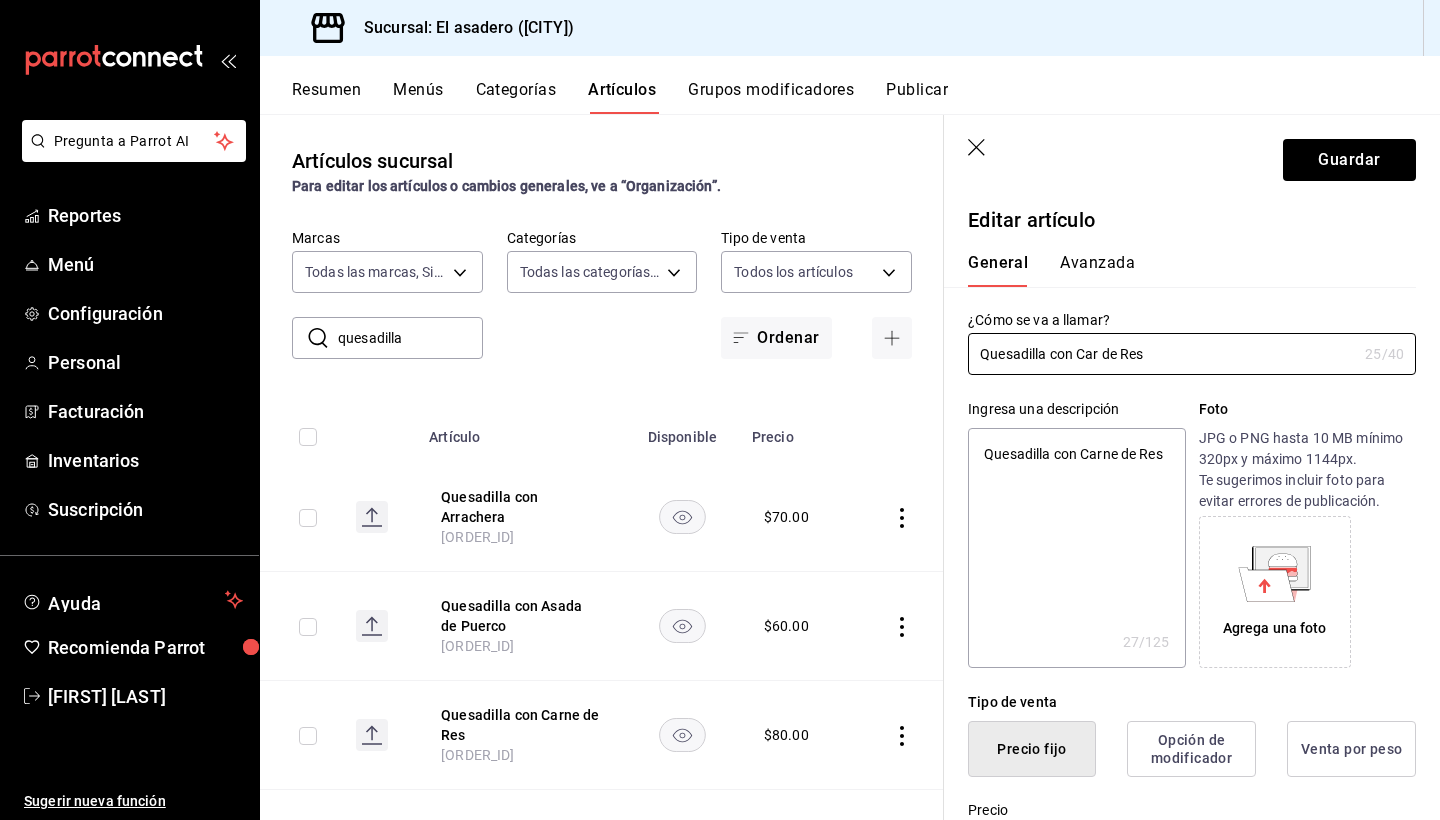 type on "Quesadilla con Ca de Res" 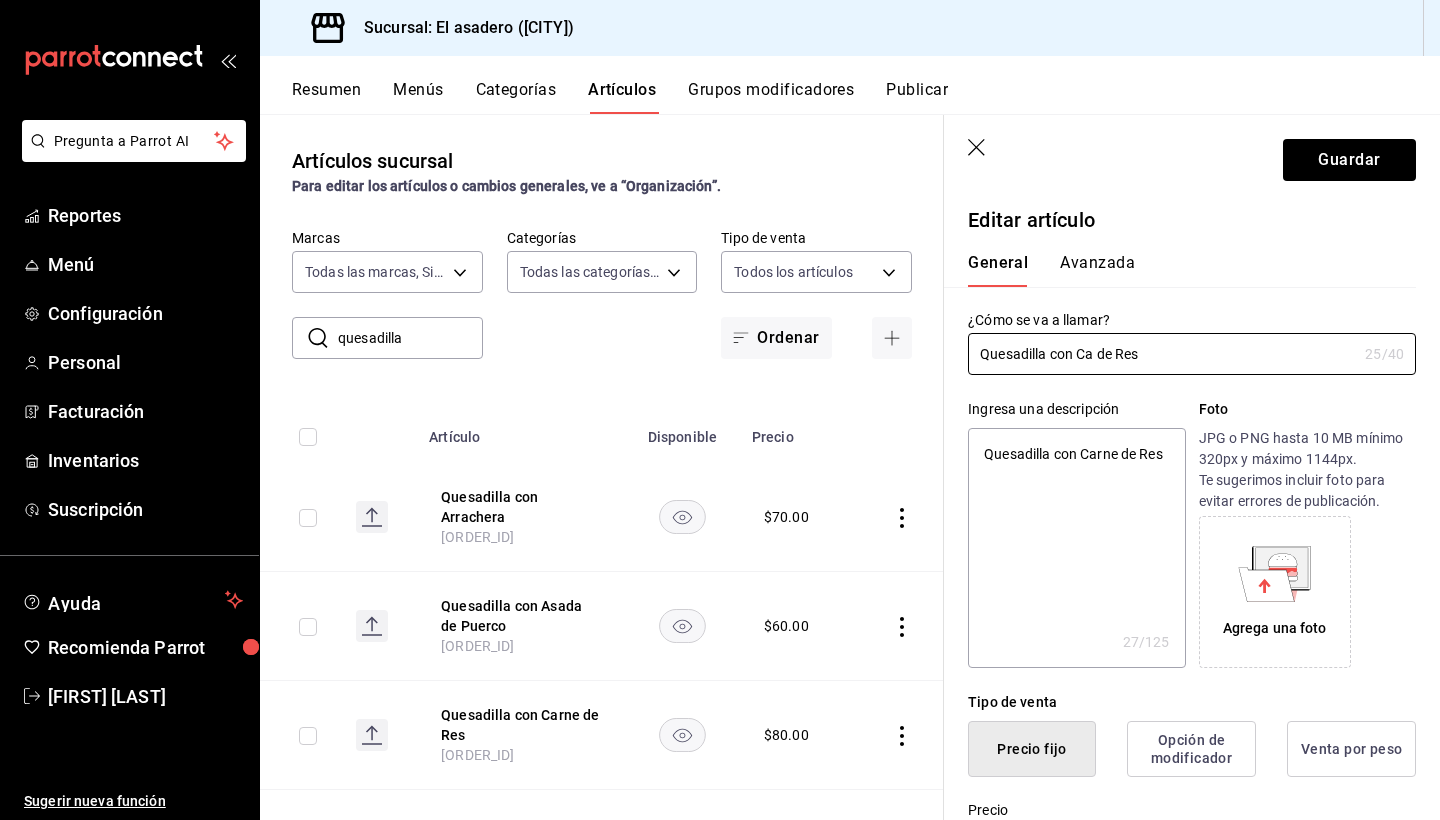 type on "Quesadilla con C de Res" 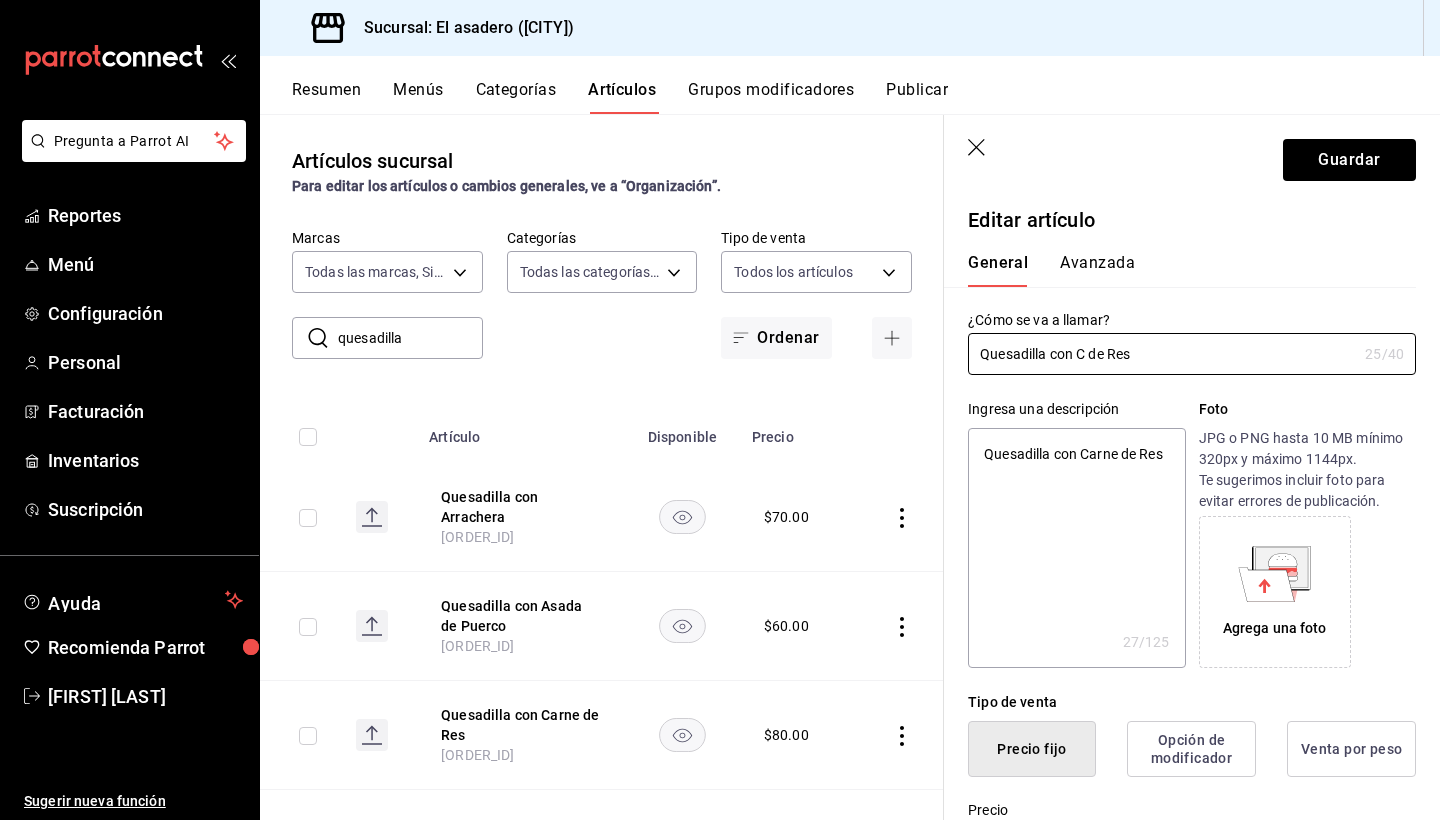 type on "x" 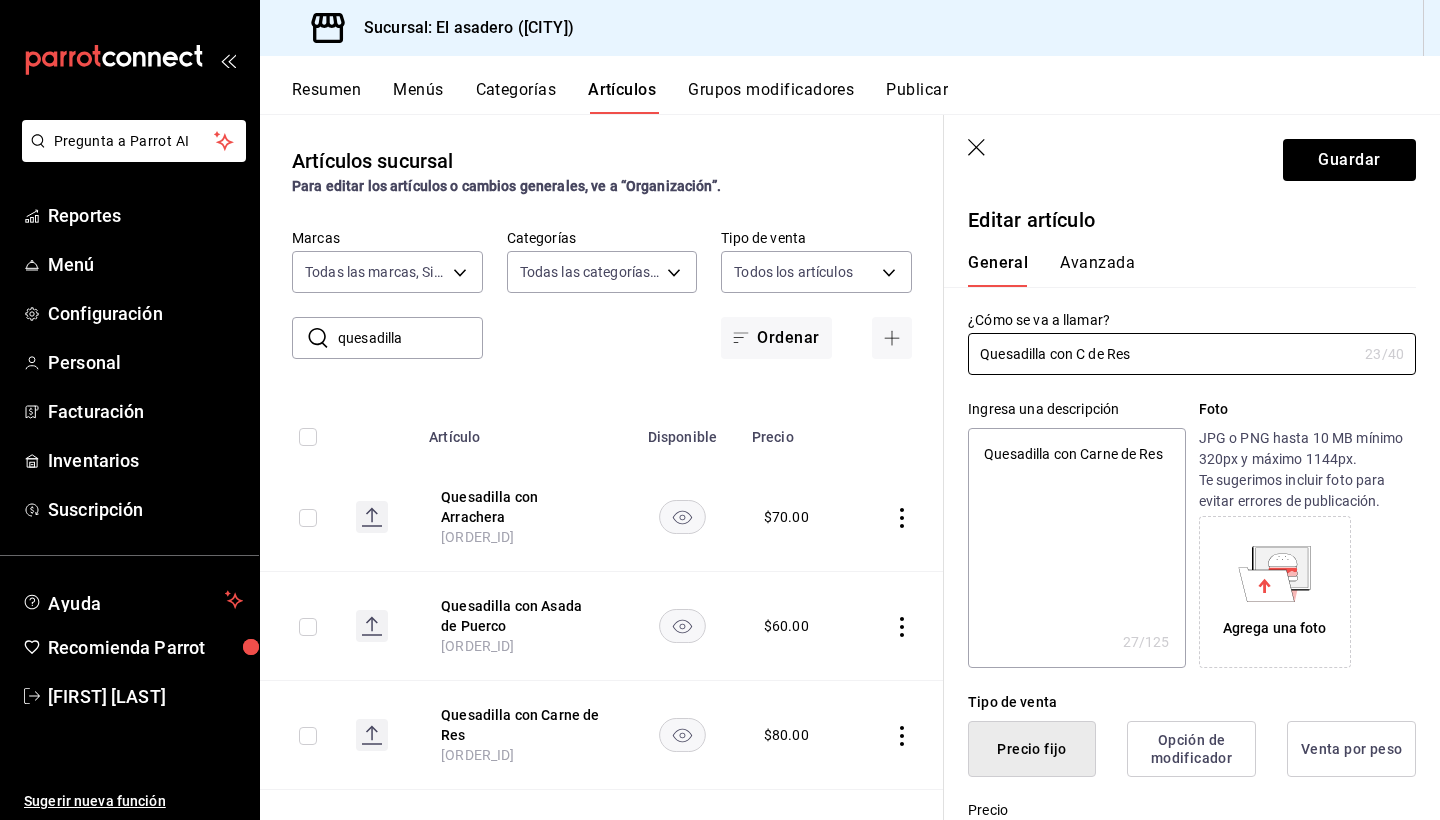 type on "Quesadilla con  de Res" 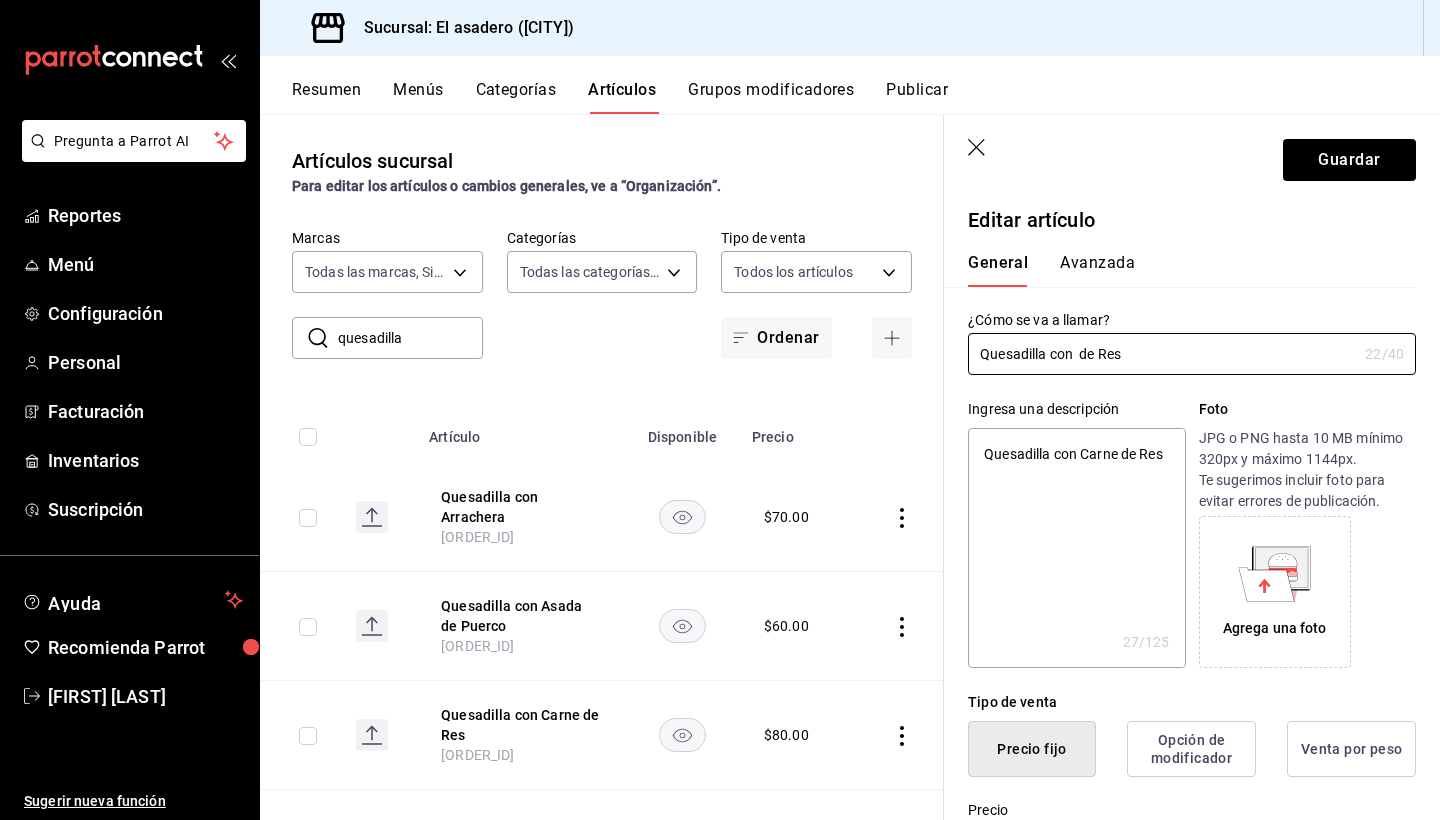 type on "Quesadilla con A de Res" 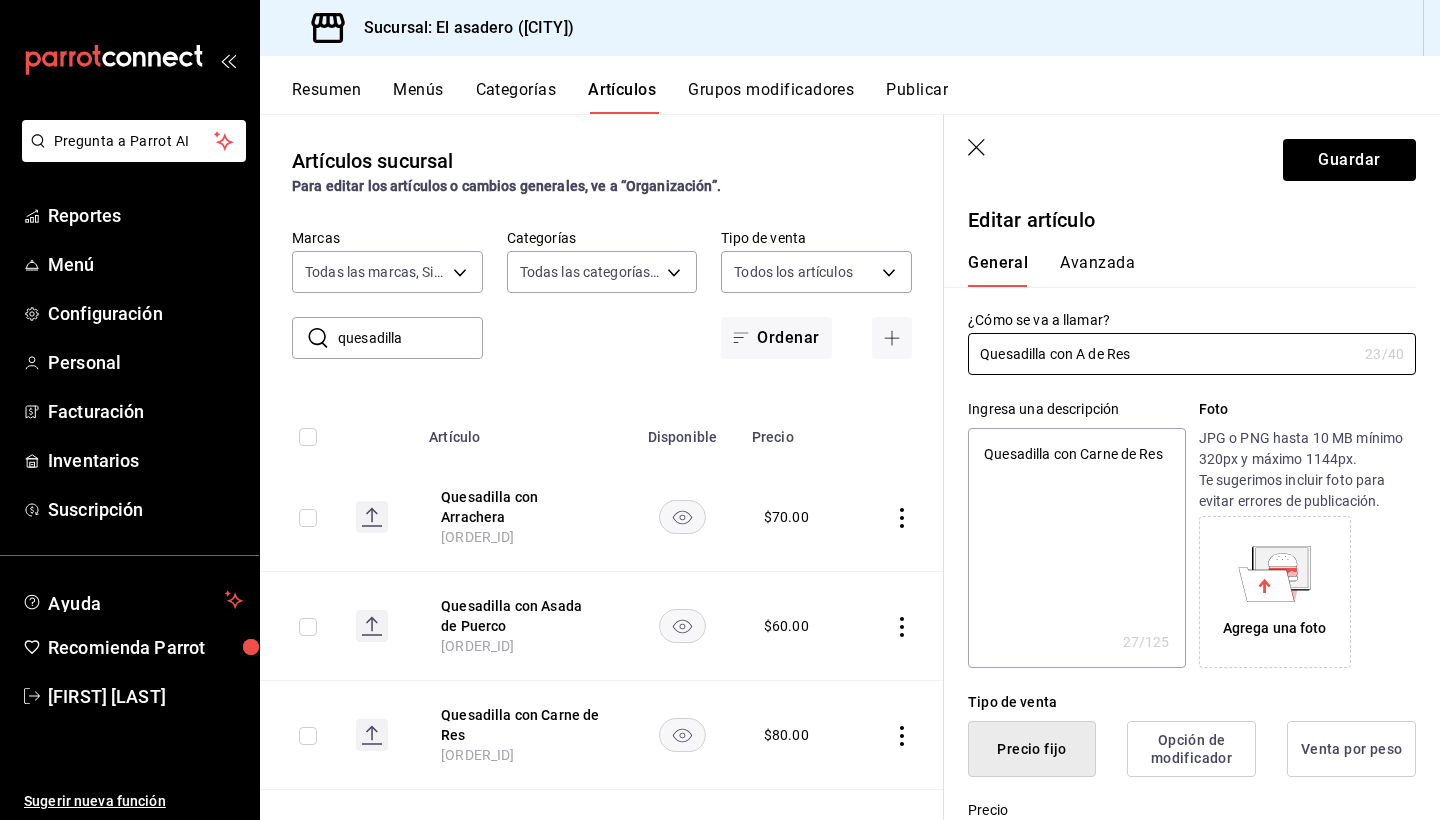 type on "Quesadilla con As de Res" 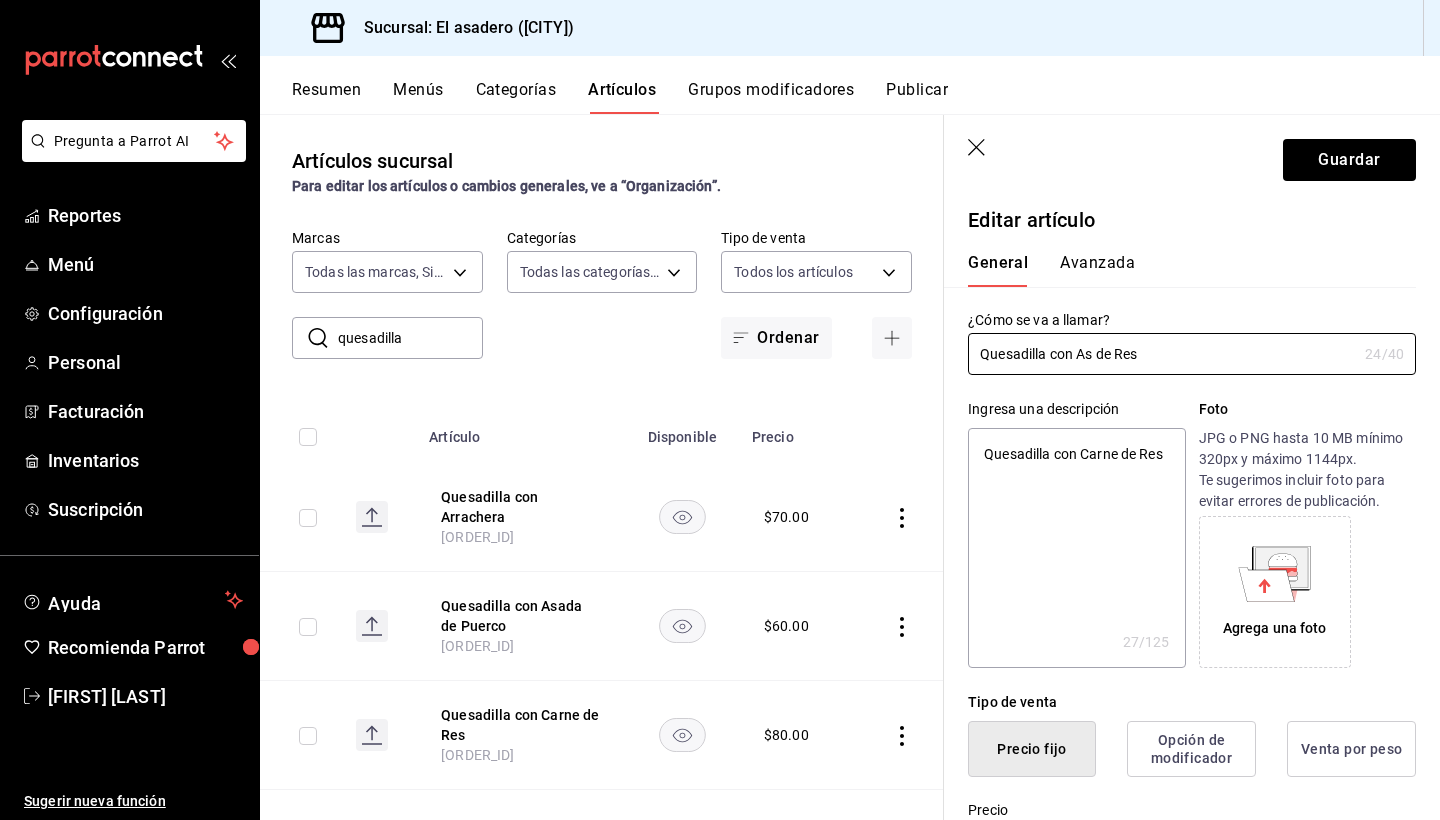 type on "Quesadilla con Asa de Res" 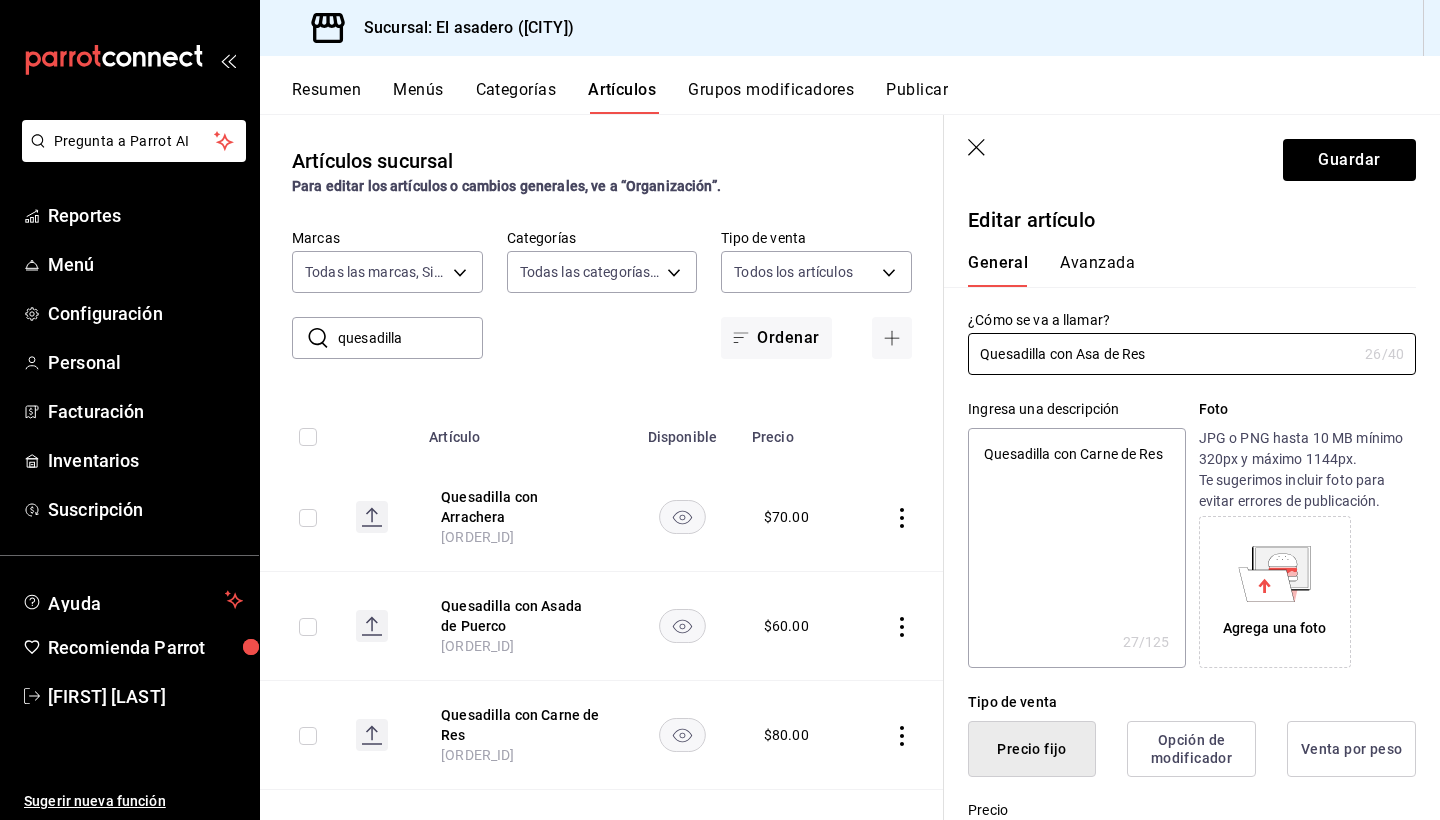 type on "Quesadilla con Asad de Res" 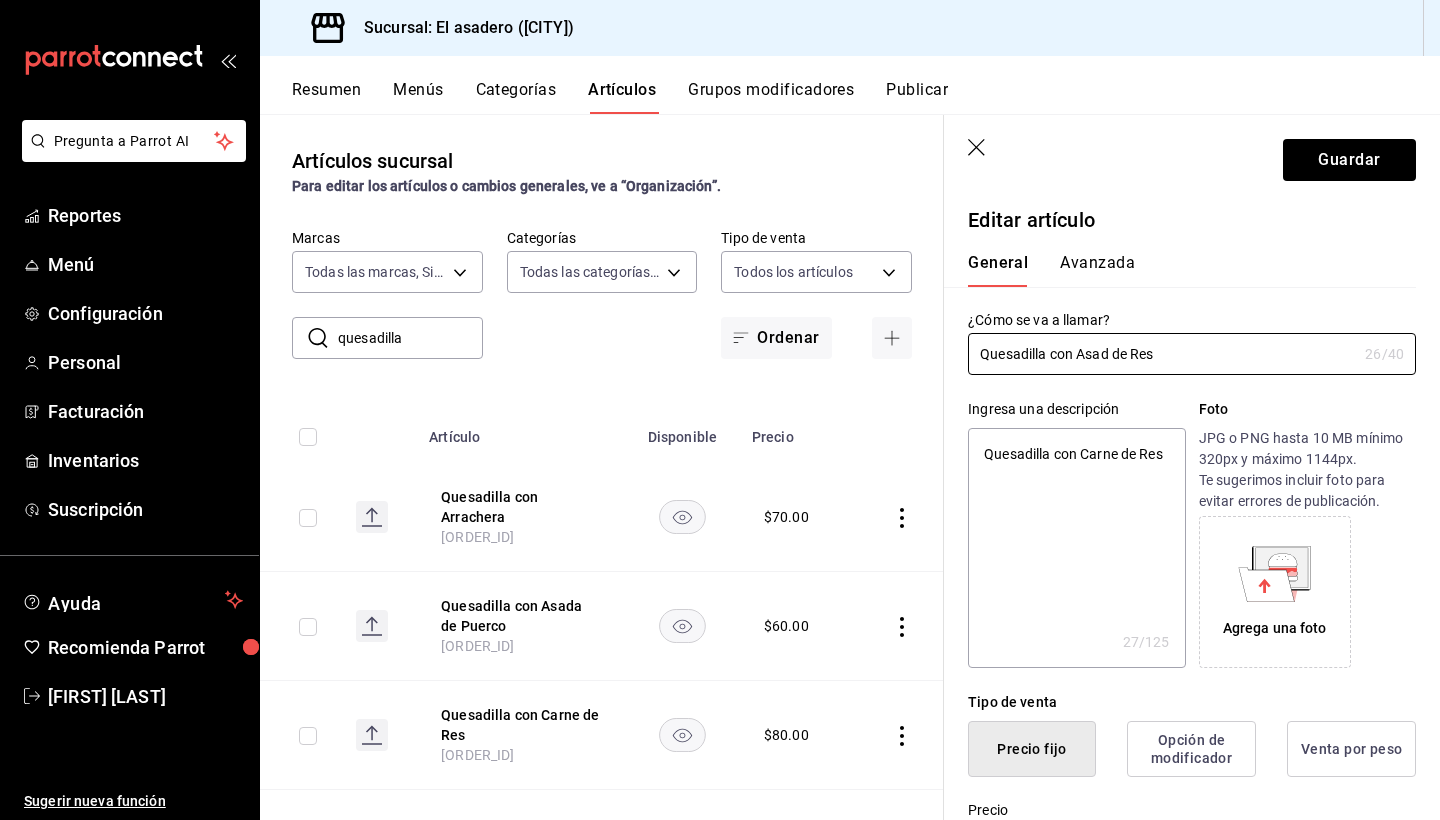 type on "Quesadilla con Asada de Res" 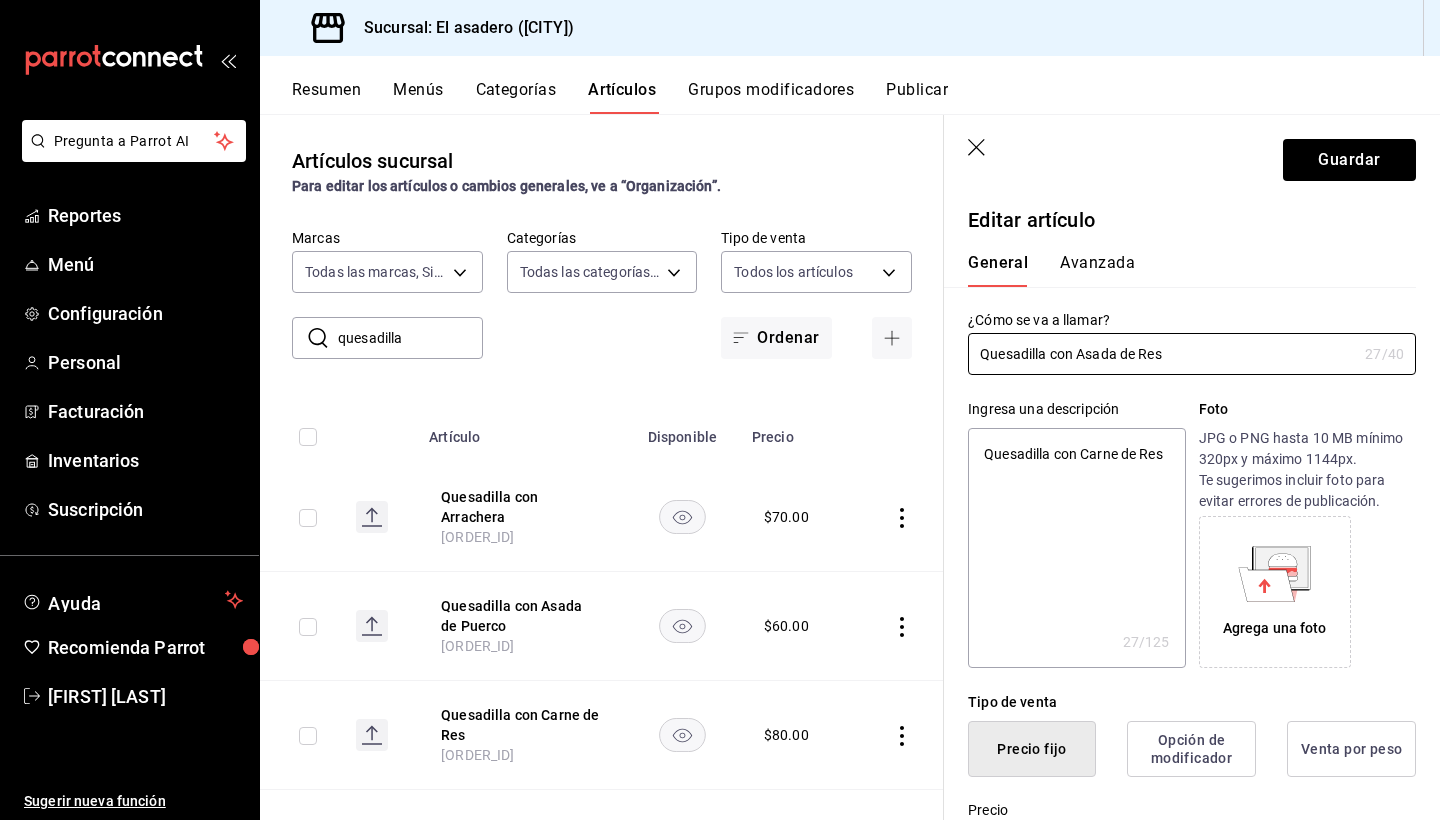 type on "Quesadilla con Asada de Res" 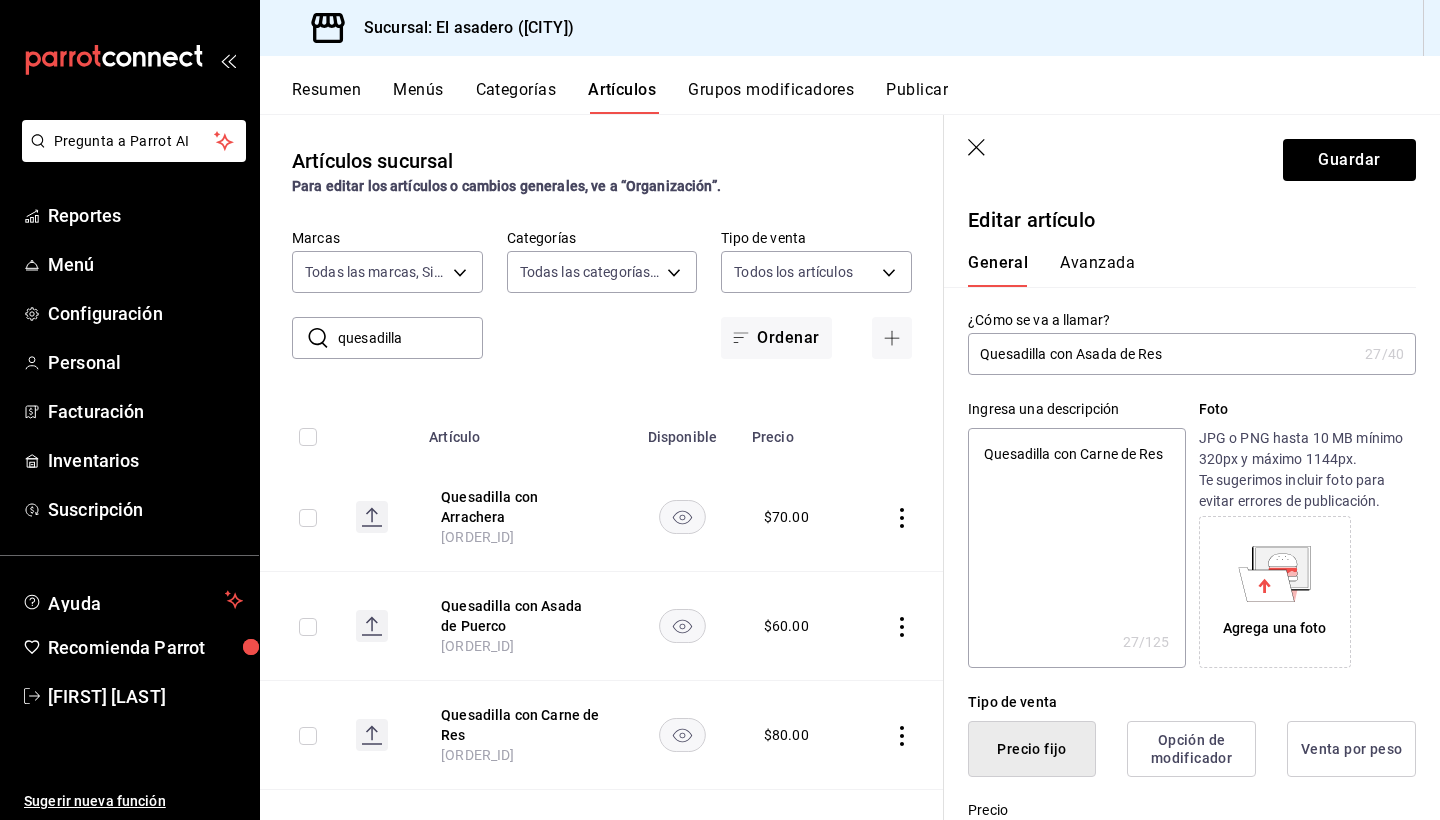 type on "Quesadilla con Carn de Res" 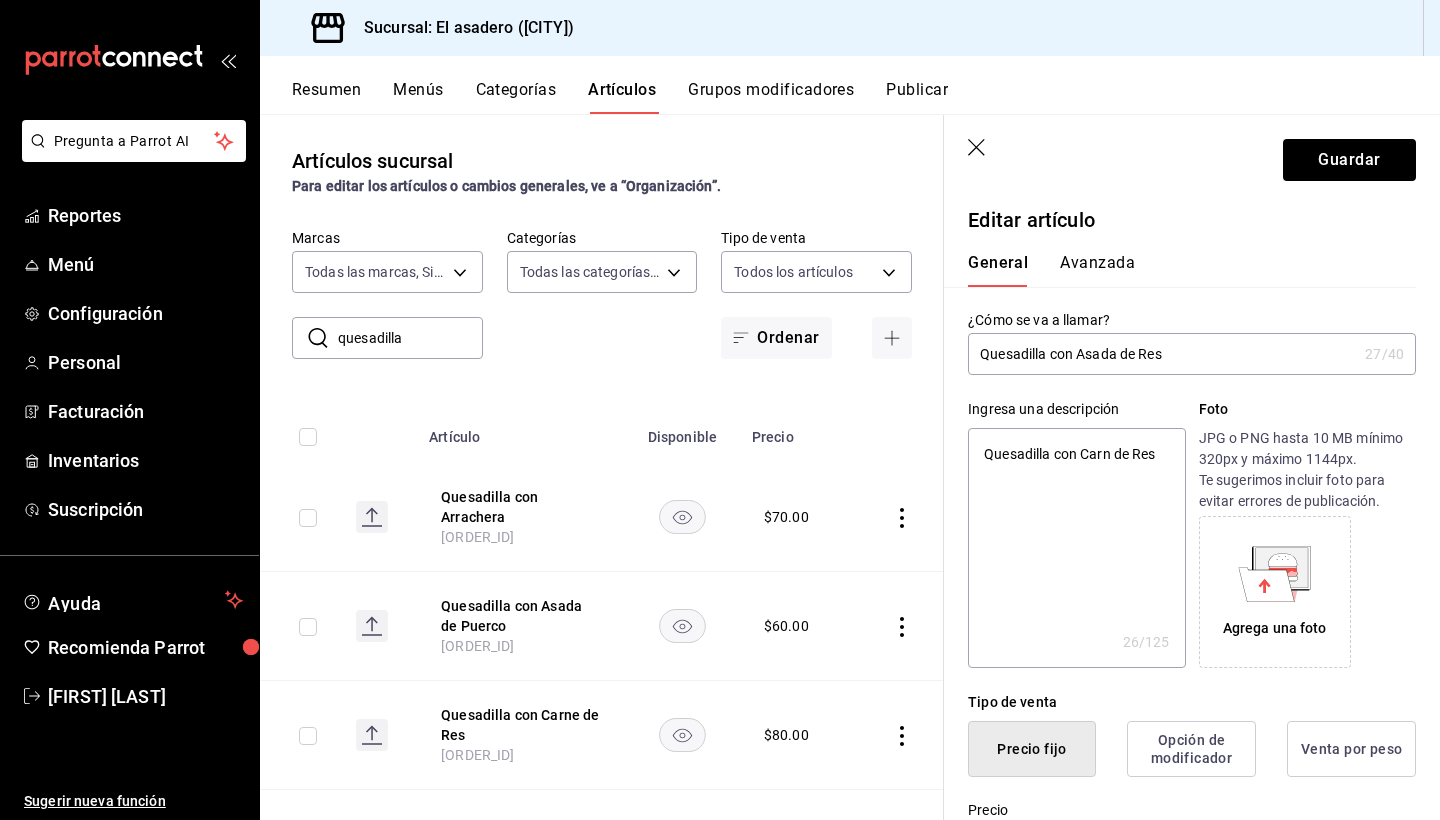 type on "Quesadilla con Car de Res" 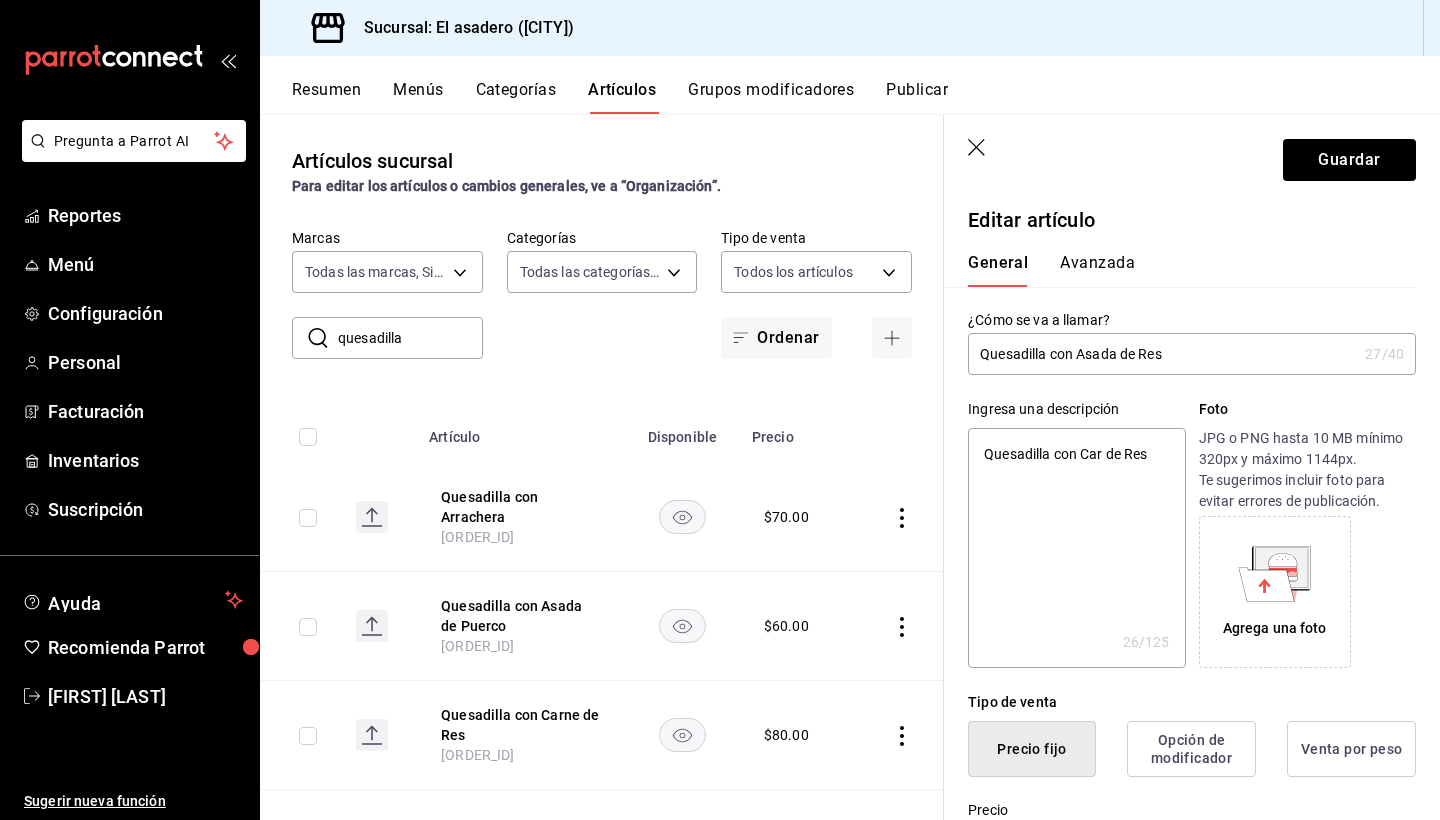 type on "Quesadilla con Ca de Res" 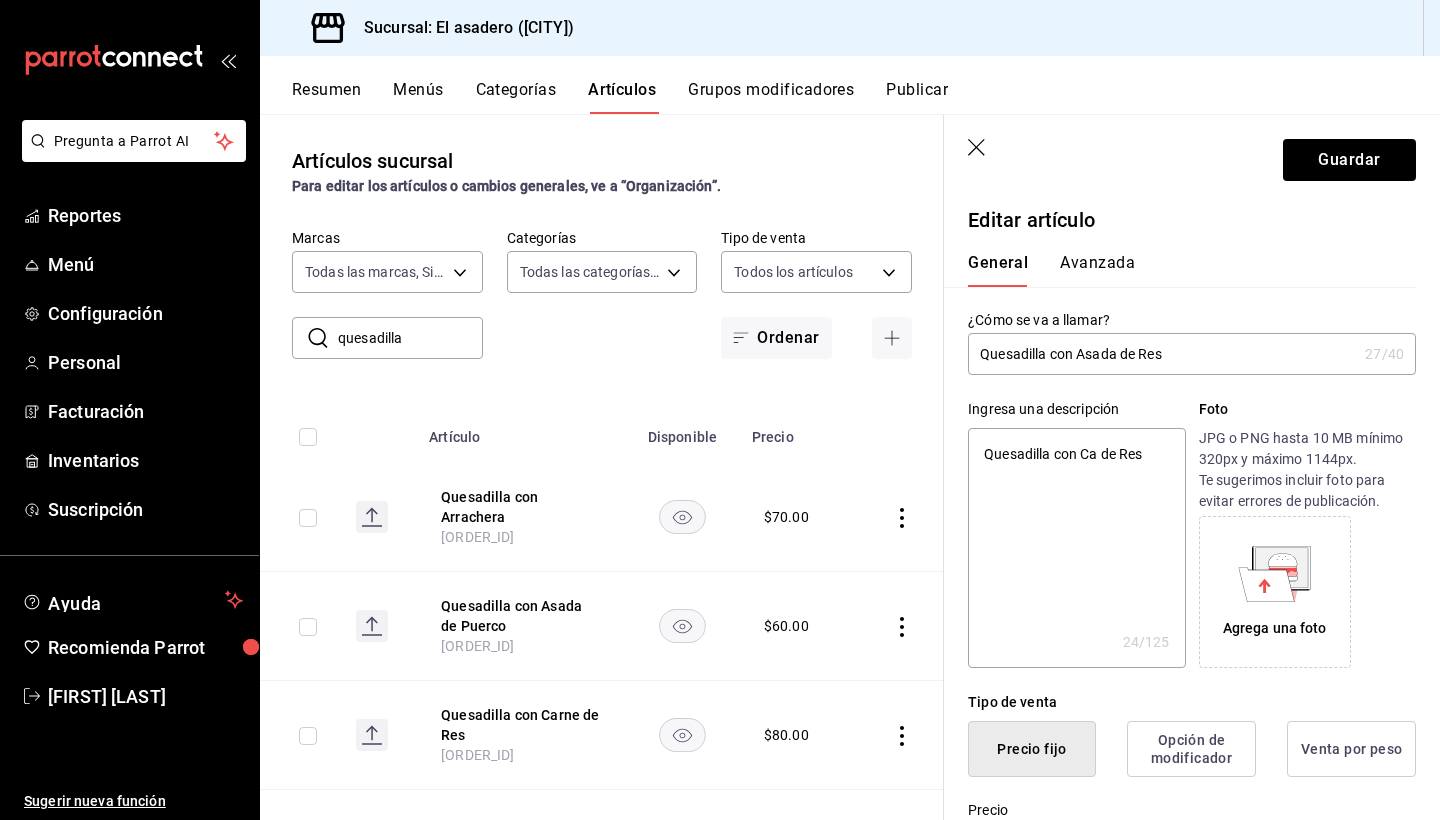 type on "x" 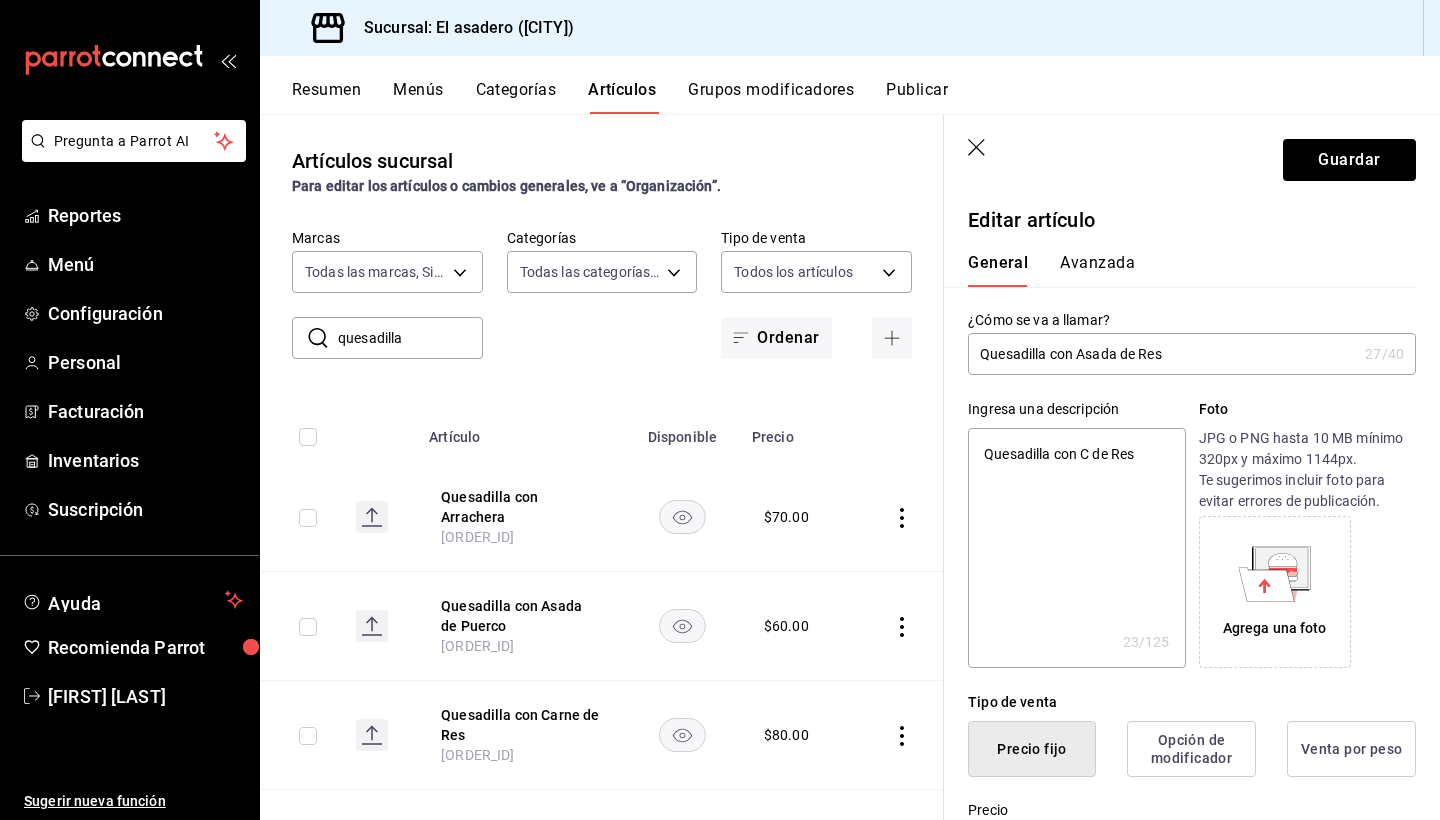 type on "Quesadilla con  de Res" 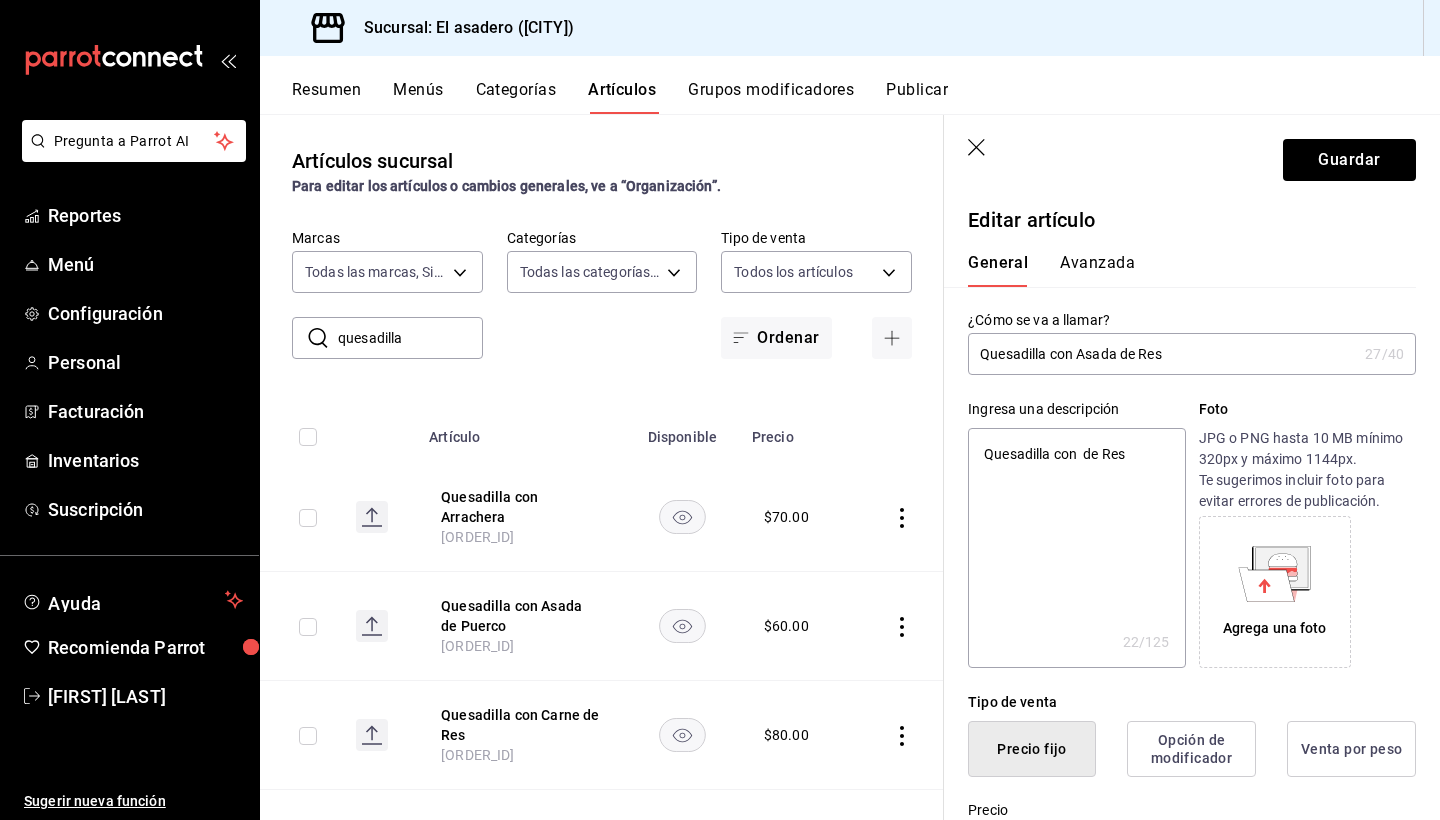 type on "Quesadilla con A de Res" 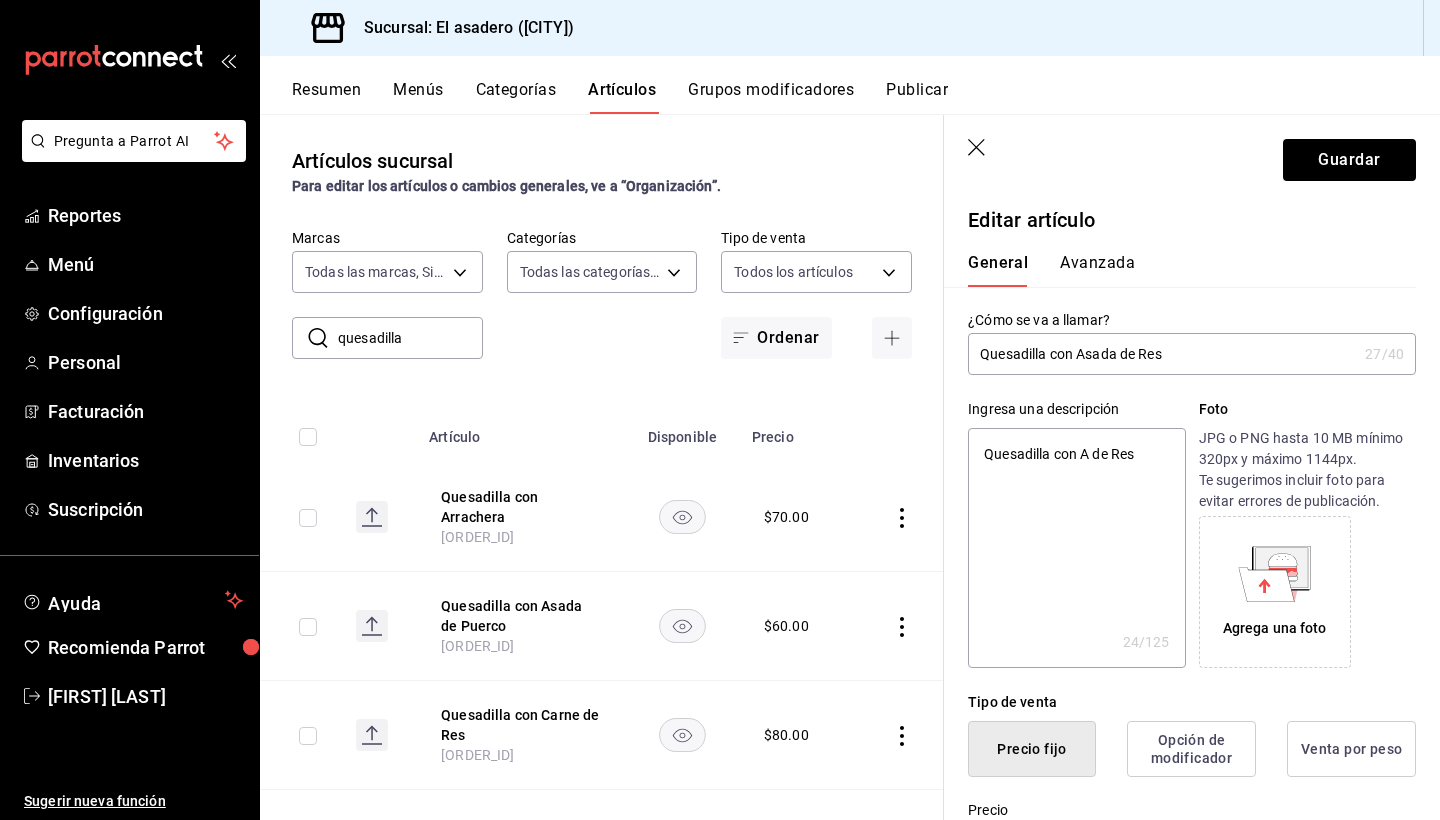 type on "Quesadilla con As de Res" 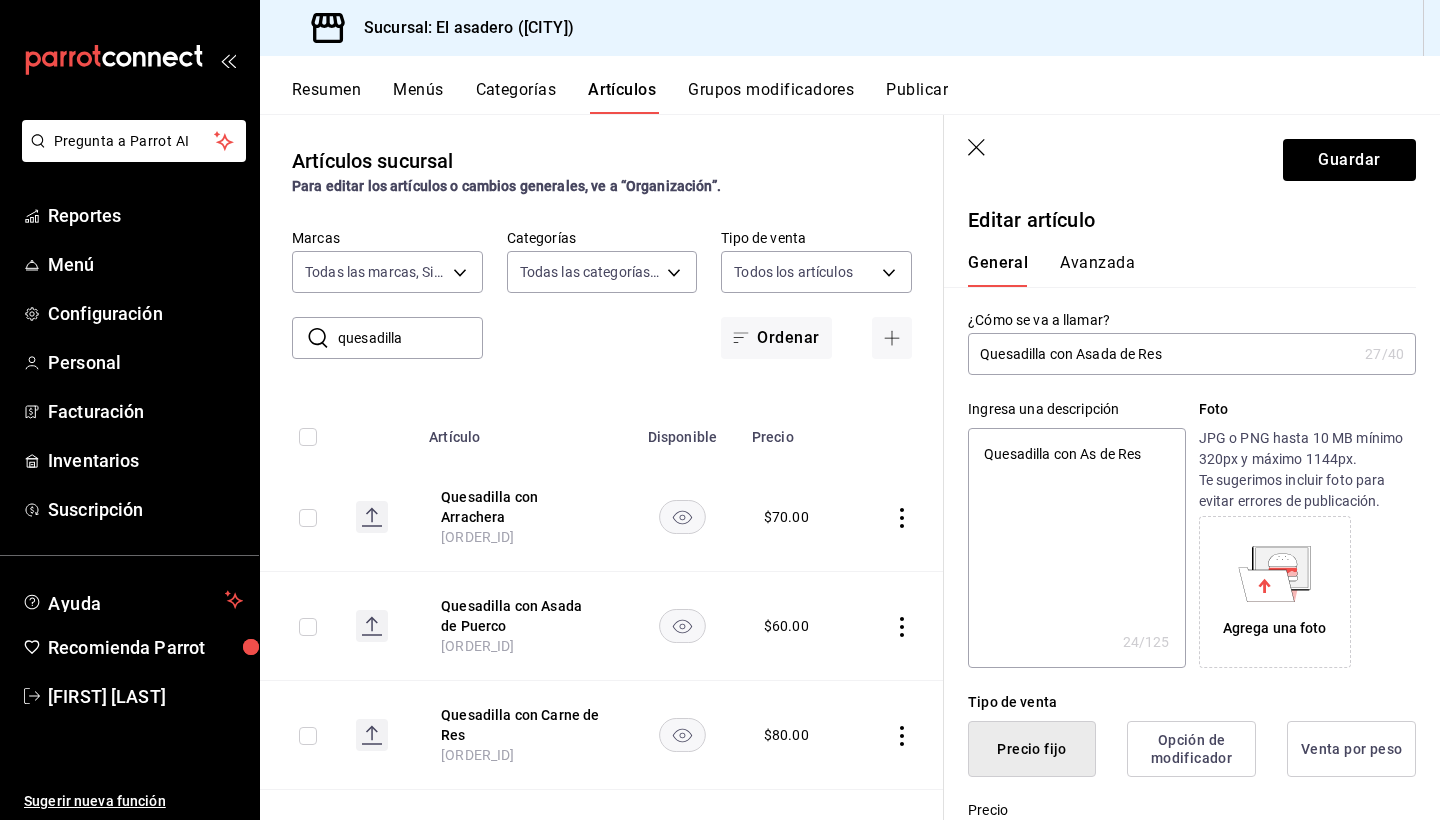 type on "Quesadilla con Asa de Res" 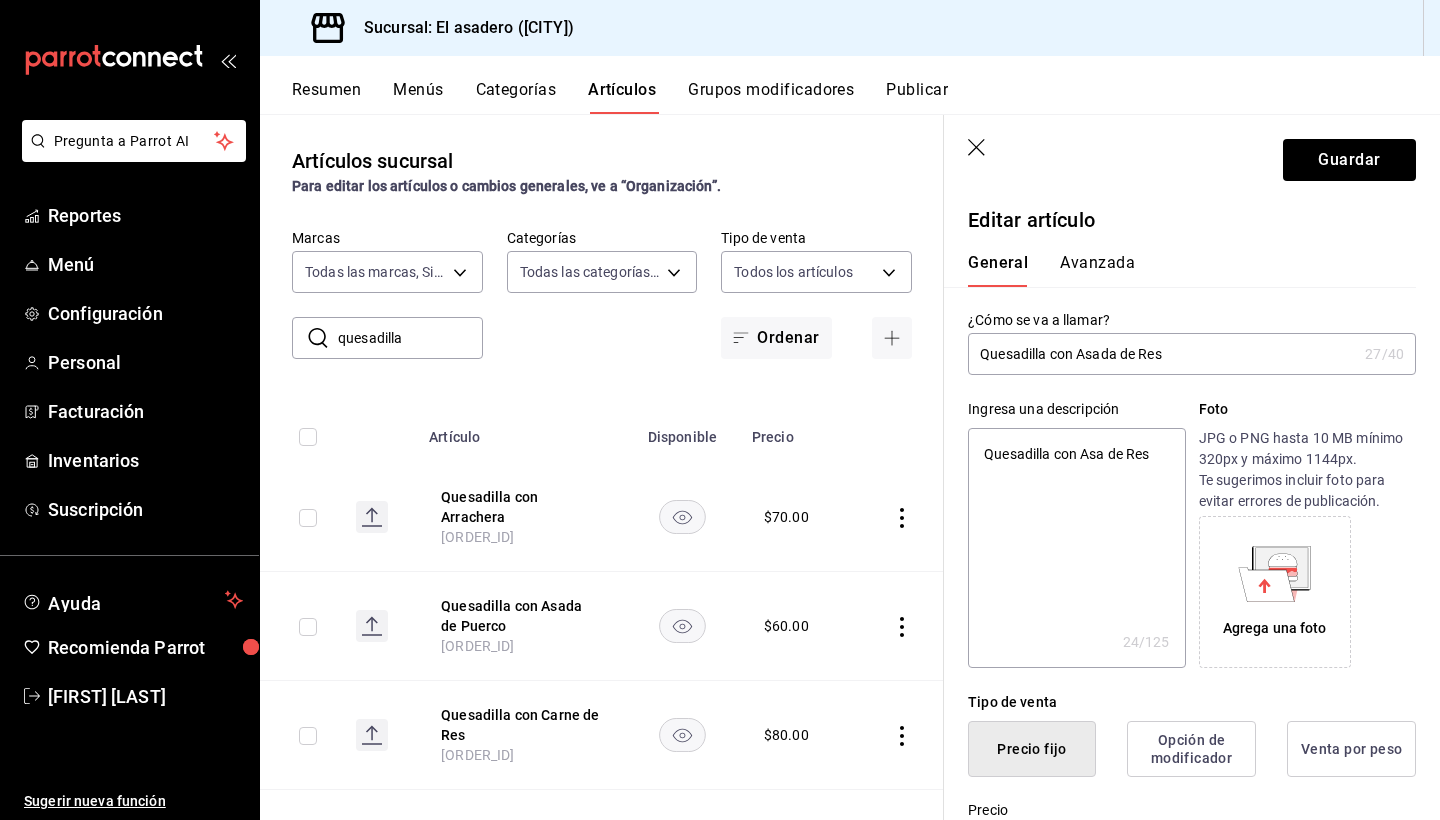 type on "Quesadilla con Asad de Res" 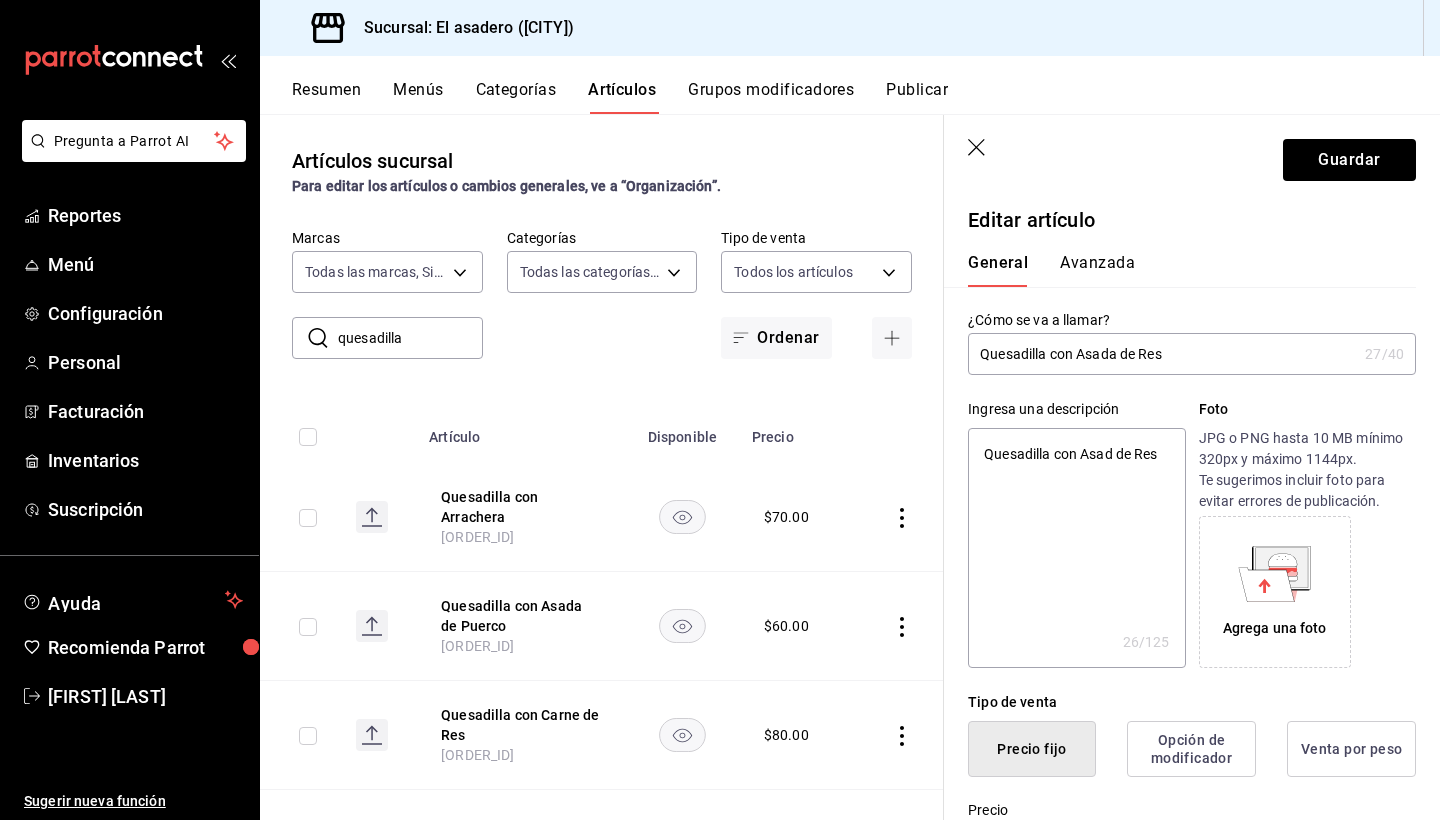 type on "Quesadilla con Asada de Res" 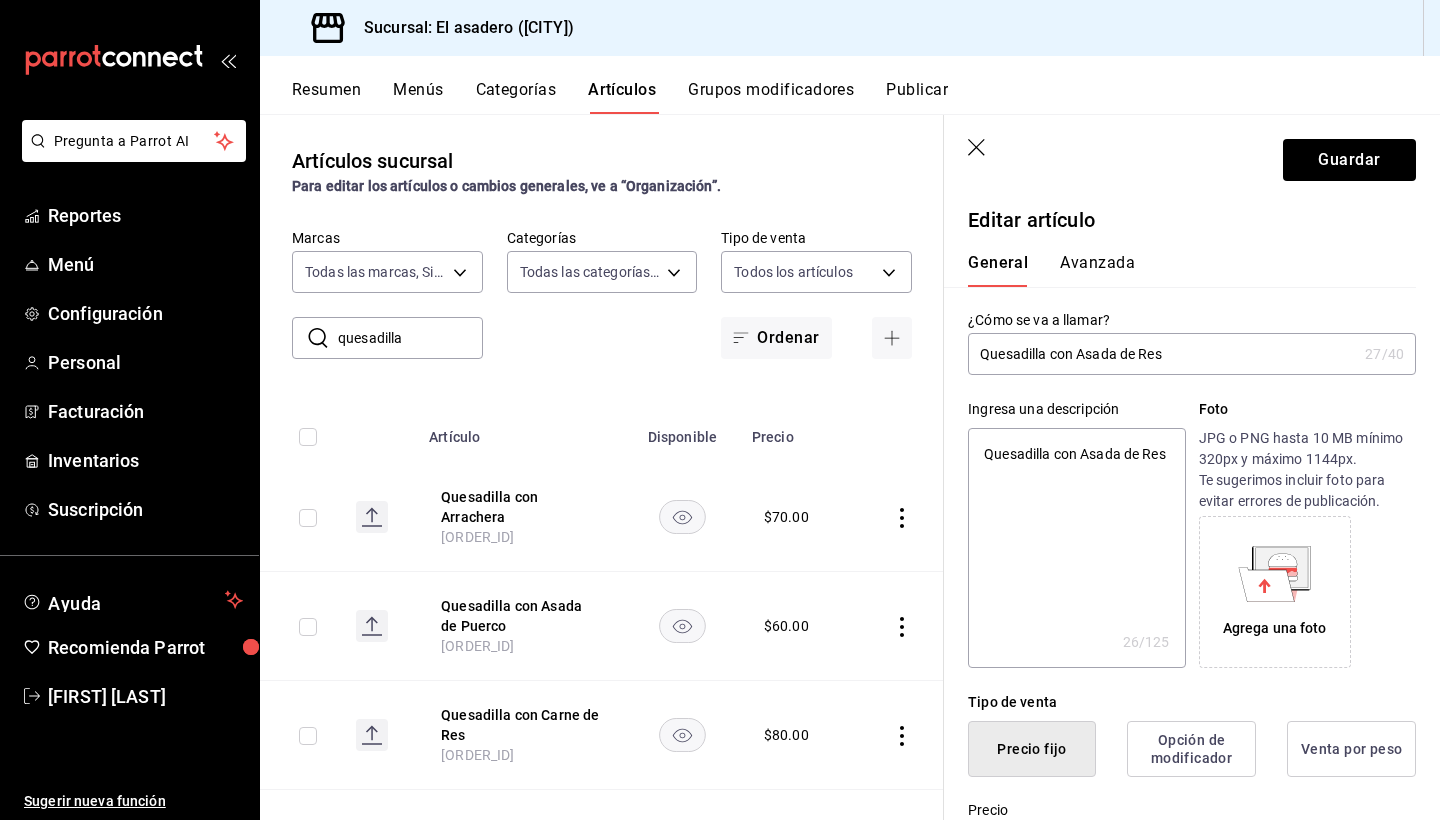 type on "x" 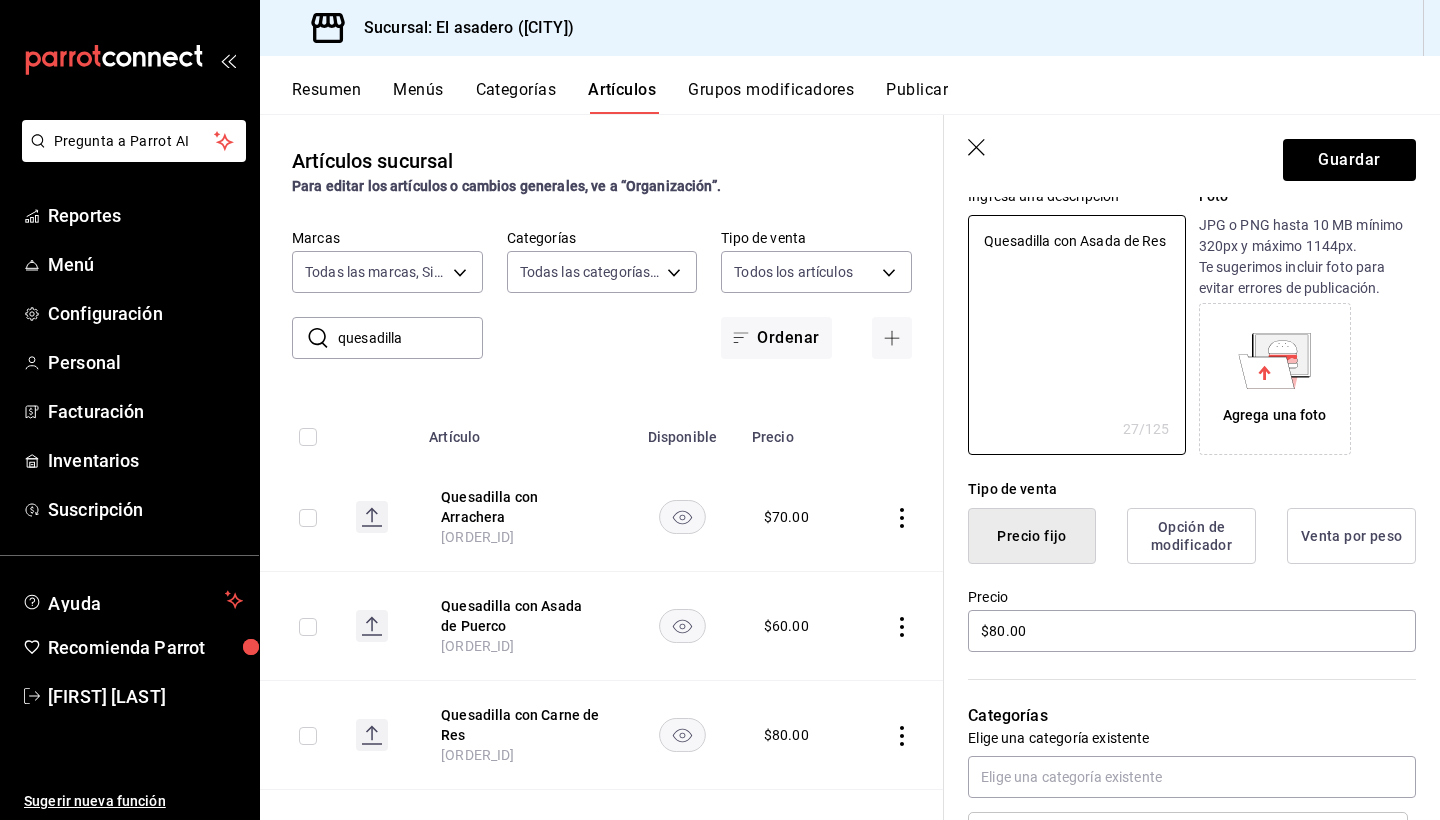 scroll, scrollTop: 212, scrollLeft: 0, axis: vertical 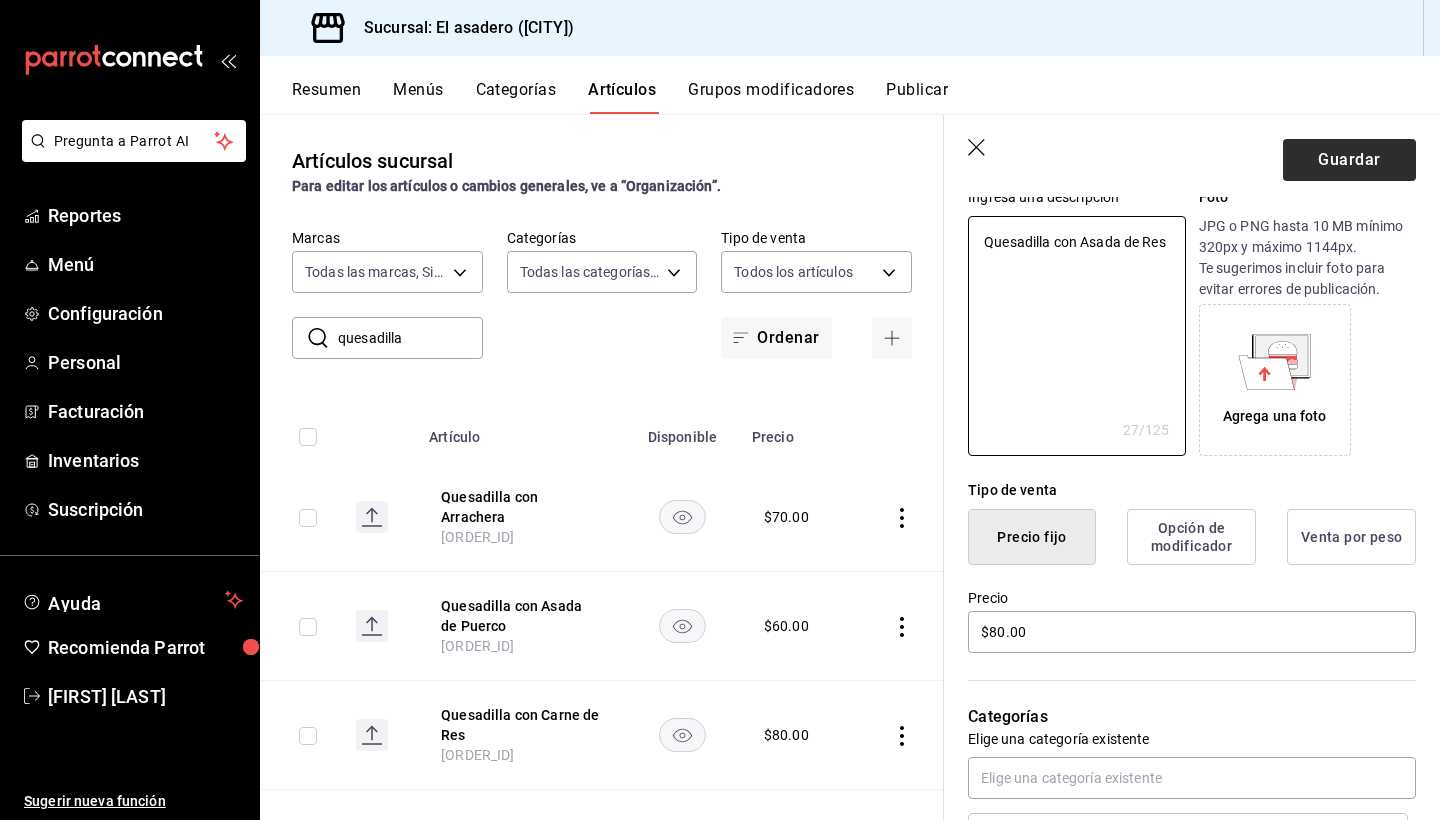 type on "Quesadilla con Asada de Res" 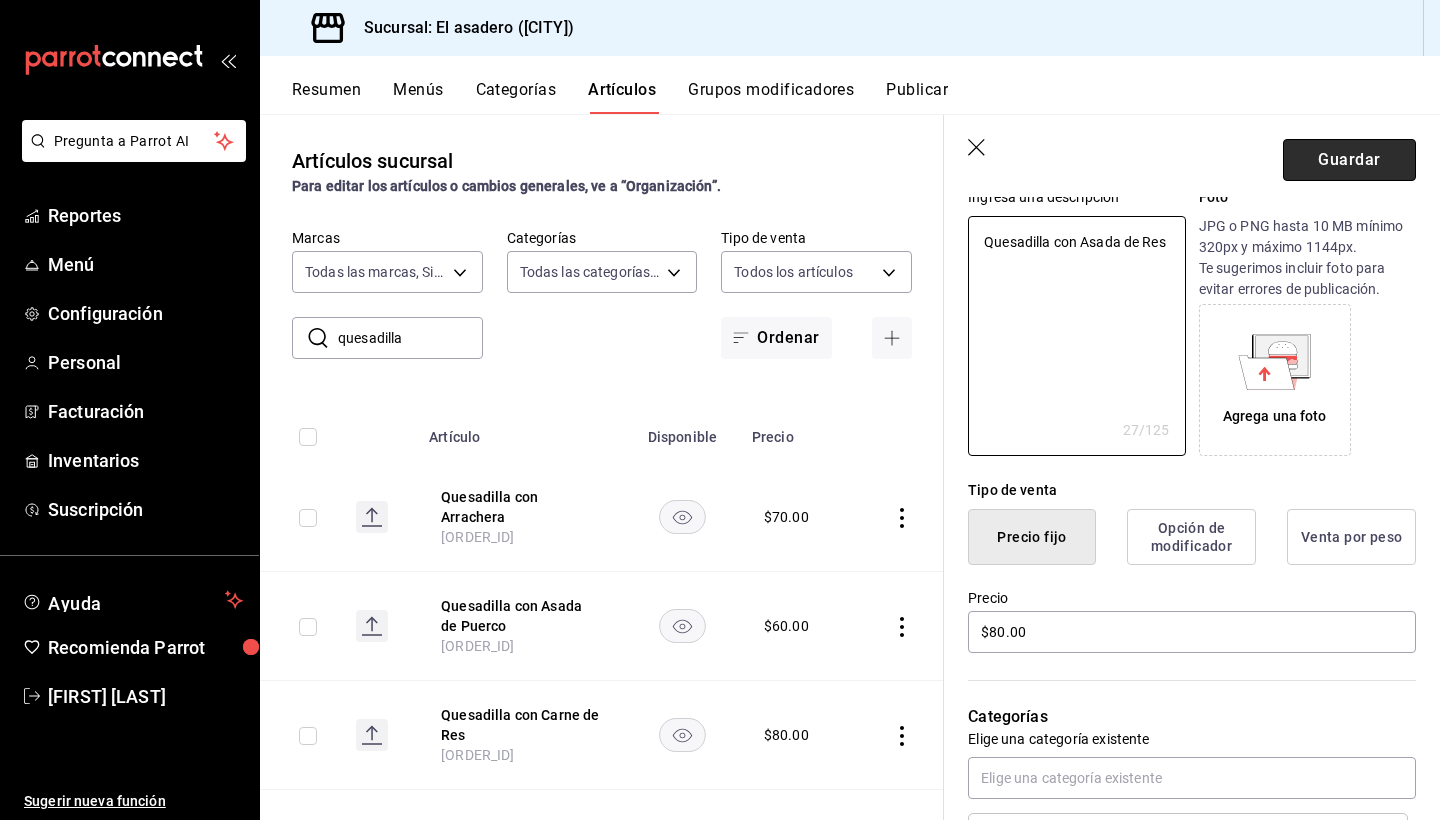 click on "Guardar" at bounding box center (1349, 160) 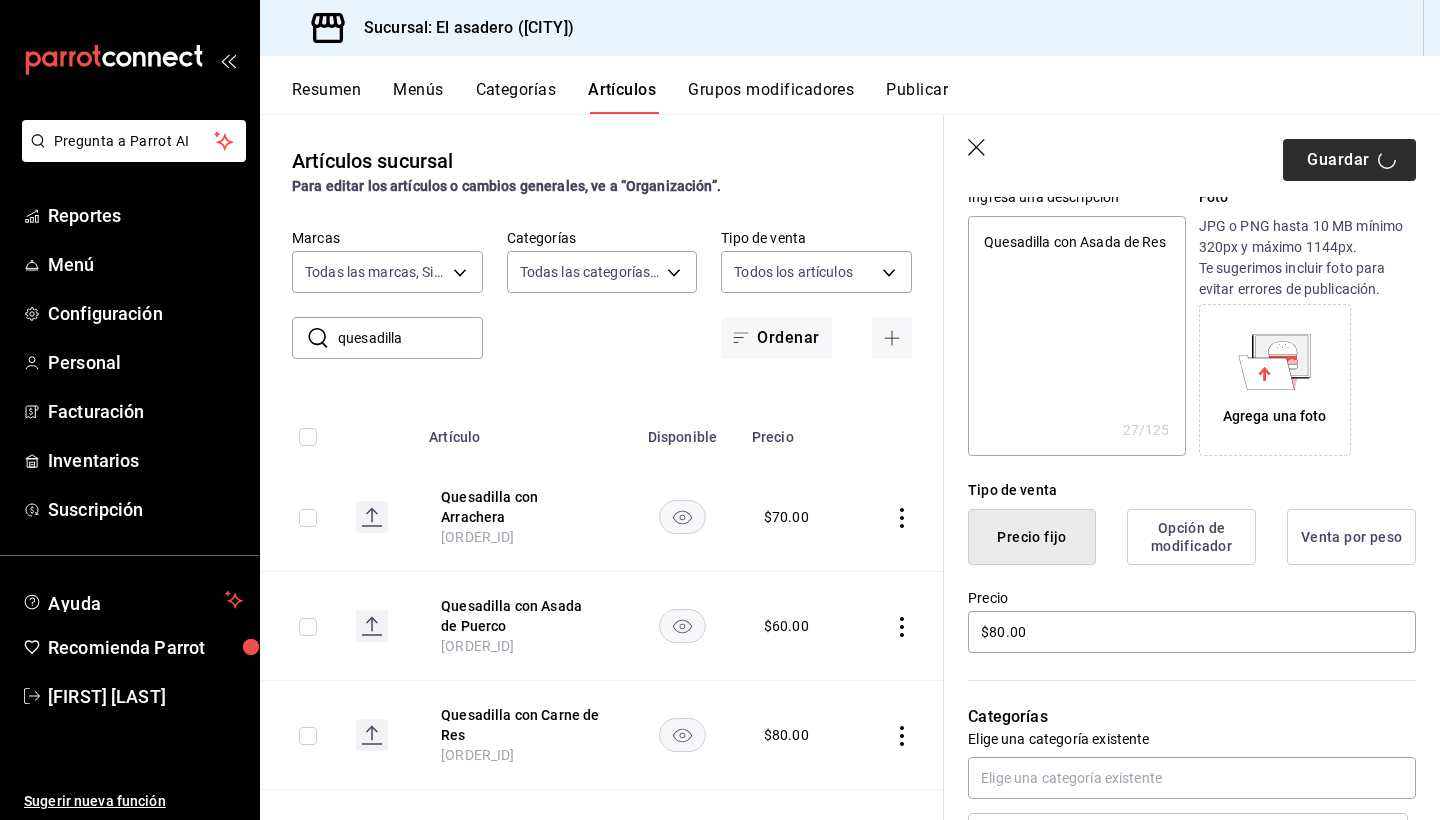 type on "x" 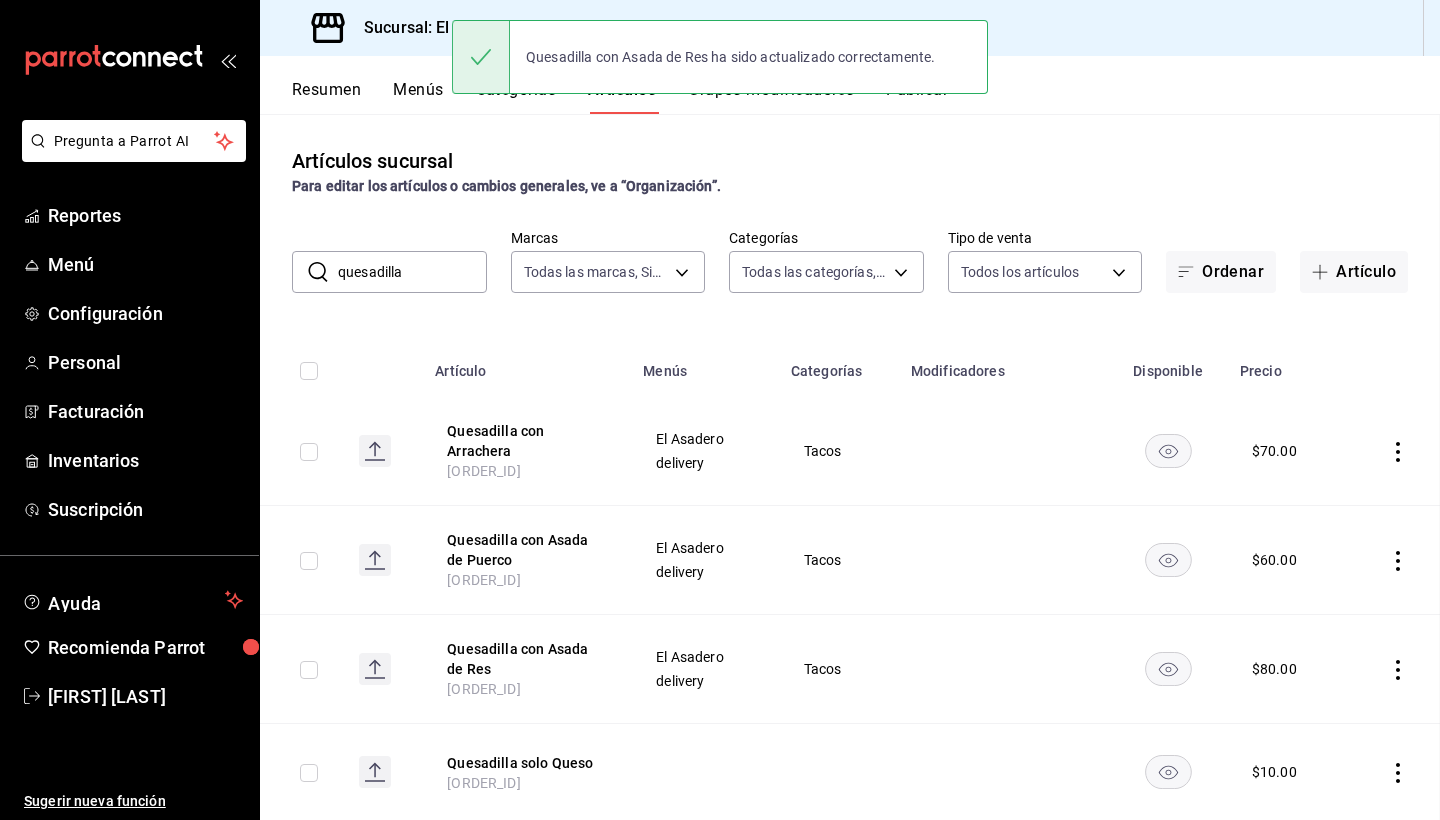scroll, scrollTop: 0, scrollLeft: 0, axis: both 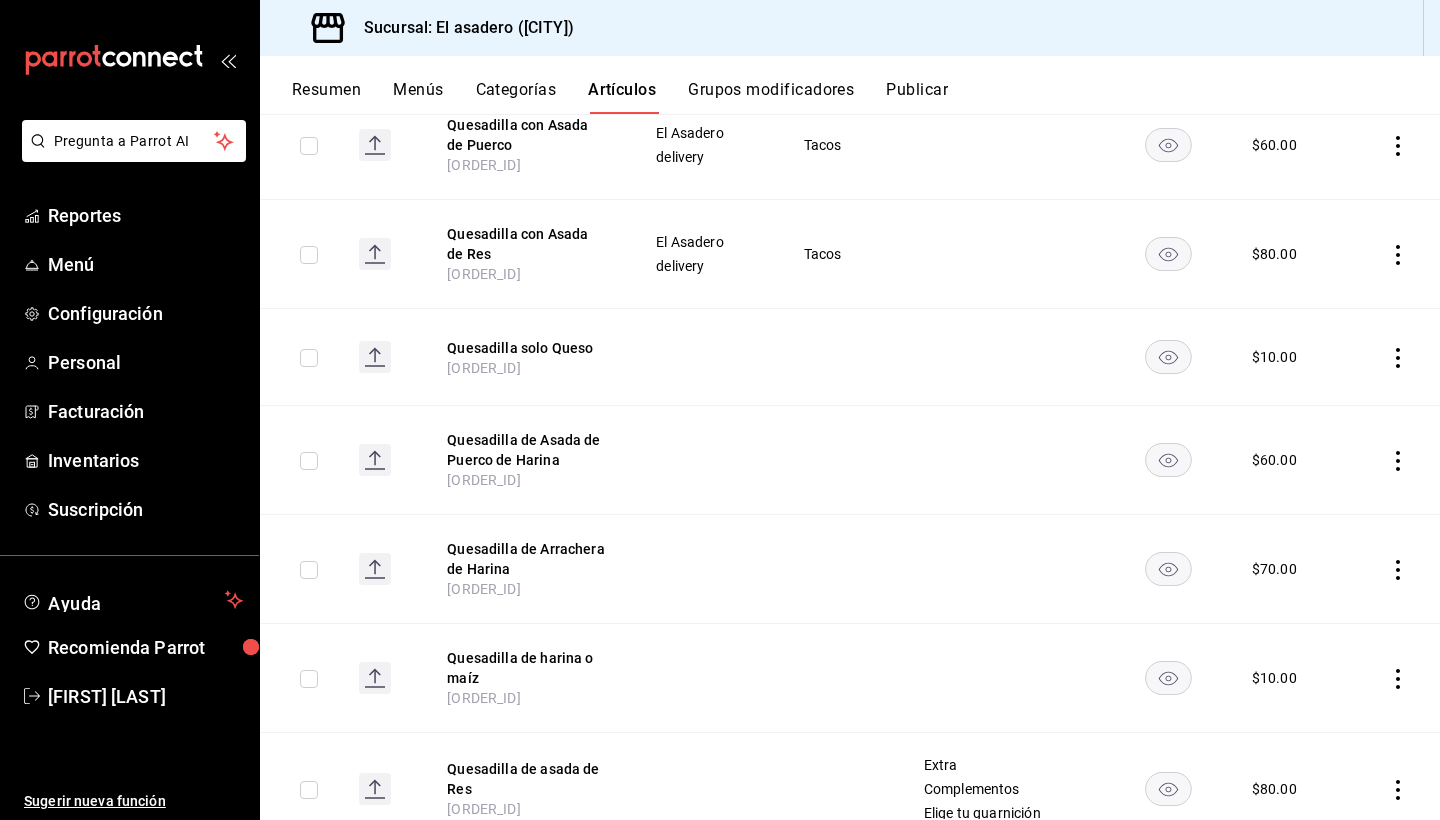 click 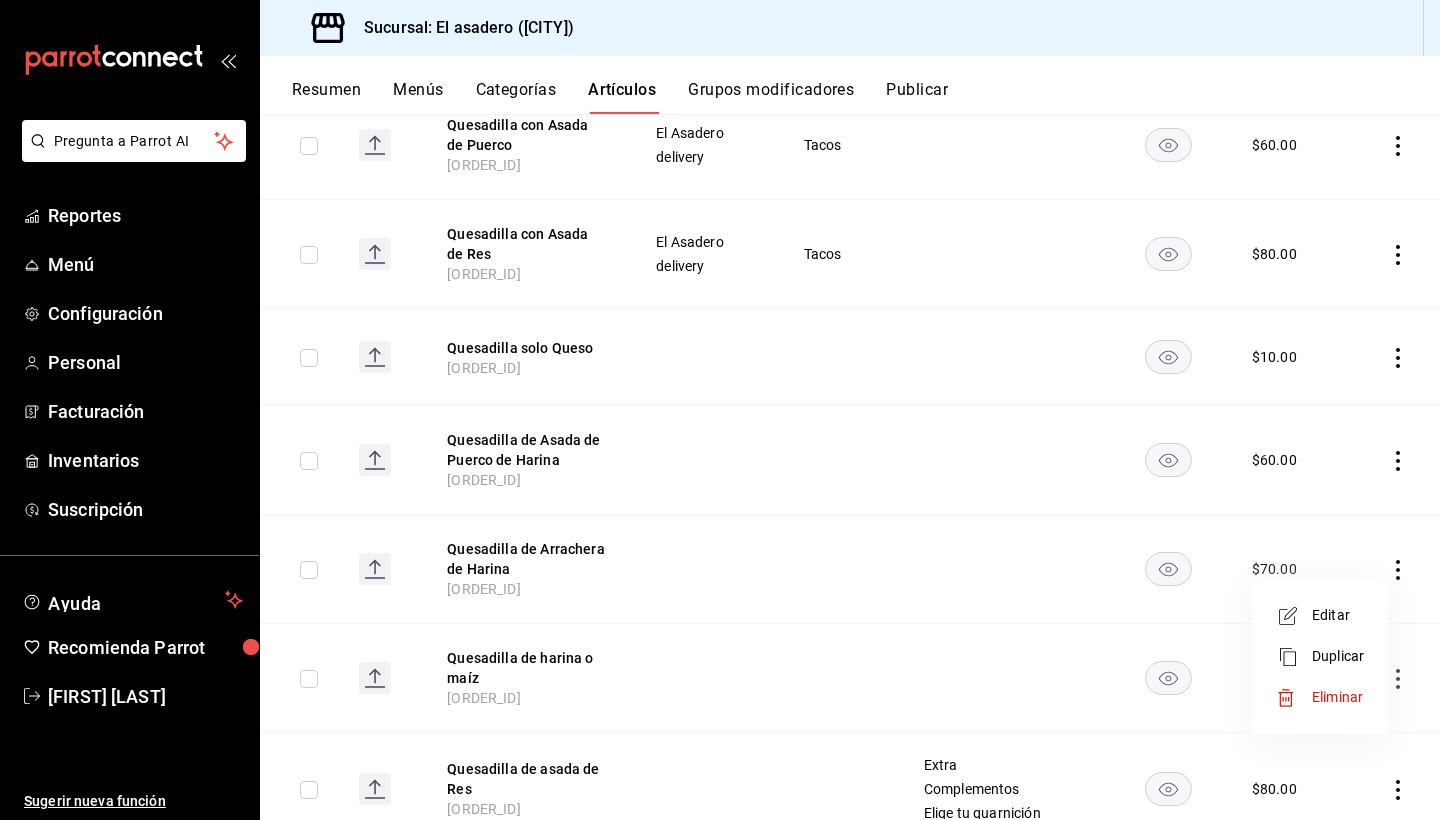click on "Eliminar" at bounding box center [1337, 697] 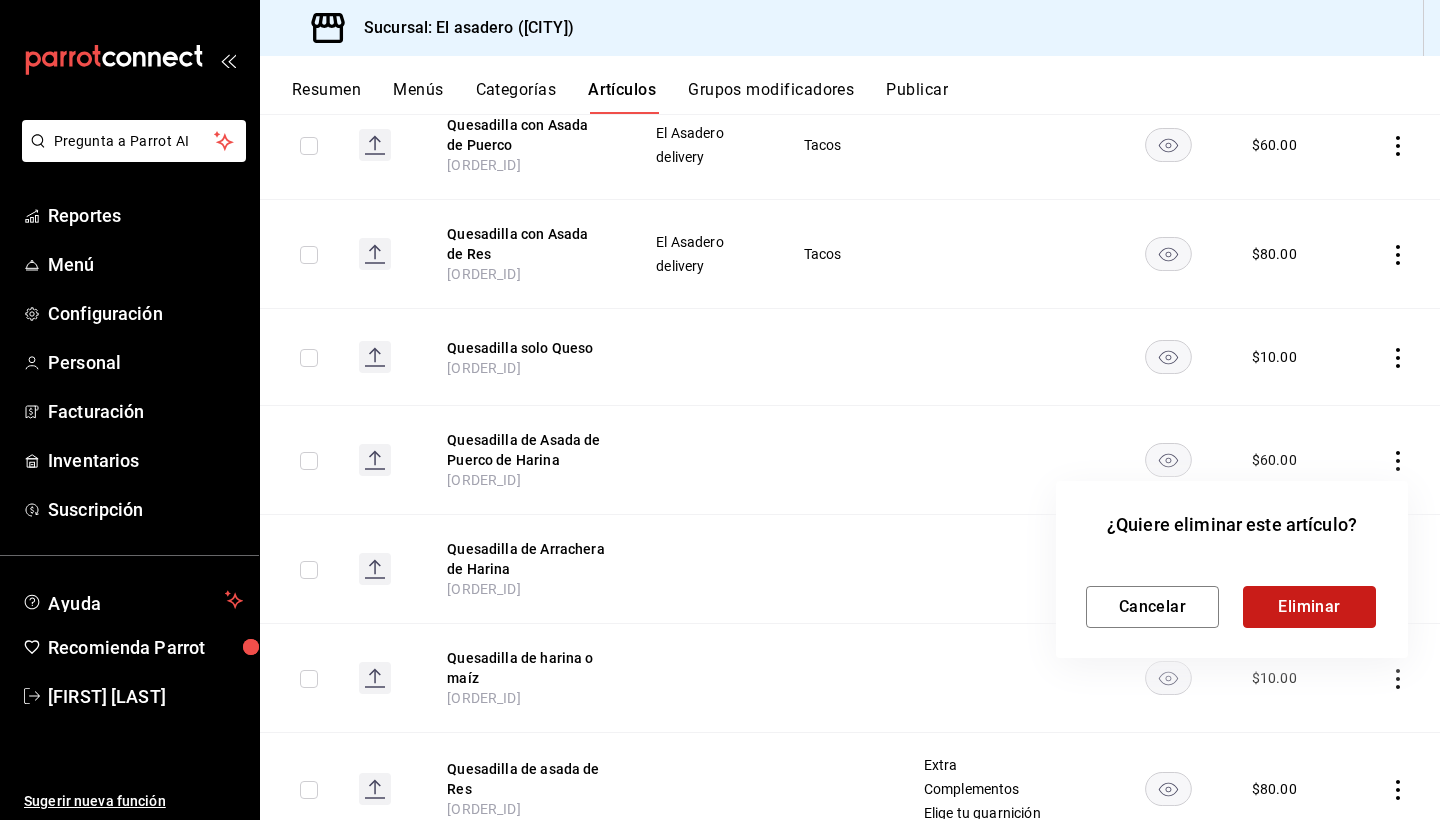 click on "Eliminar" at bounding box center (1309, 607) 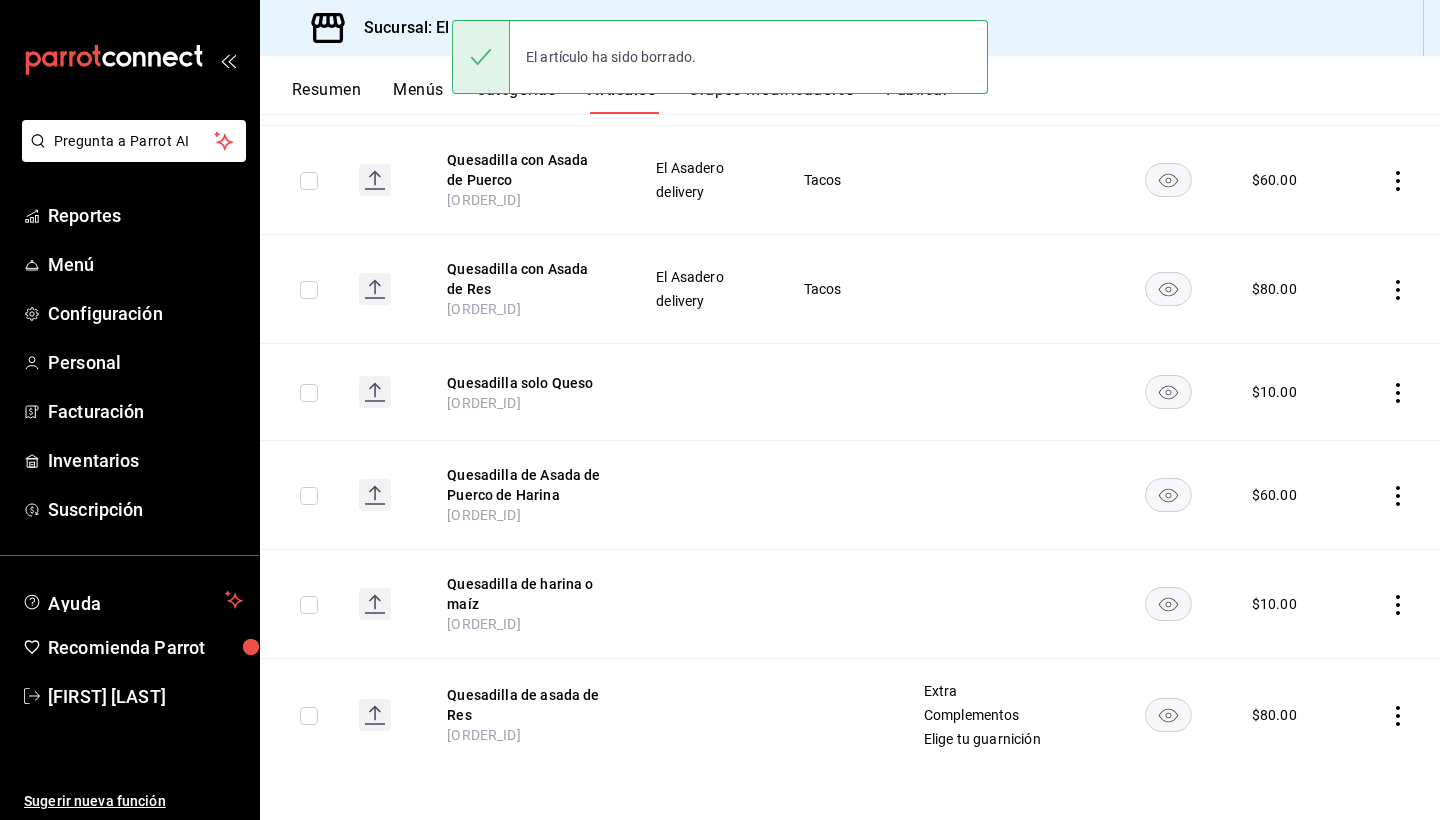 scroll, scrollTop: 380, scrollLeft: 0, axis: vertical 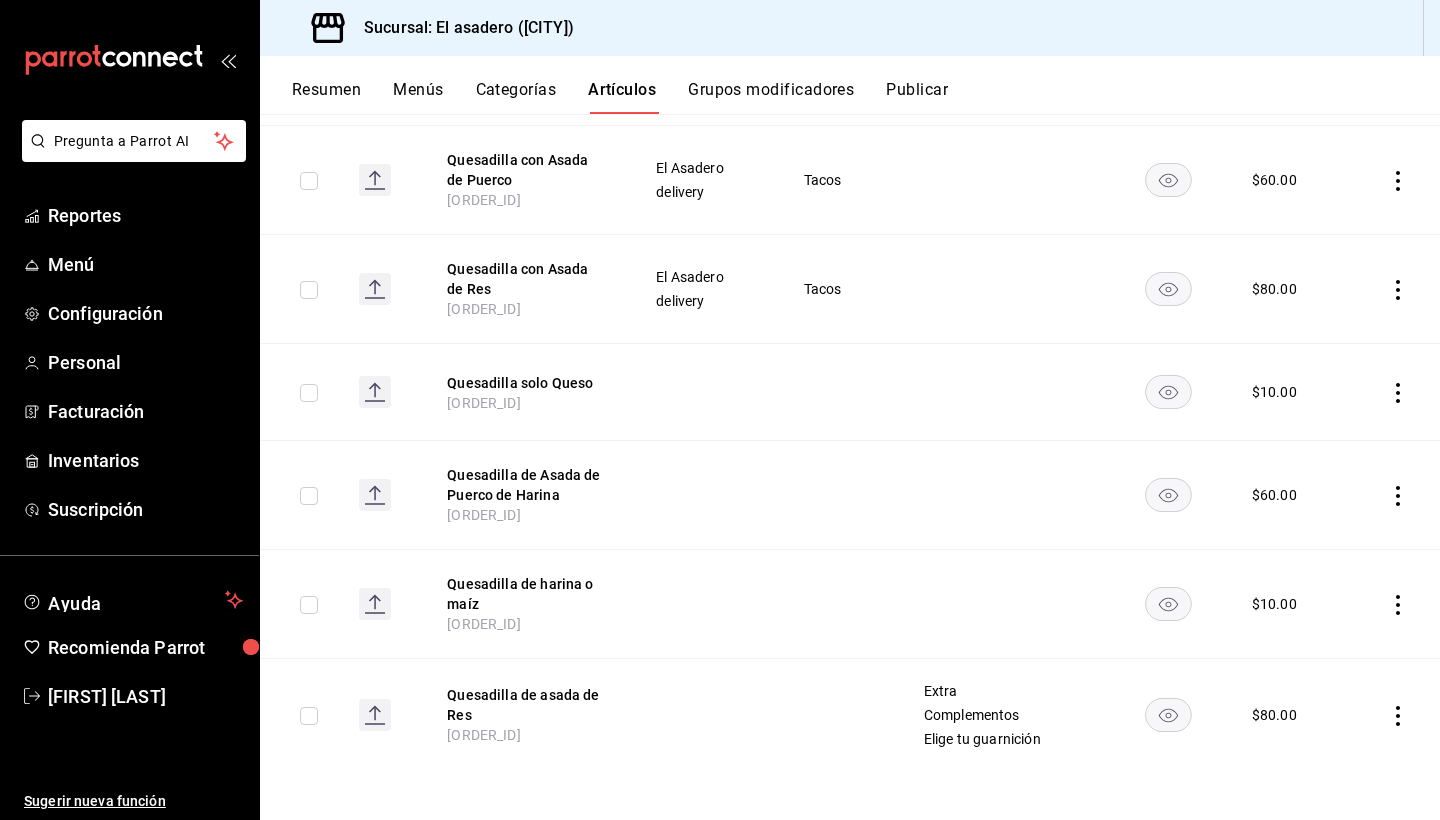 click 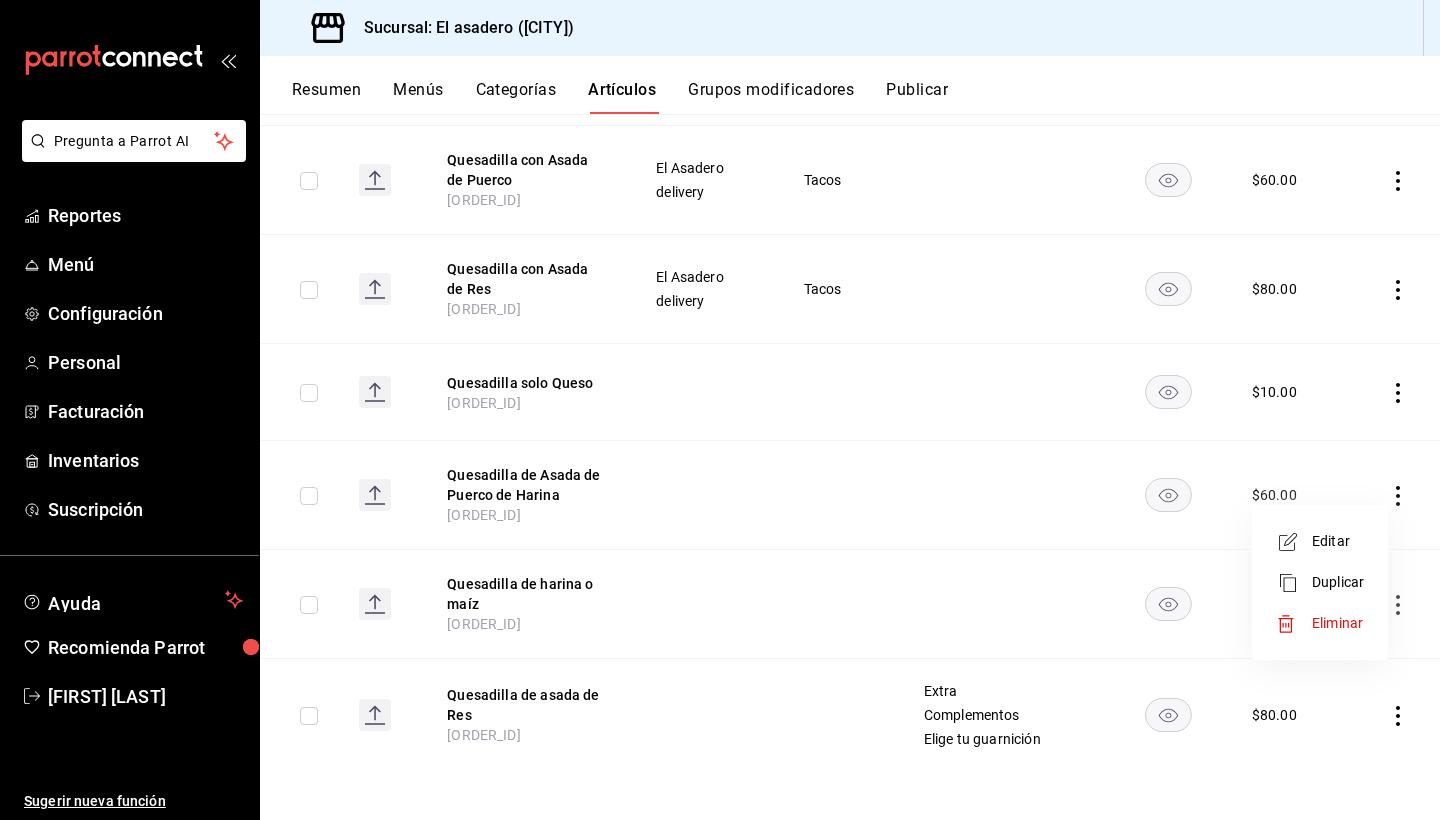 click on "Eliminar" at bounding box center [1337, 623] 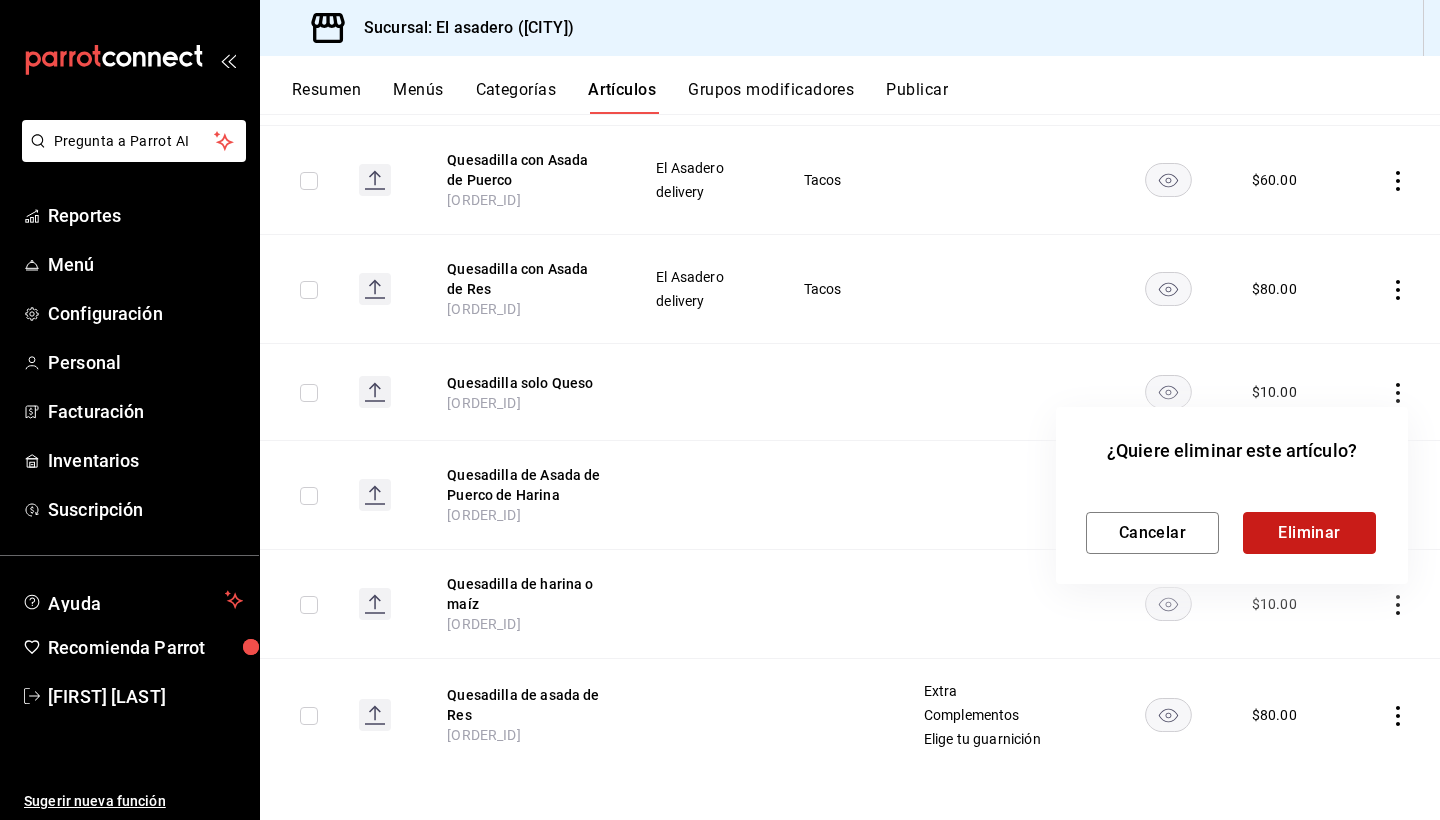 click on "Eliminar" at bounding box center (1309, 533) 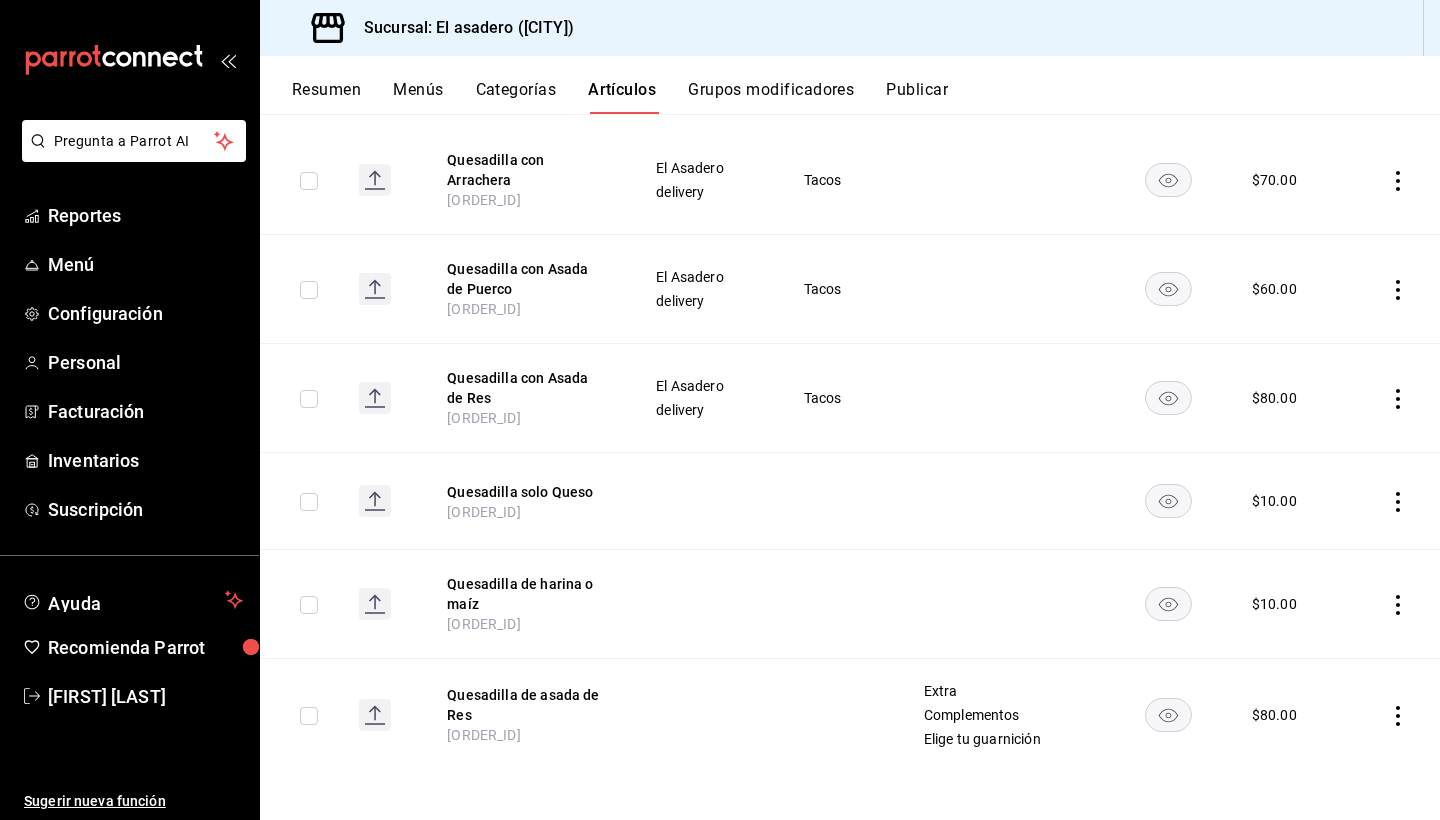 scroll, scrollTop: 271, scrollLeft: 0, axis: vertical 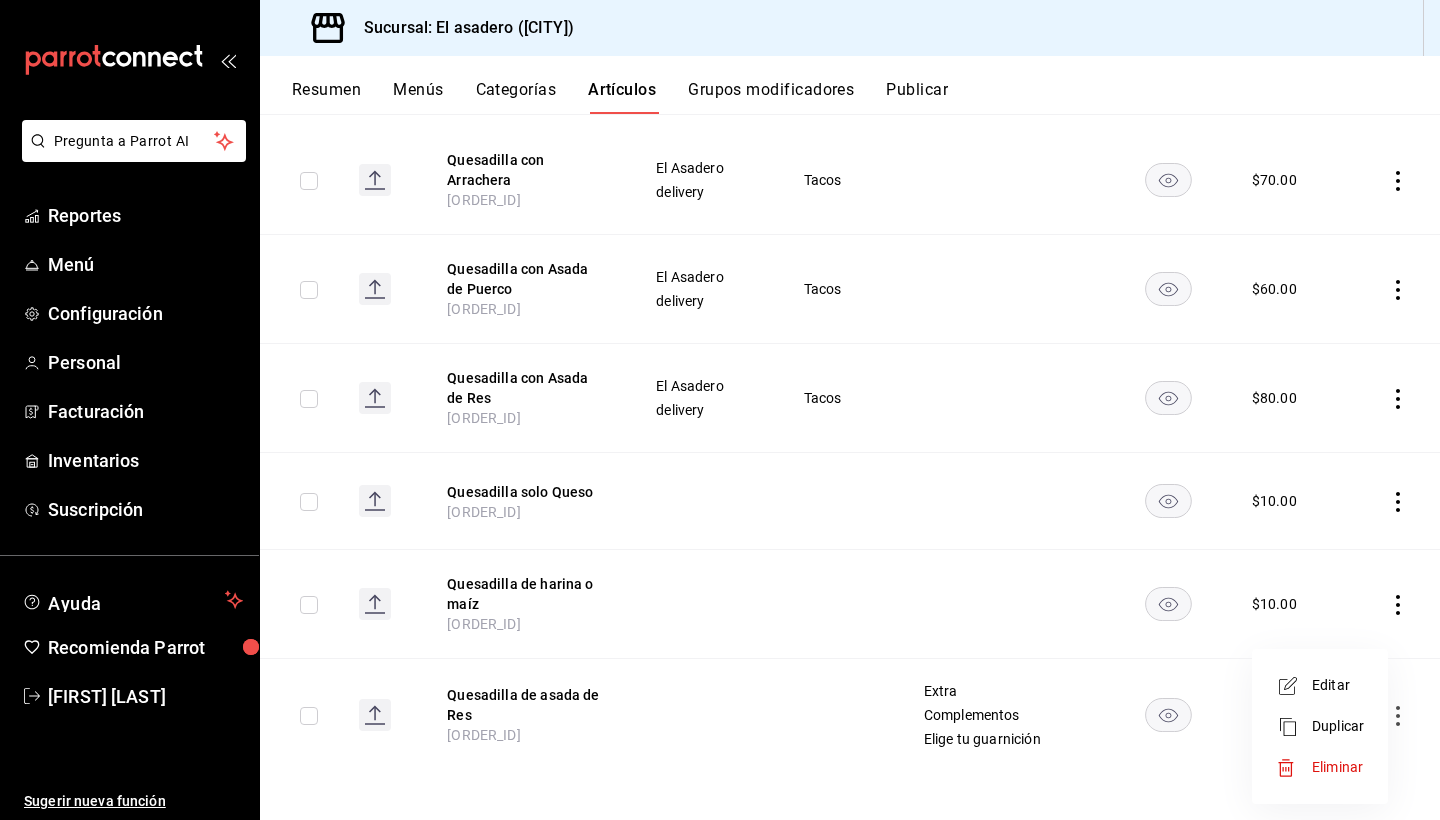 click on "Eliminar" at bounding box center (1337, 767) 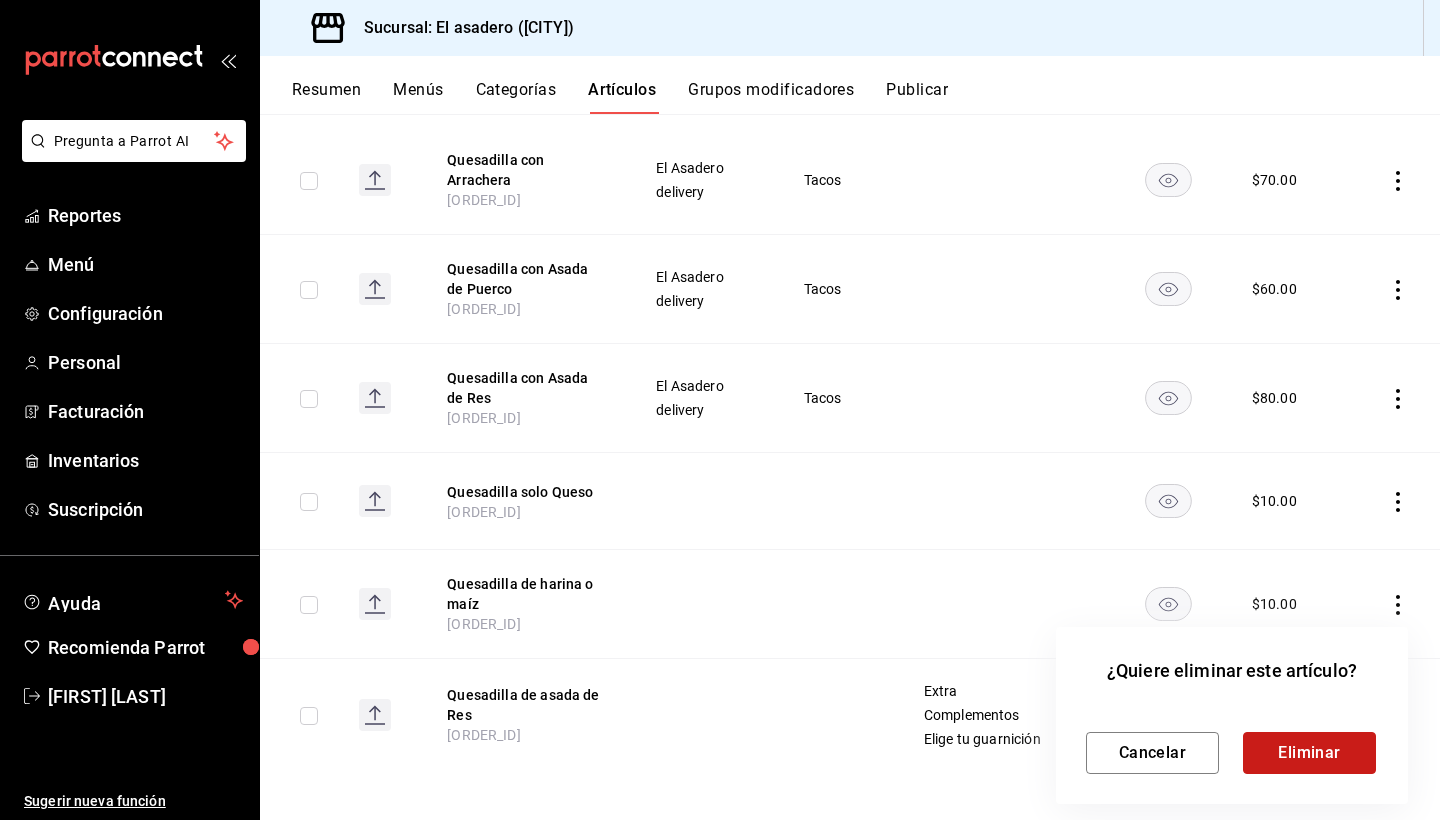 click on "Eliminar" at bounding box center (1309, 753) 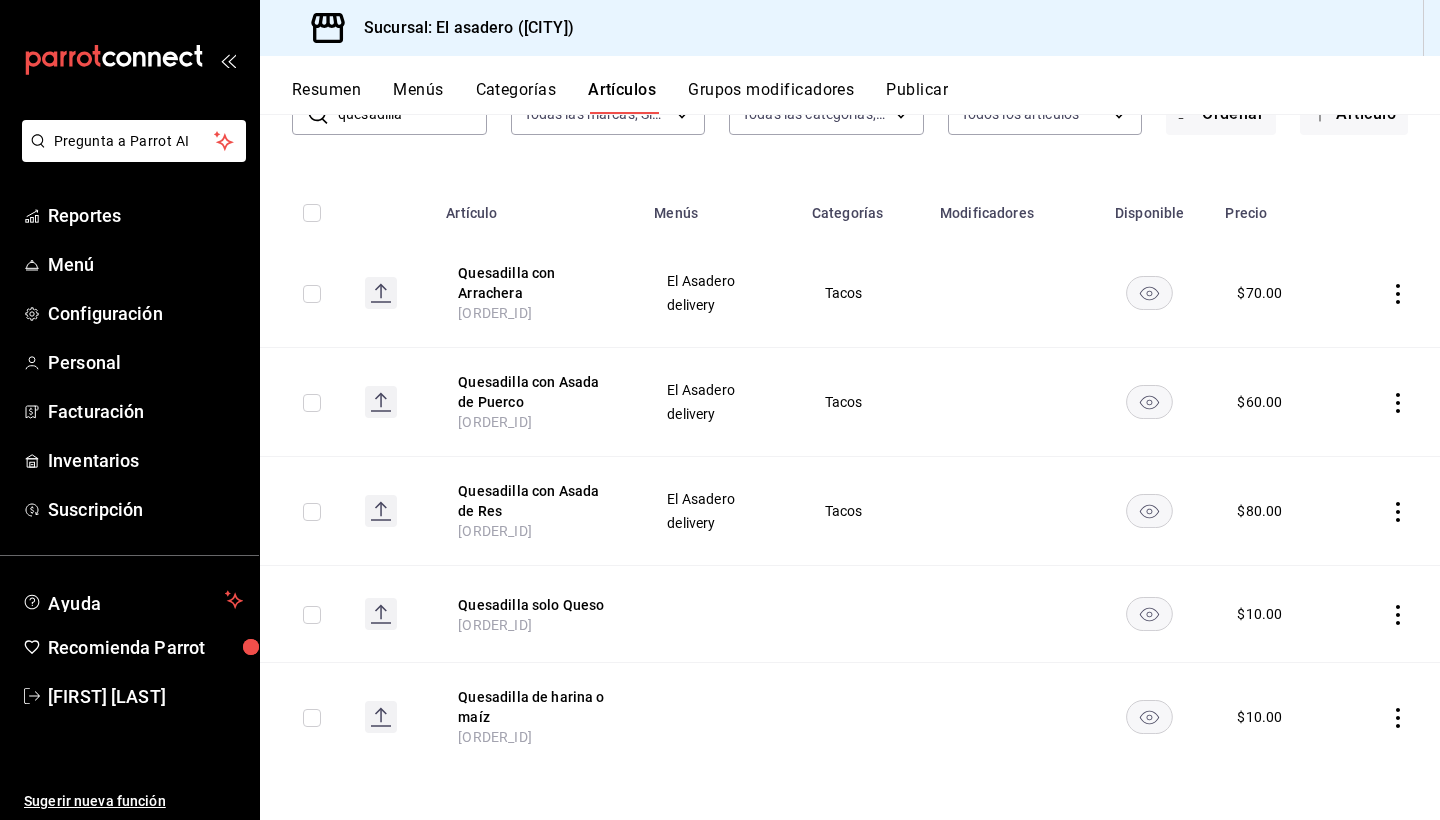 scroll, scrollTop: 158, scrollLeft: 0, axis: vertical 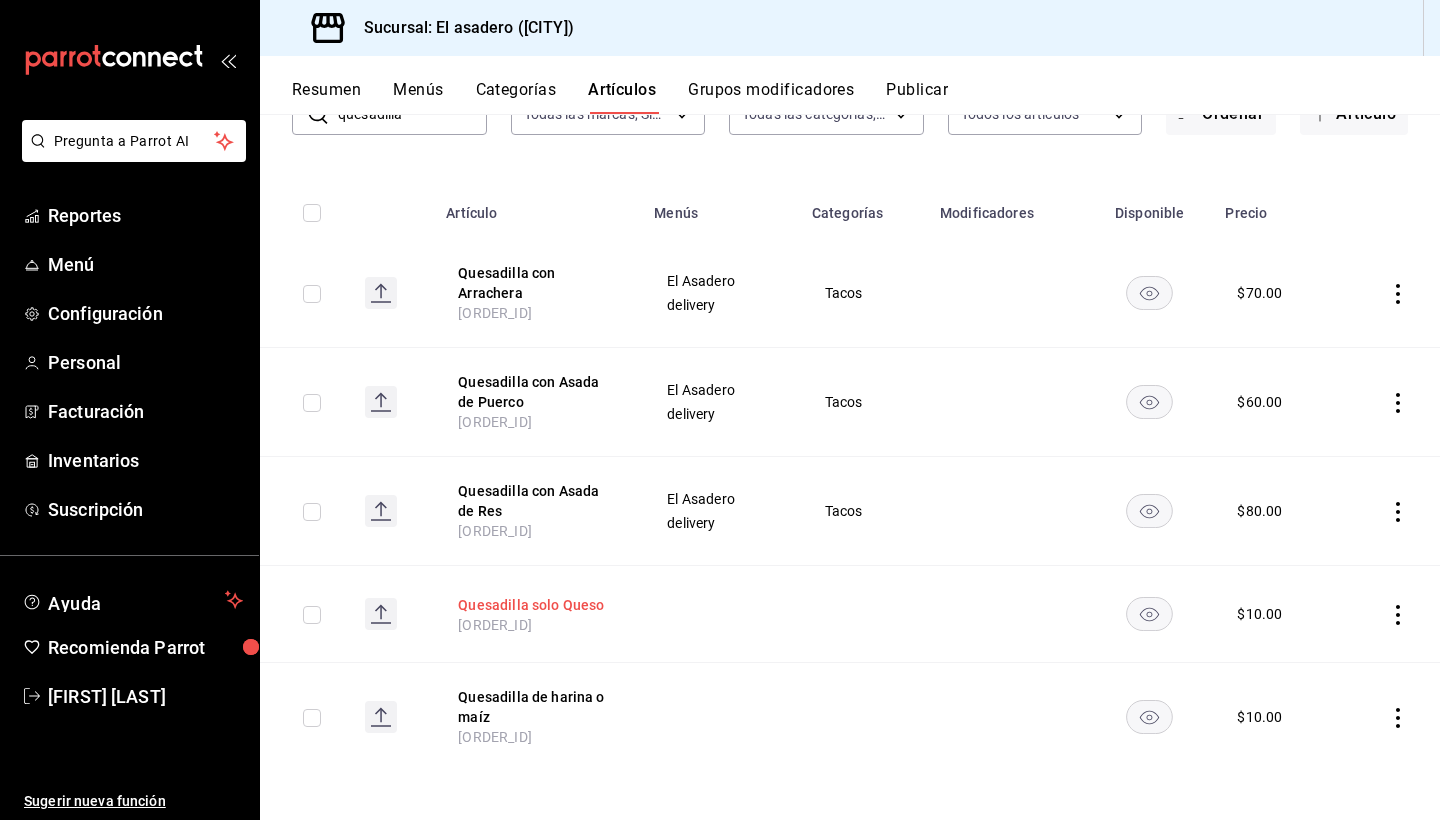 click on "Quesadilla solo Queso" at bounding box center (538, 605) 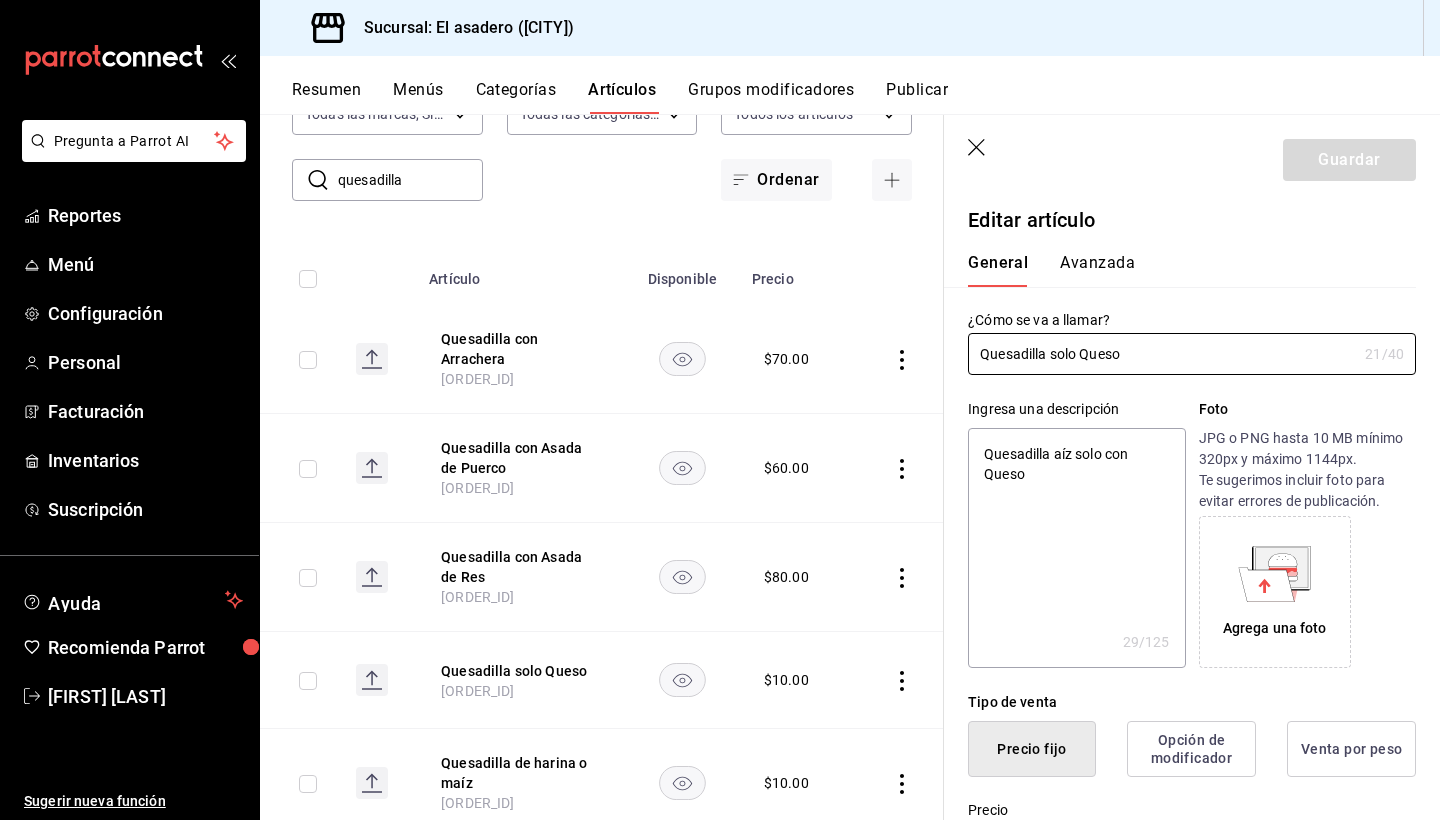 type on "x" 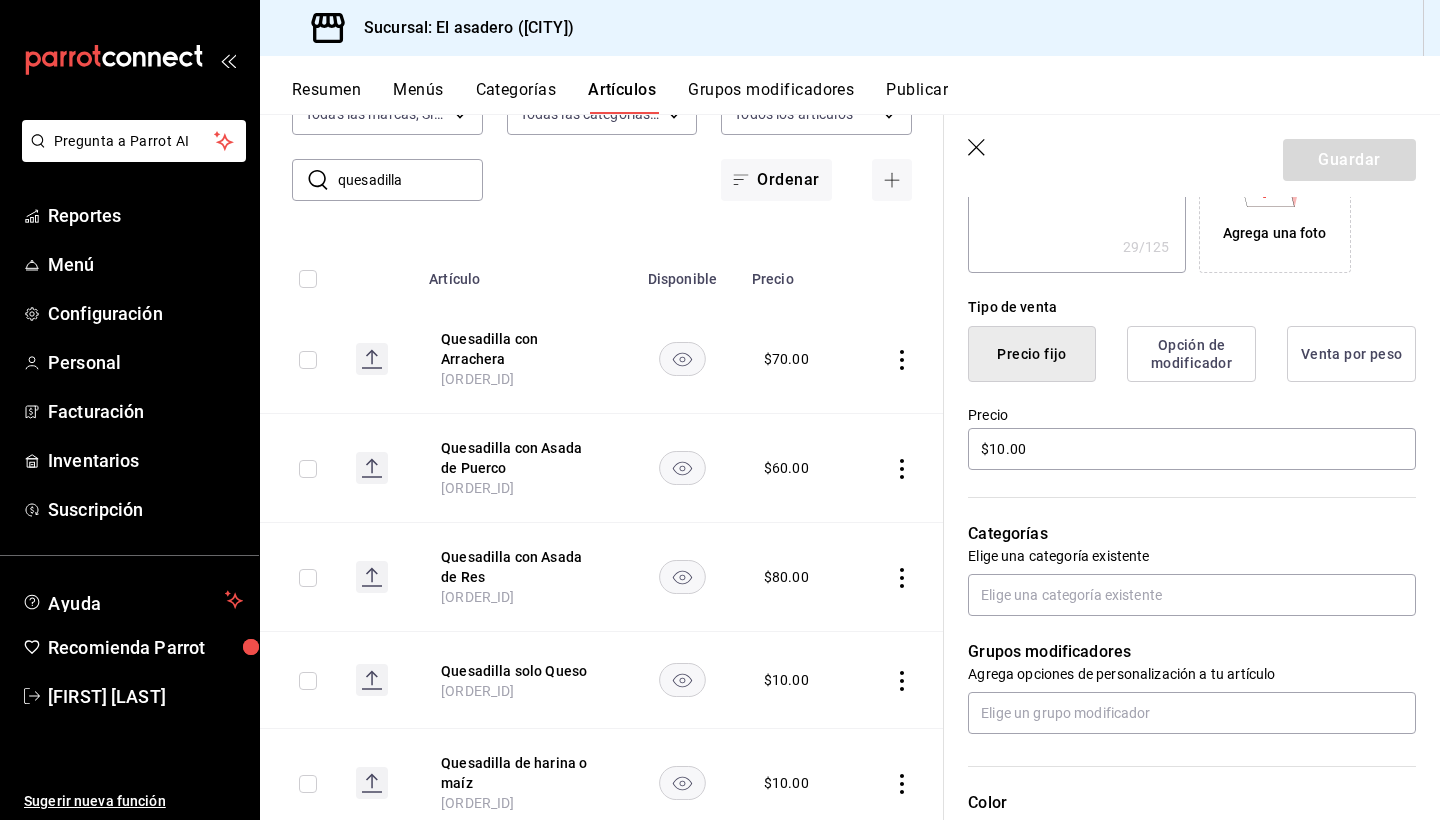 scroll, scrollTop: 397, scrollLeft: 0, axis: vertical 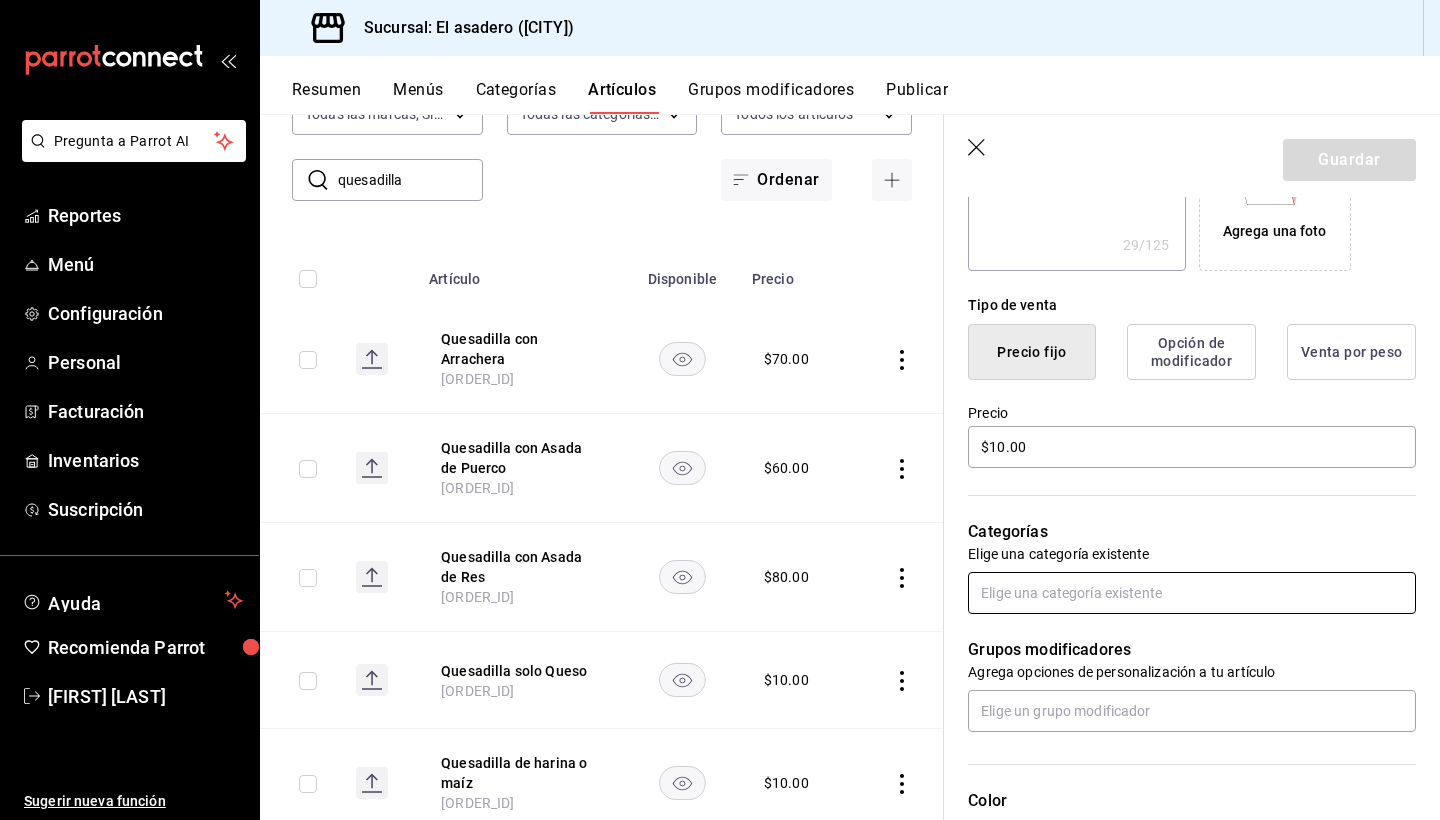 click at bounding box center [1192, 593] 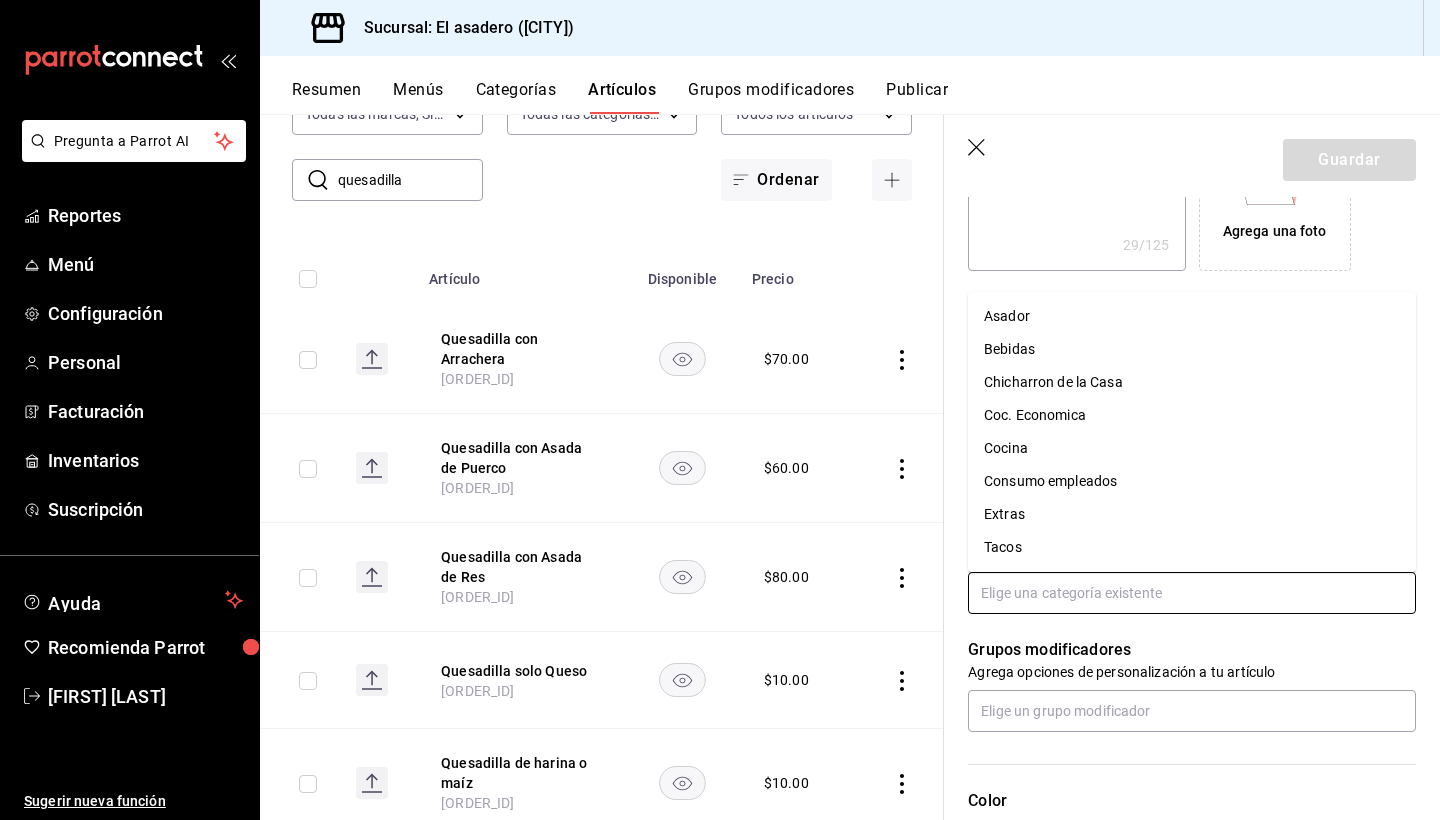 click on "Extras" at bounding box center (1192, 514) 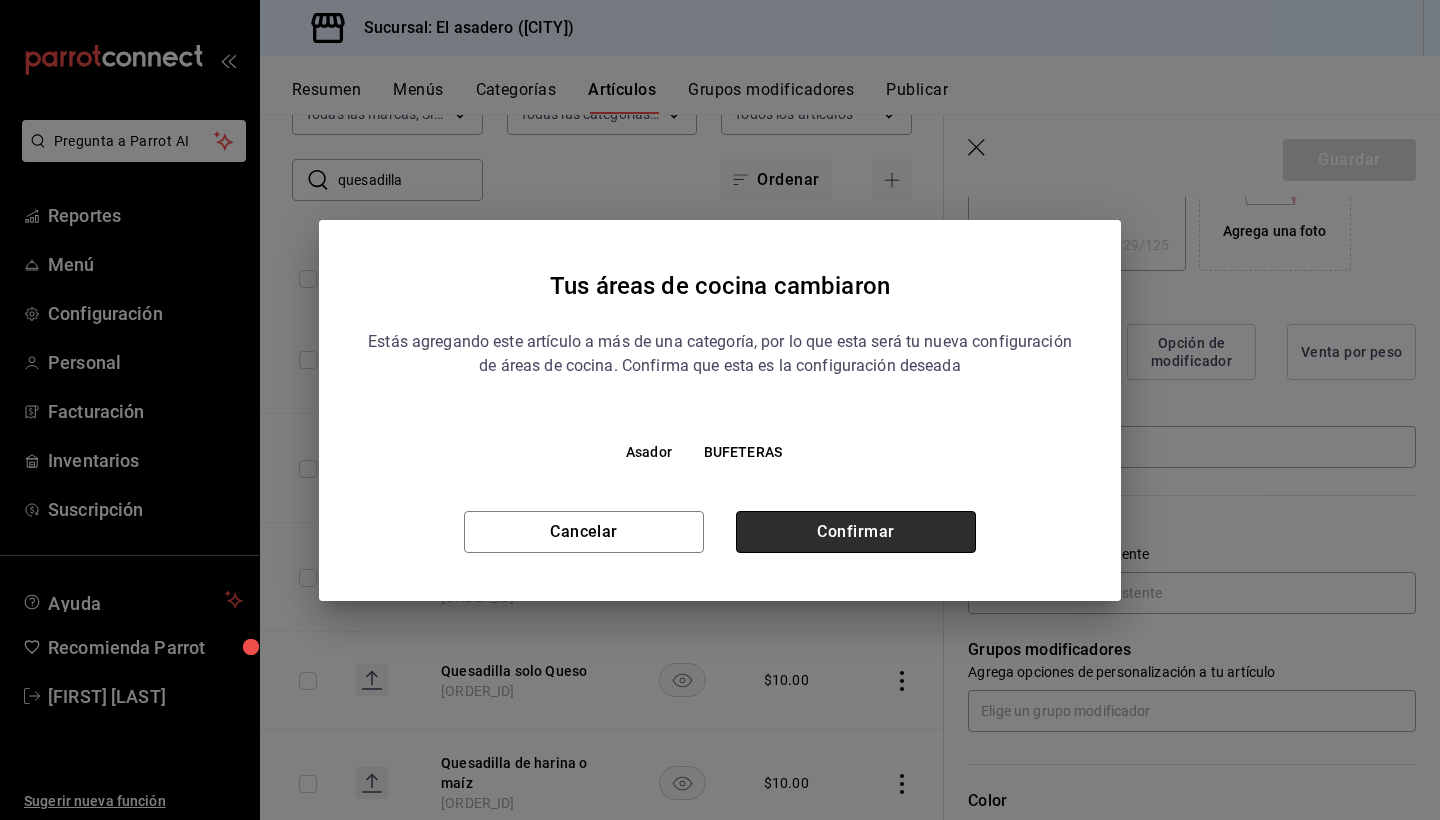 click on "Confirmar" at bounding box center [856, 532] 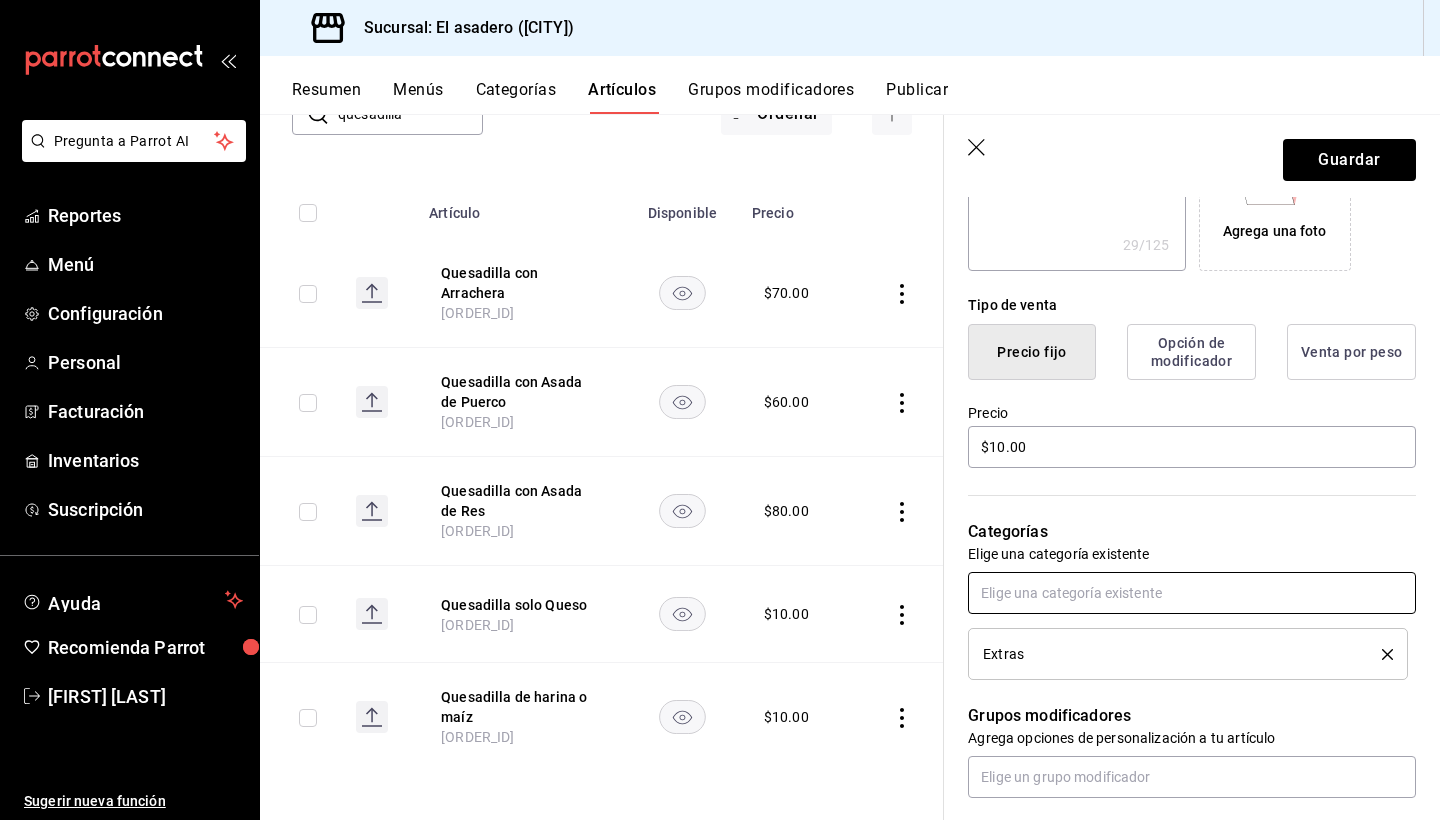 scroll, scrollTop: 224, scrollLeft: 0, axis: vertical 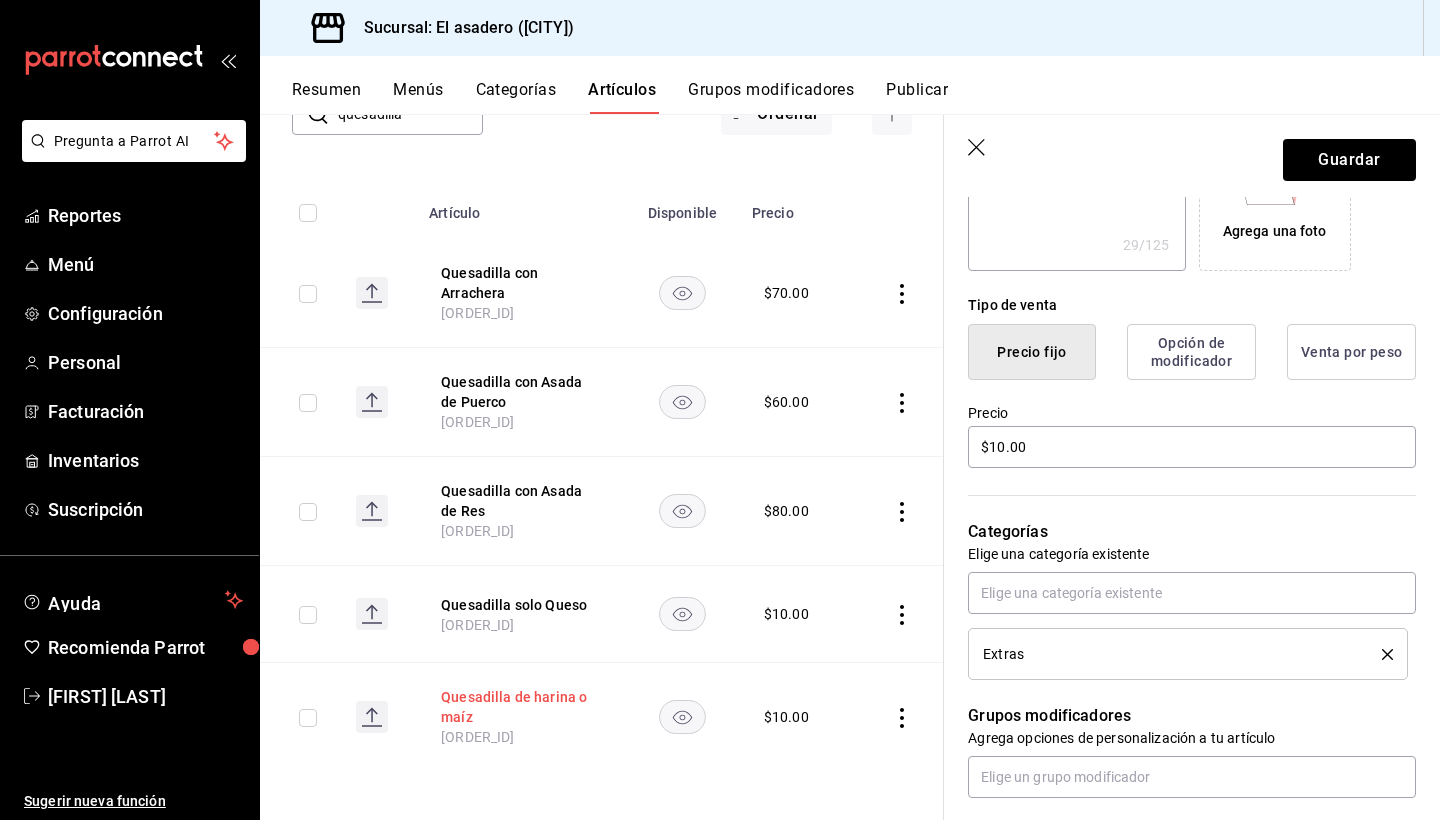 click on "Quesadilla de harina o maíz" at bounding box center (521, 707) 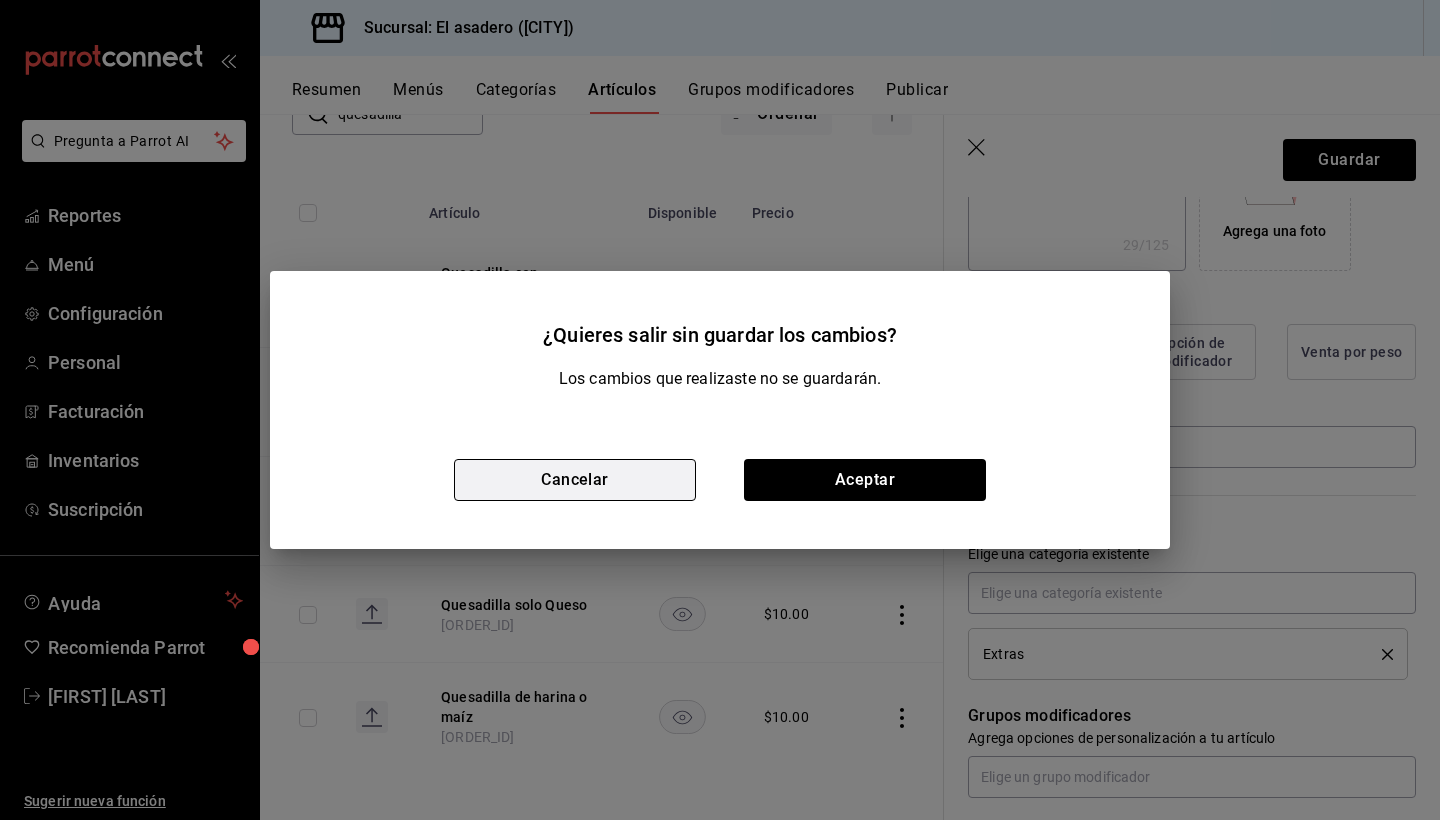click on "Cancelar" at bounding box center [575, 480] 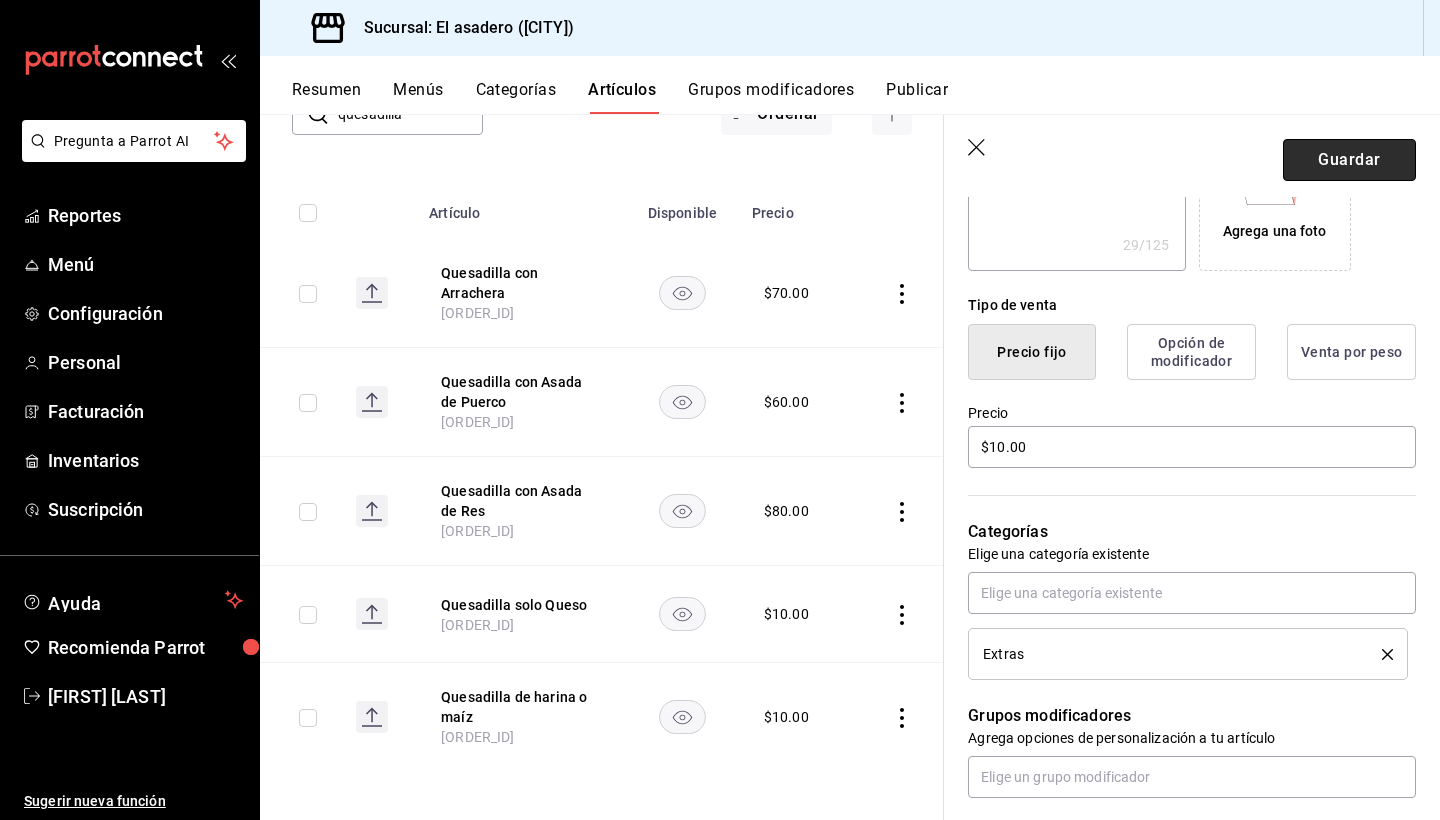 click on "Guardar" at bounding box center (1349, 160) 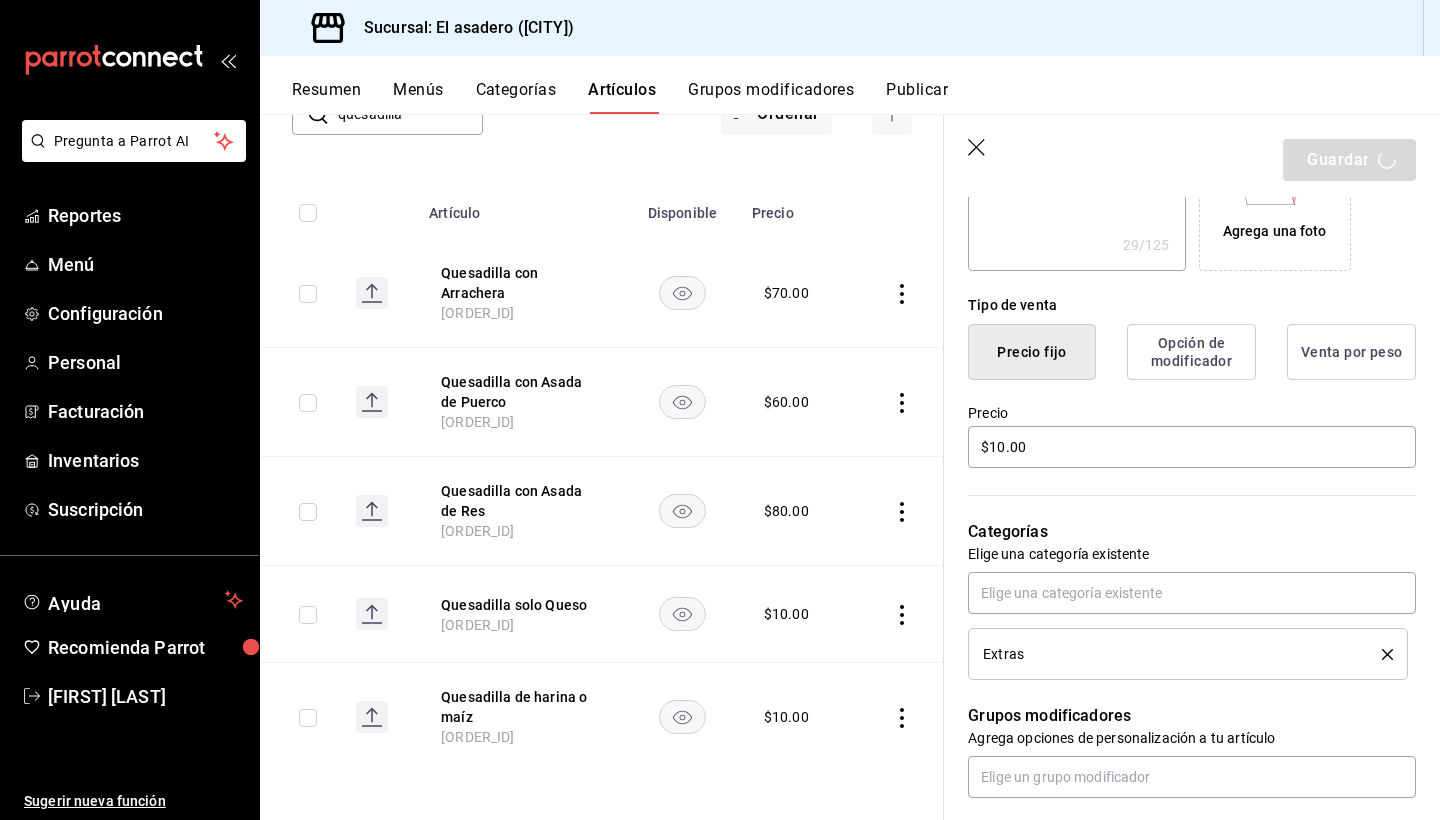 type on "x" 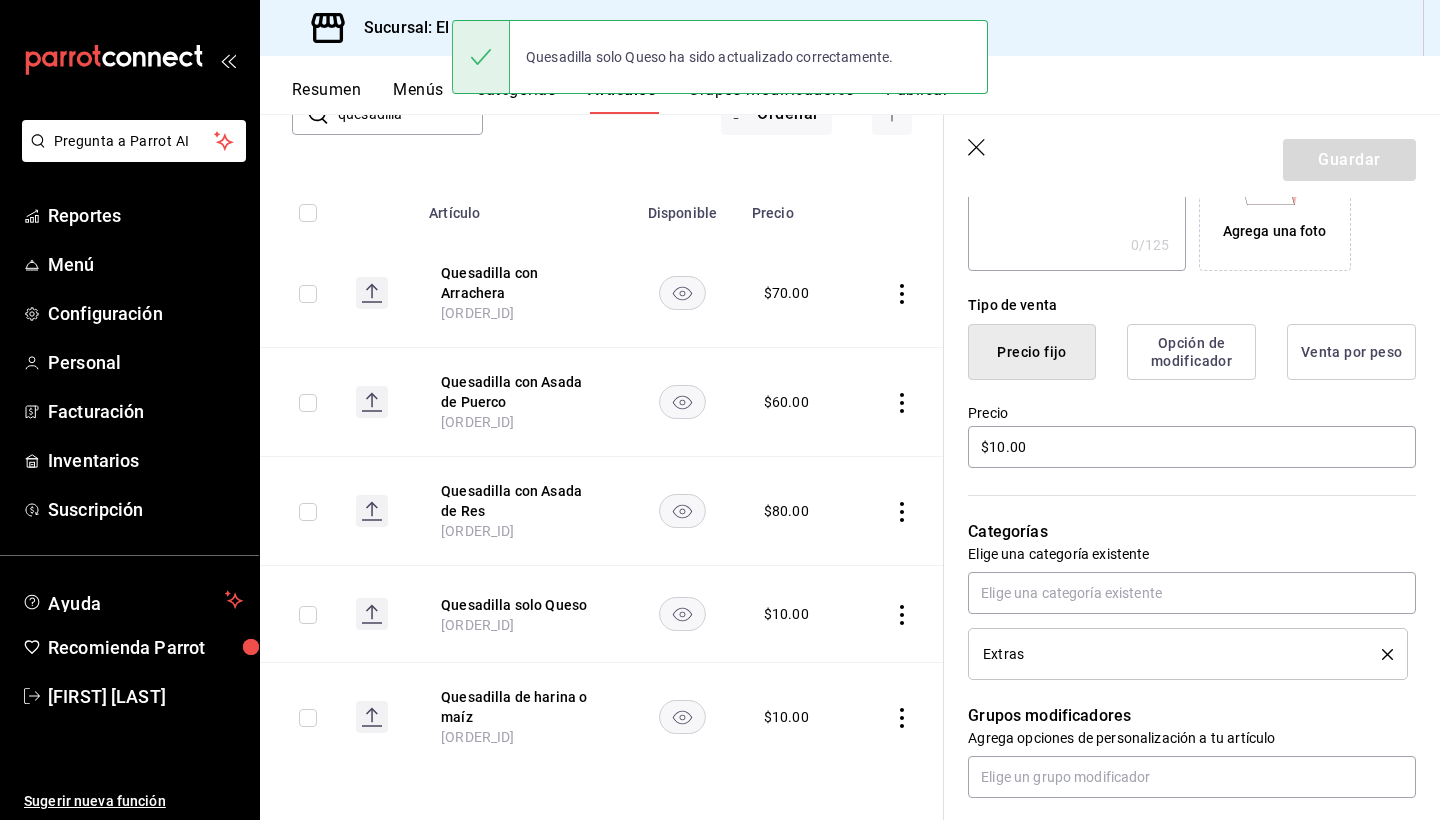 scroll, scrollTop: 0, scrollLeft: 0, axis: both 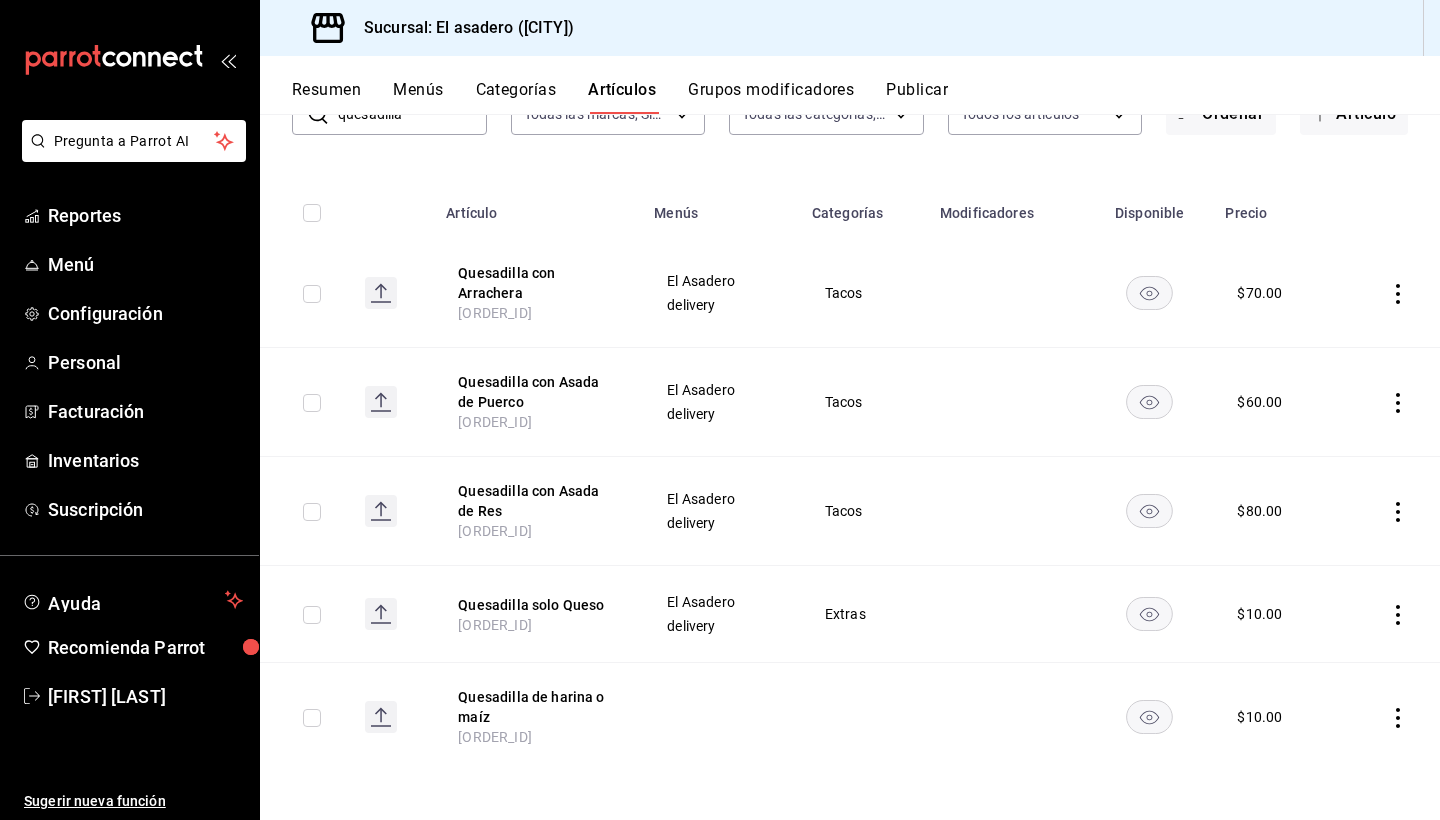 click 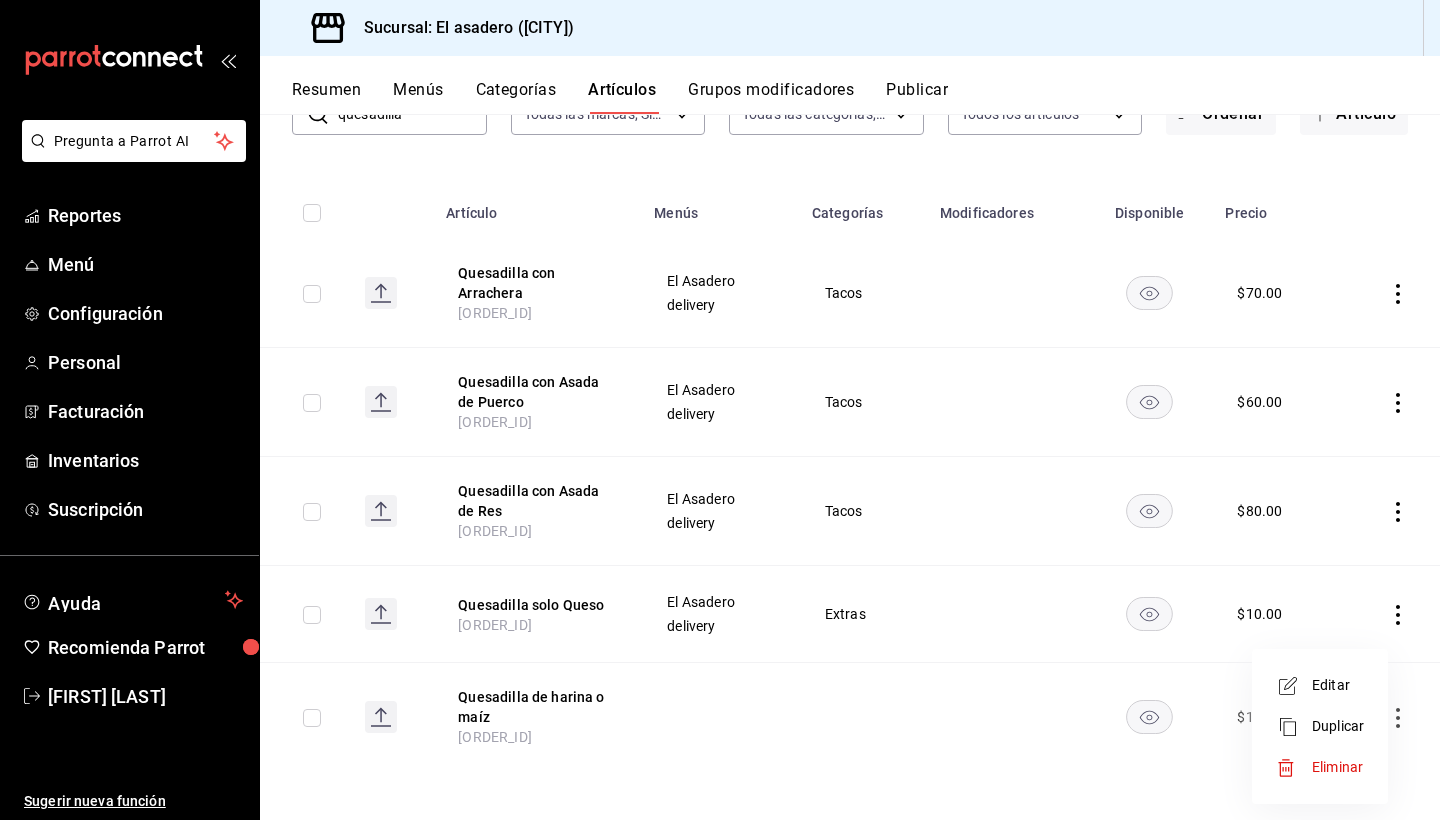click on "Eliminar" at bounding box center (1337, 767) 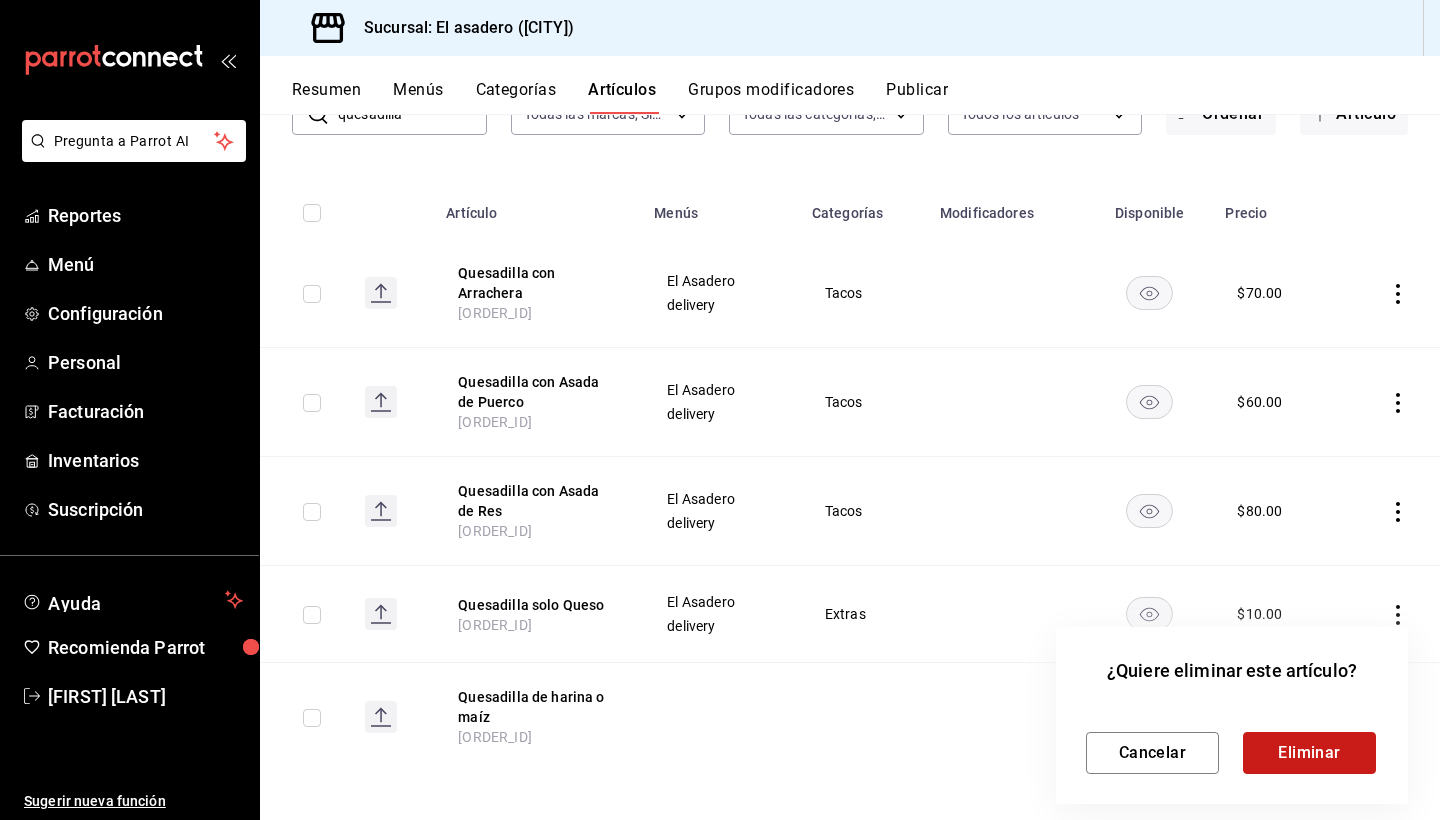 click on "Eliminar" at bounding box center [1309, 753] 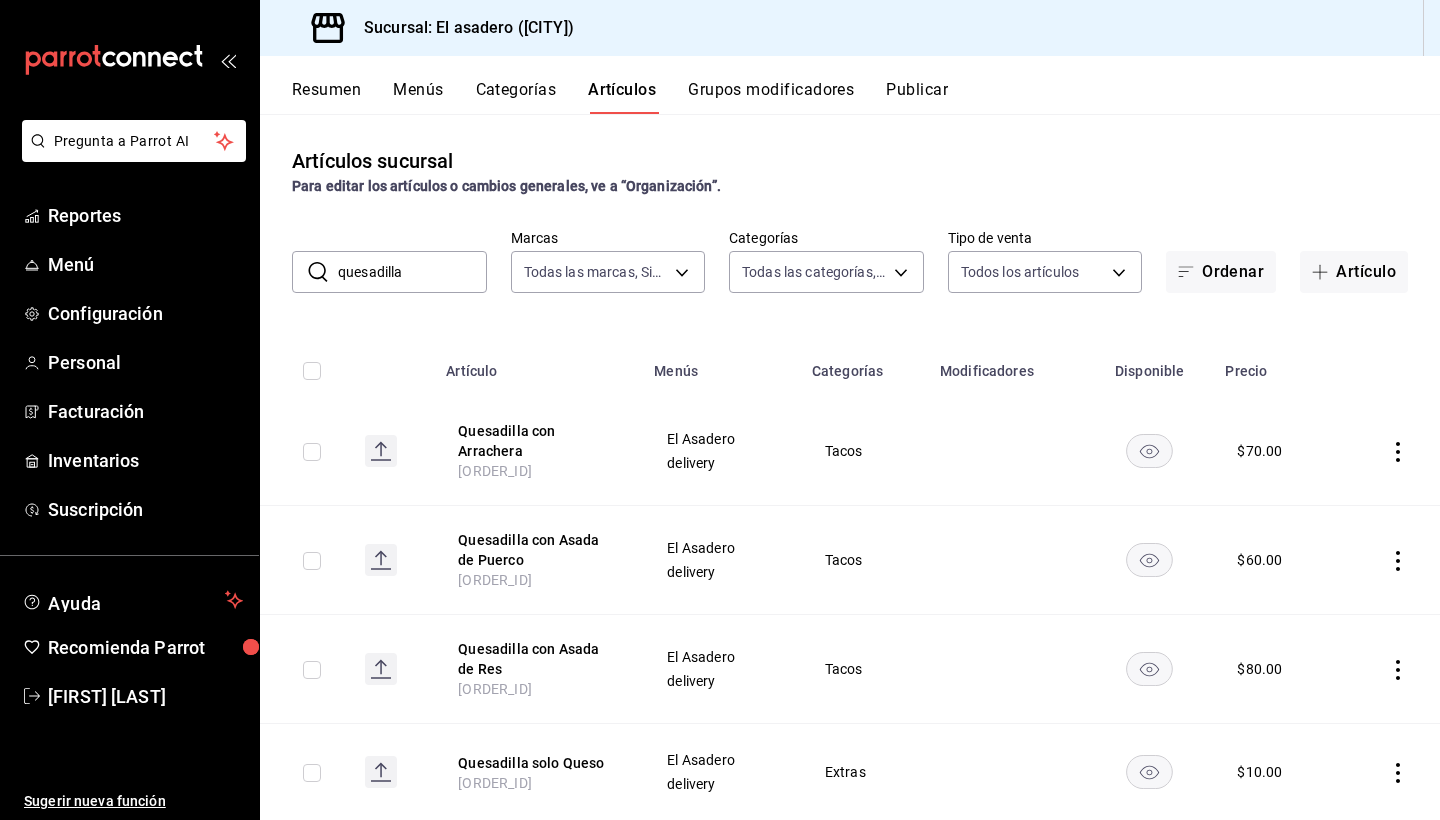 scroll, scrollTop: 49, scrollLeft: 0, axis: vertical 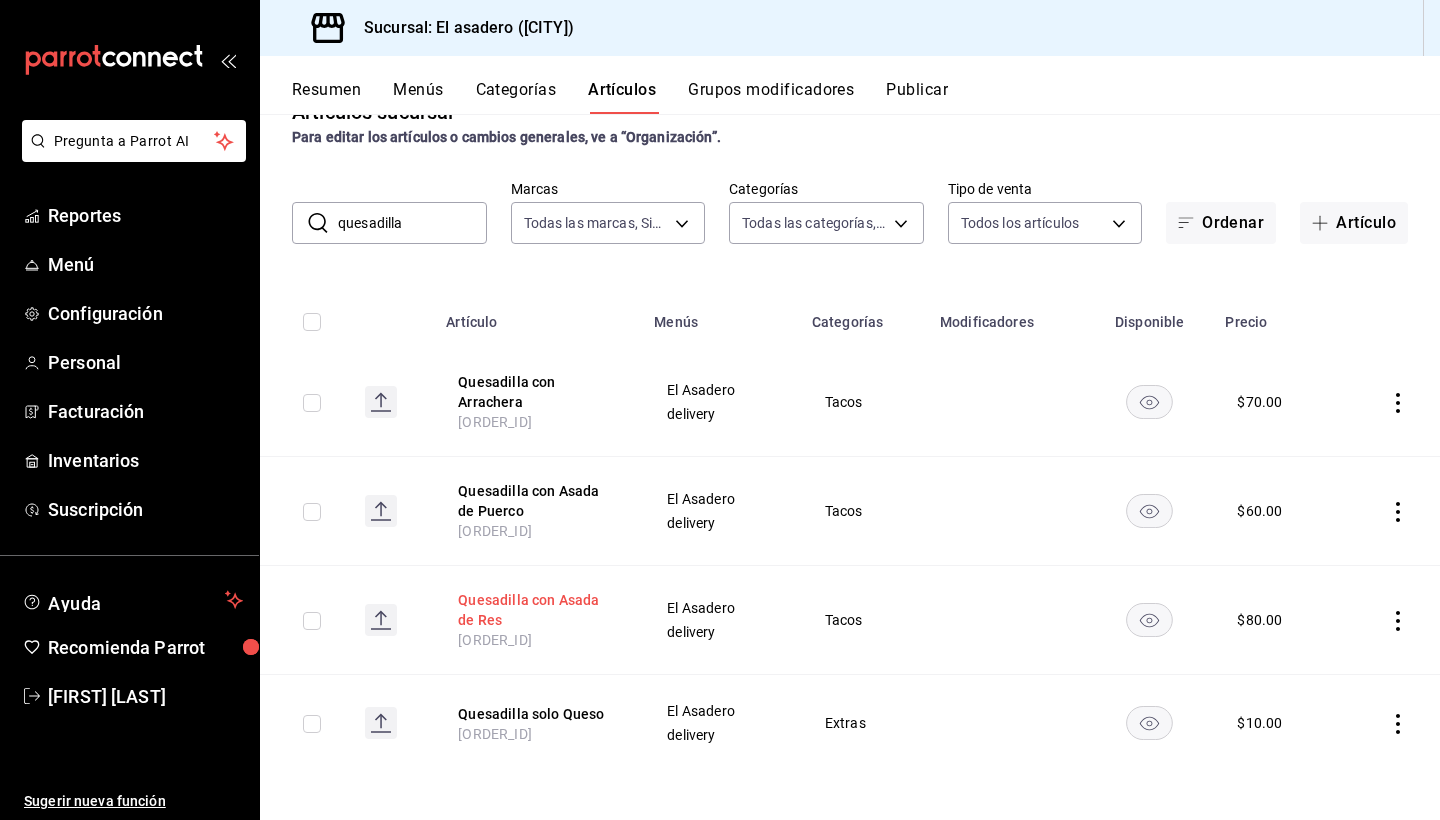 click on "Quesadilla con Asada de Res" at bounding box center [538, 610] 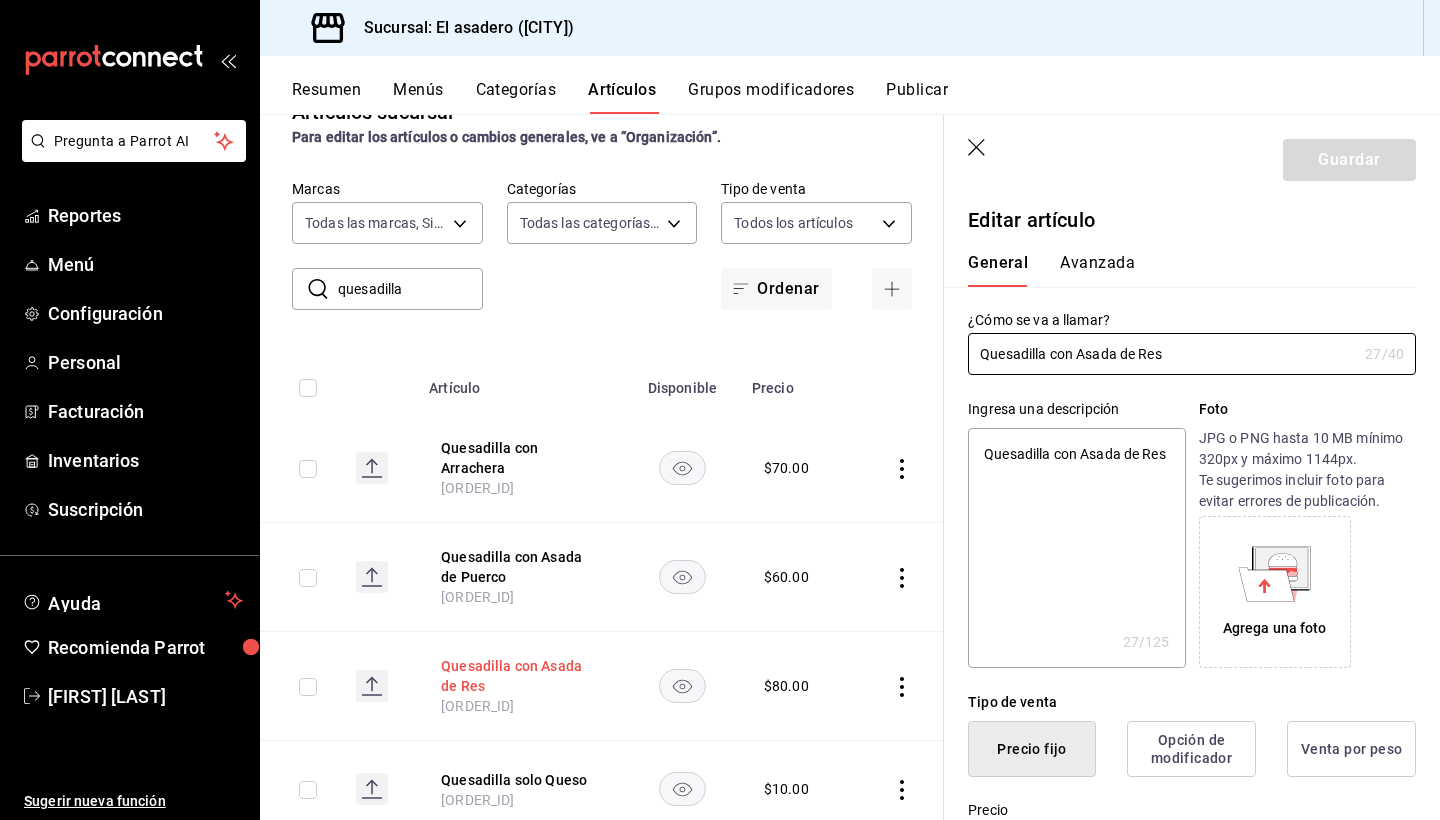 type on "x" 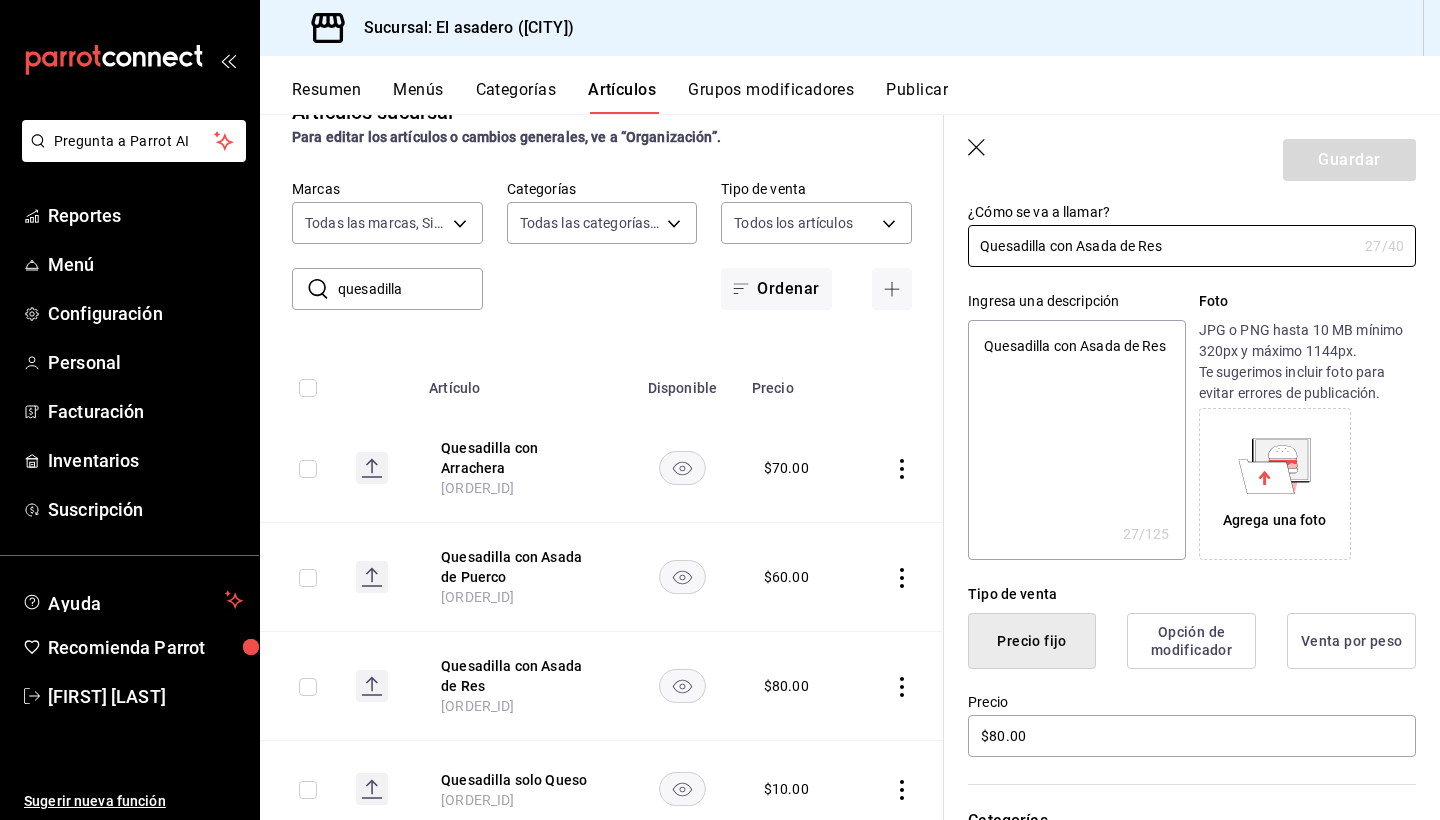 scroll, scrollTop: 135, scrollLeft: 0, axis: vertical 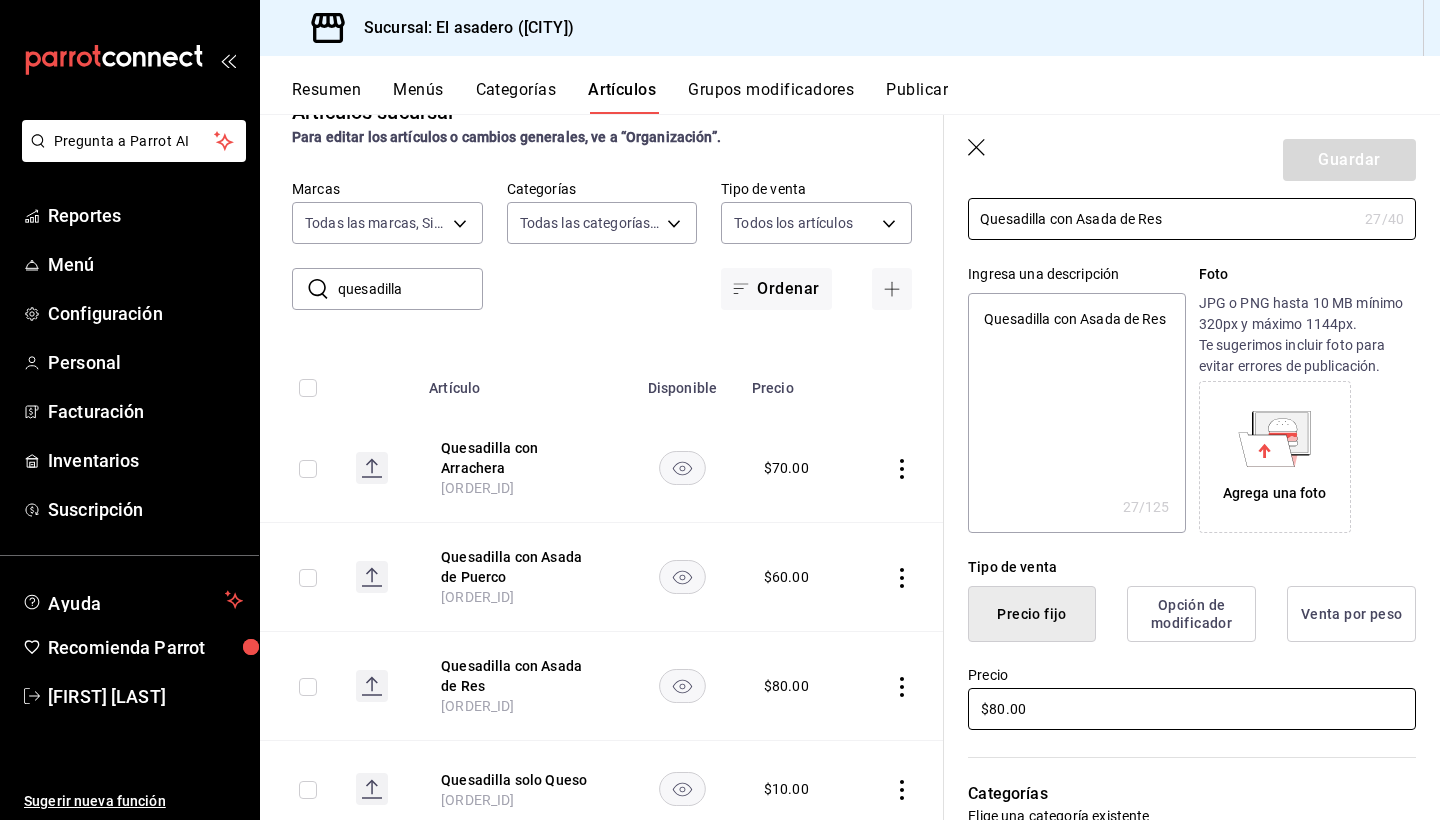 click on "$80.00" at bounding box center [1192, 709] 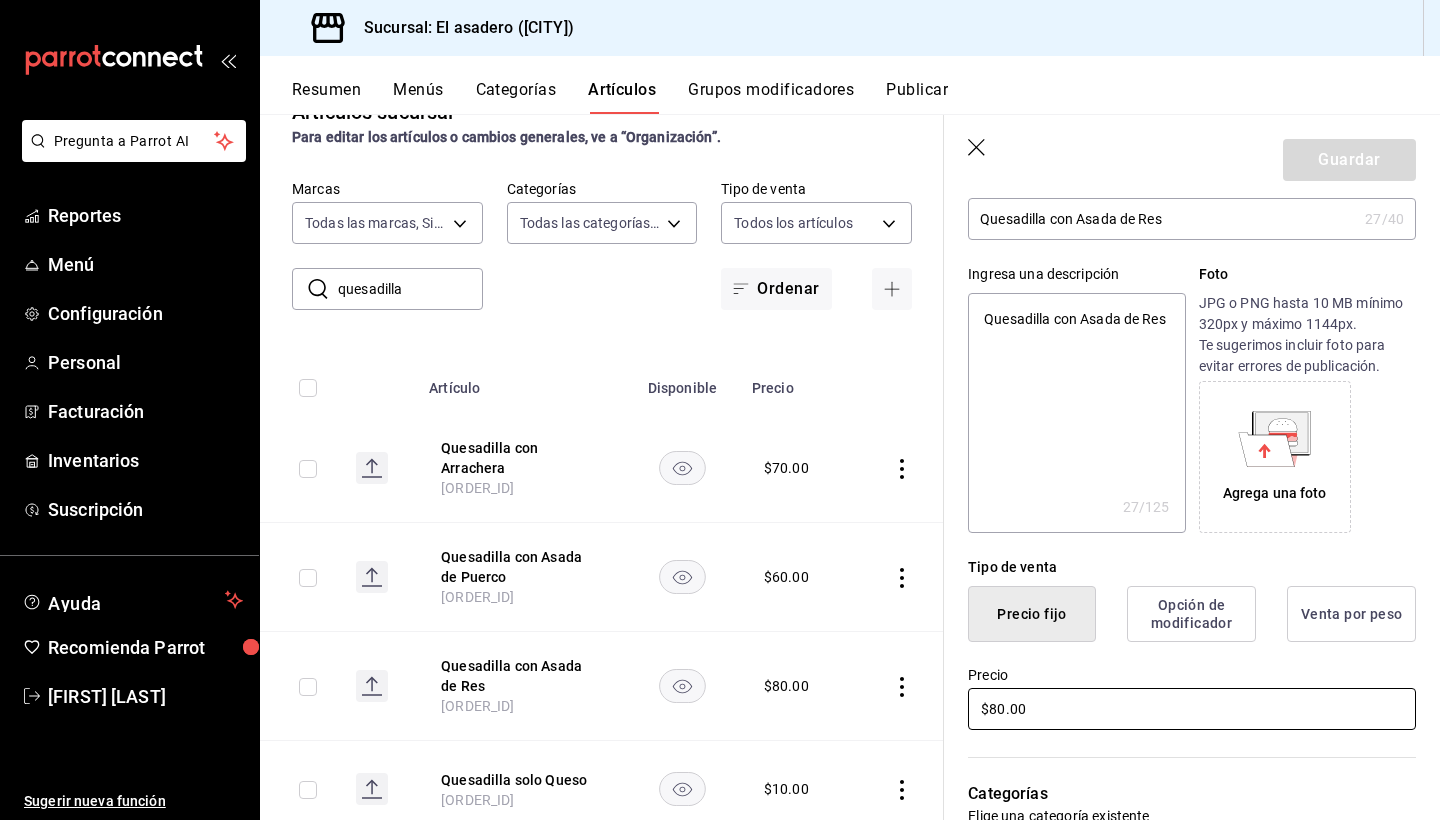 type on "x" 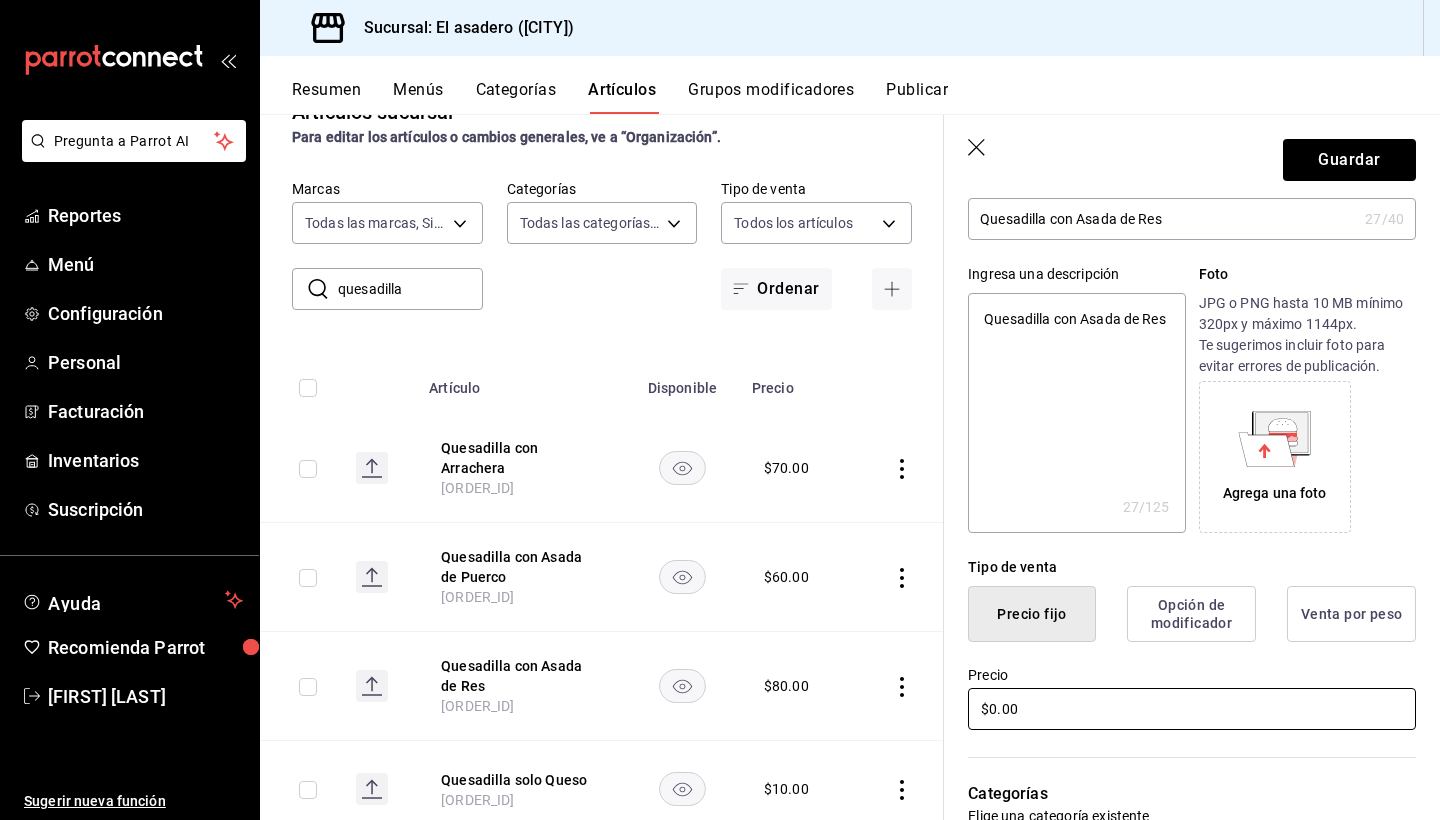 type on "x" 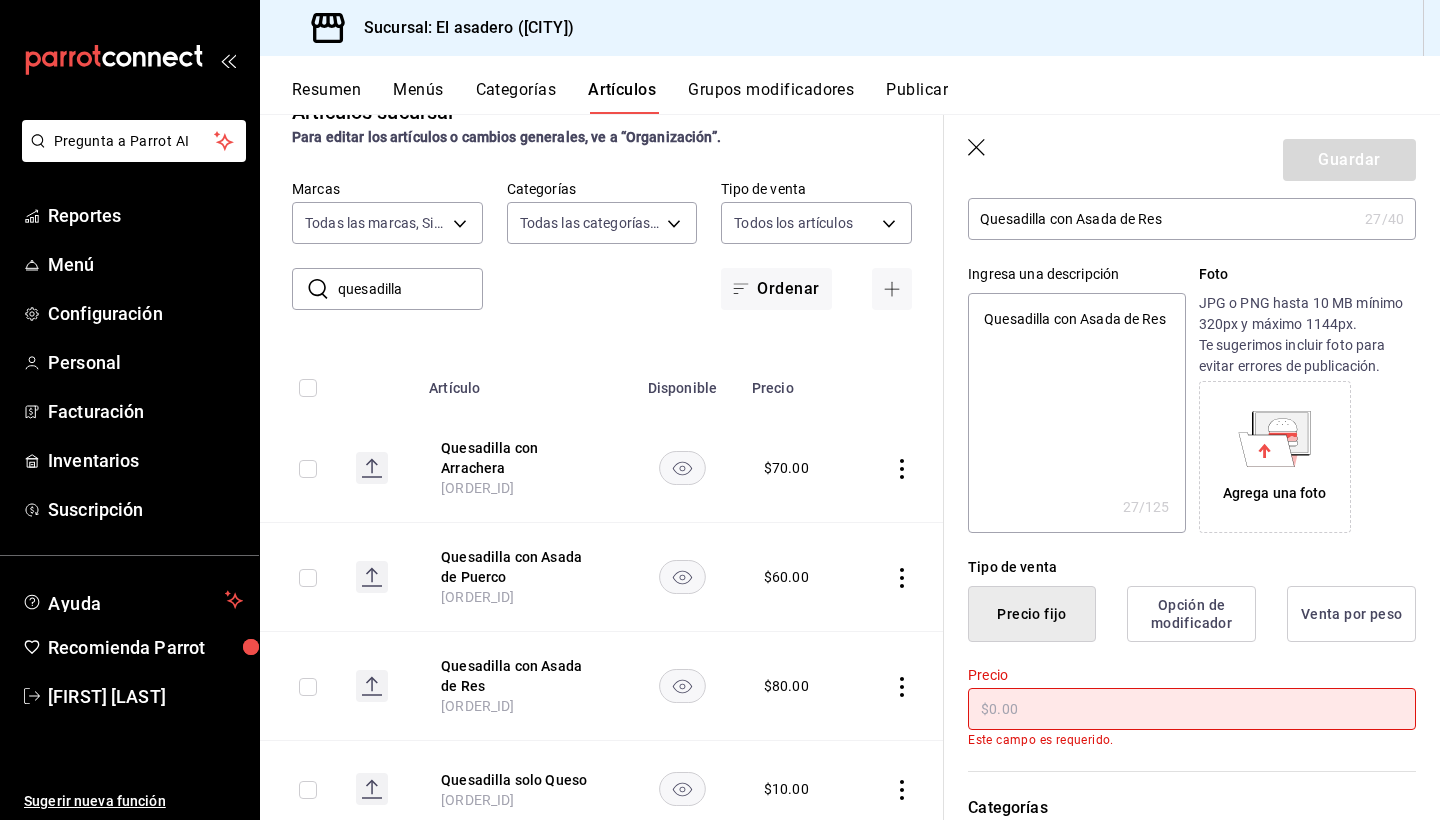 type on "x" 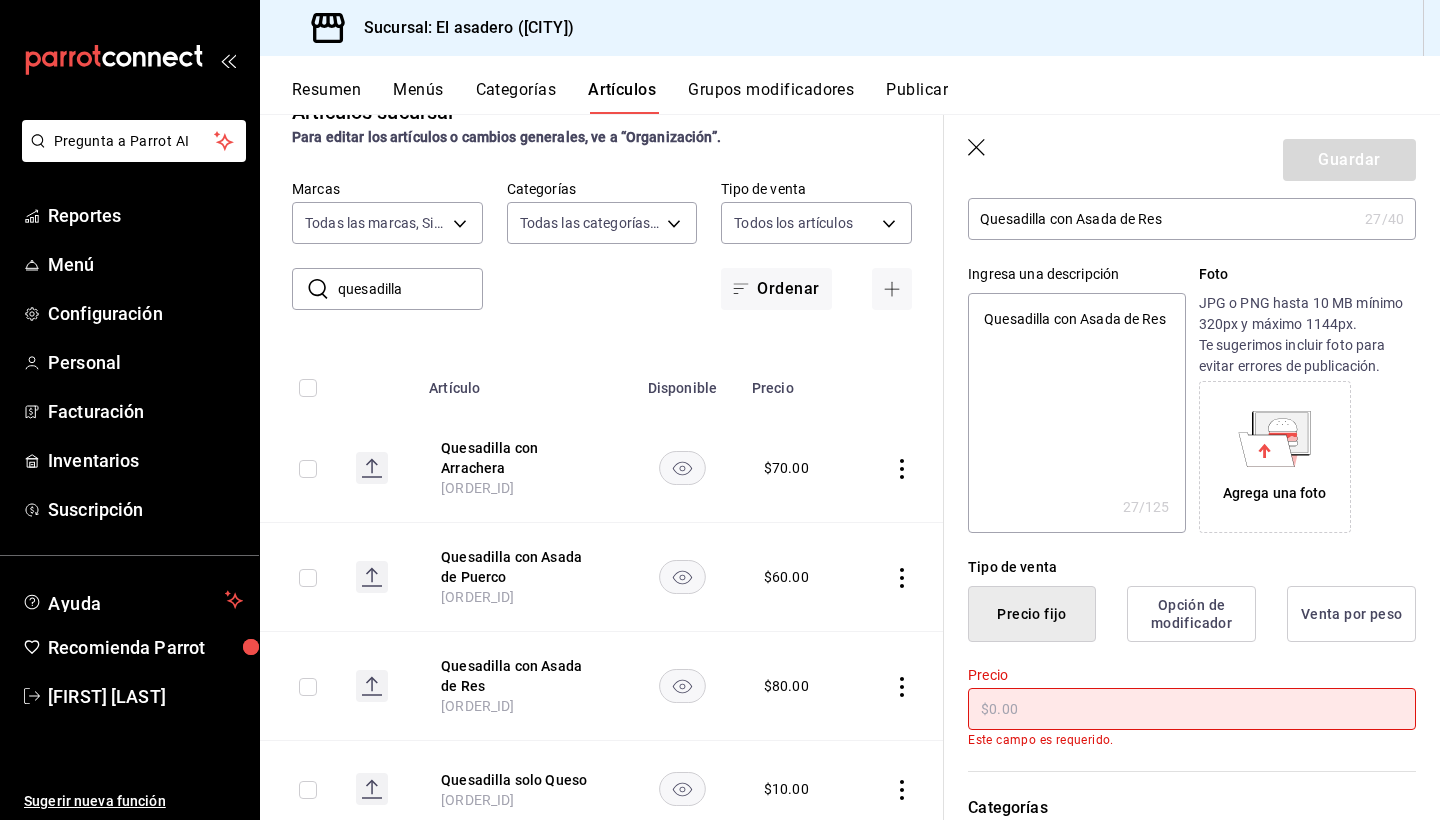 type on "$6.00" 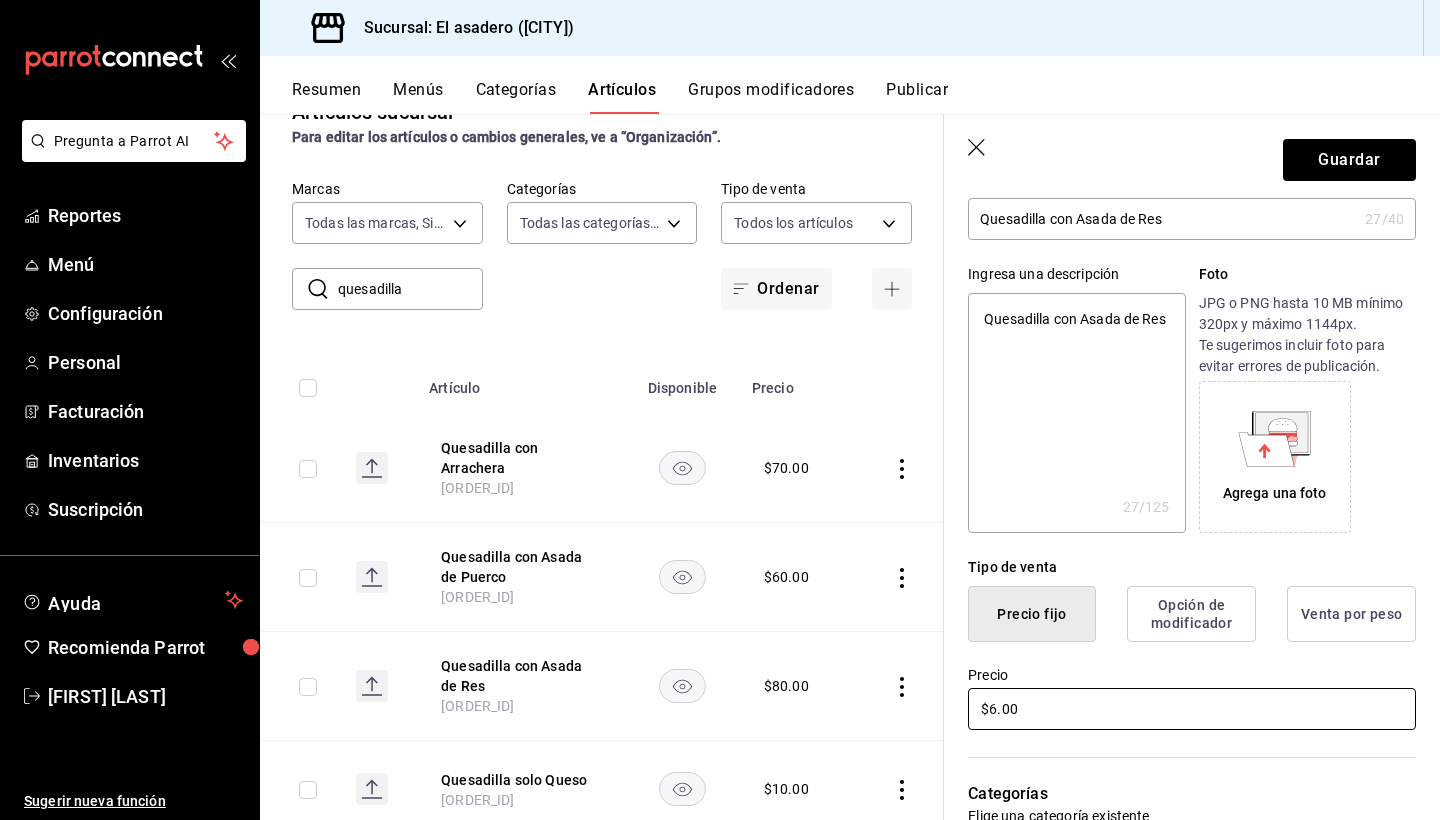 type on "x" 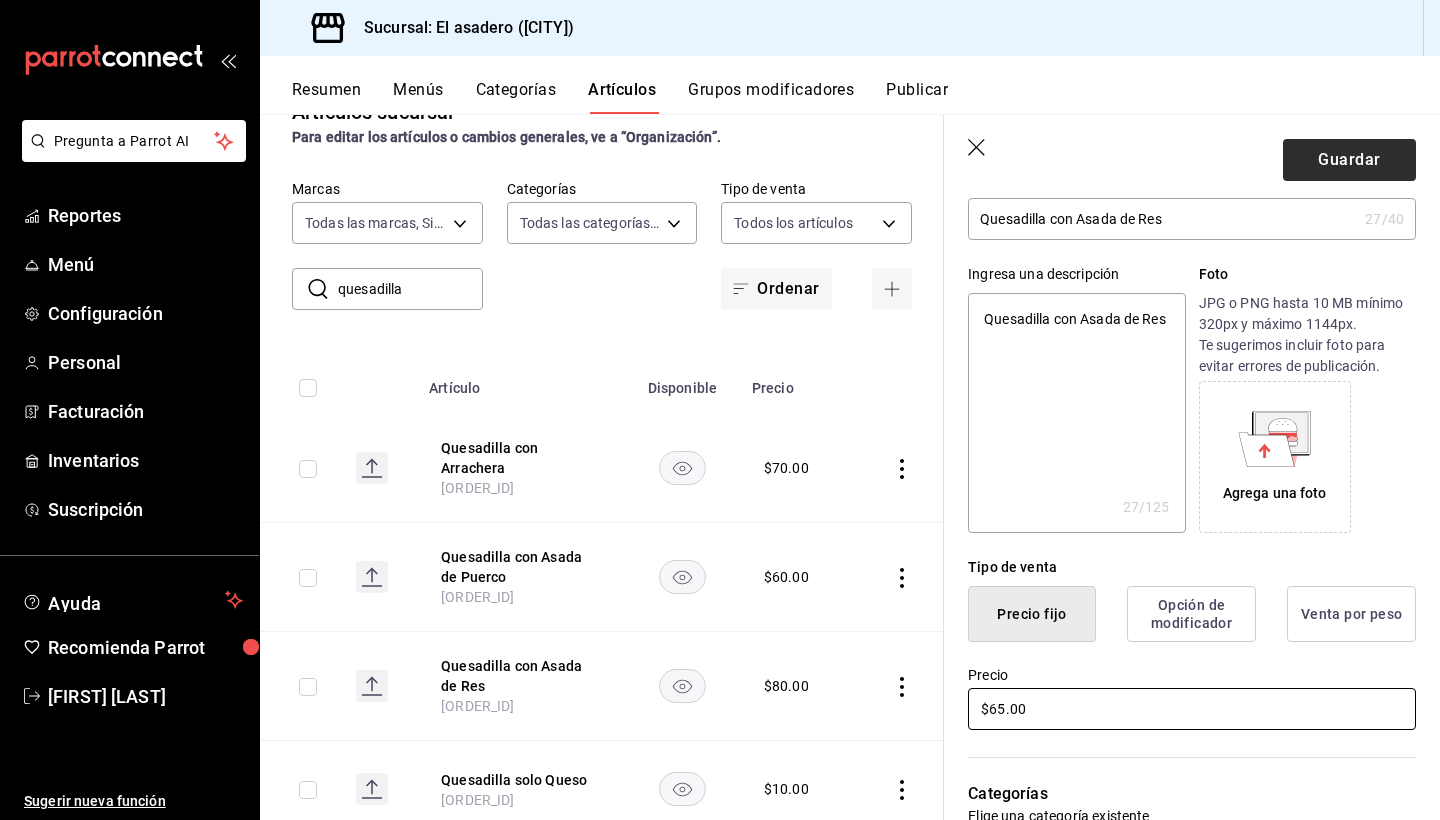 type on "$65.00" 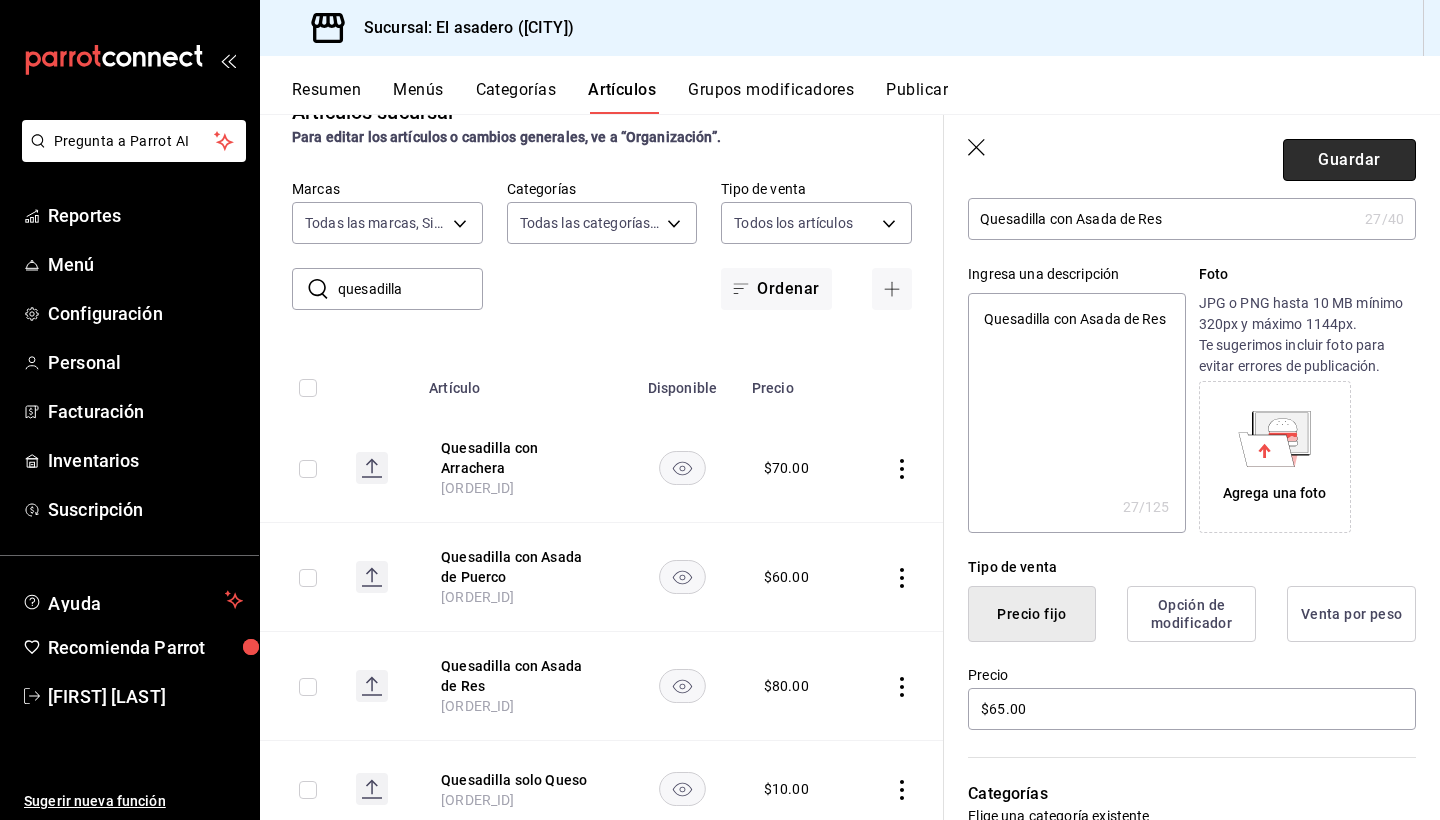 click on "Guardar" at bounding box center [1349, 160] 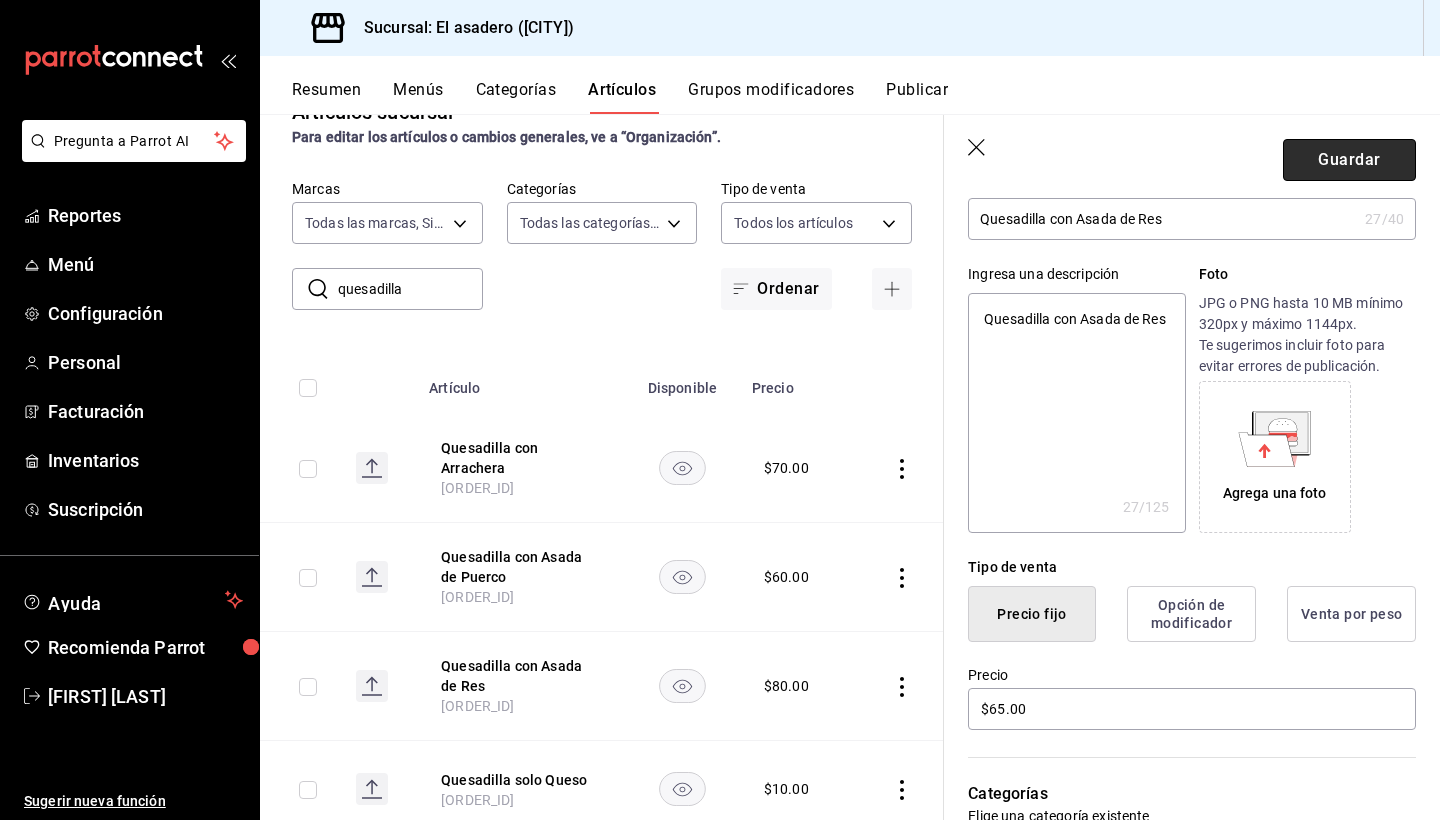 type on "x" 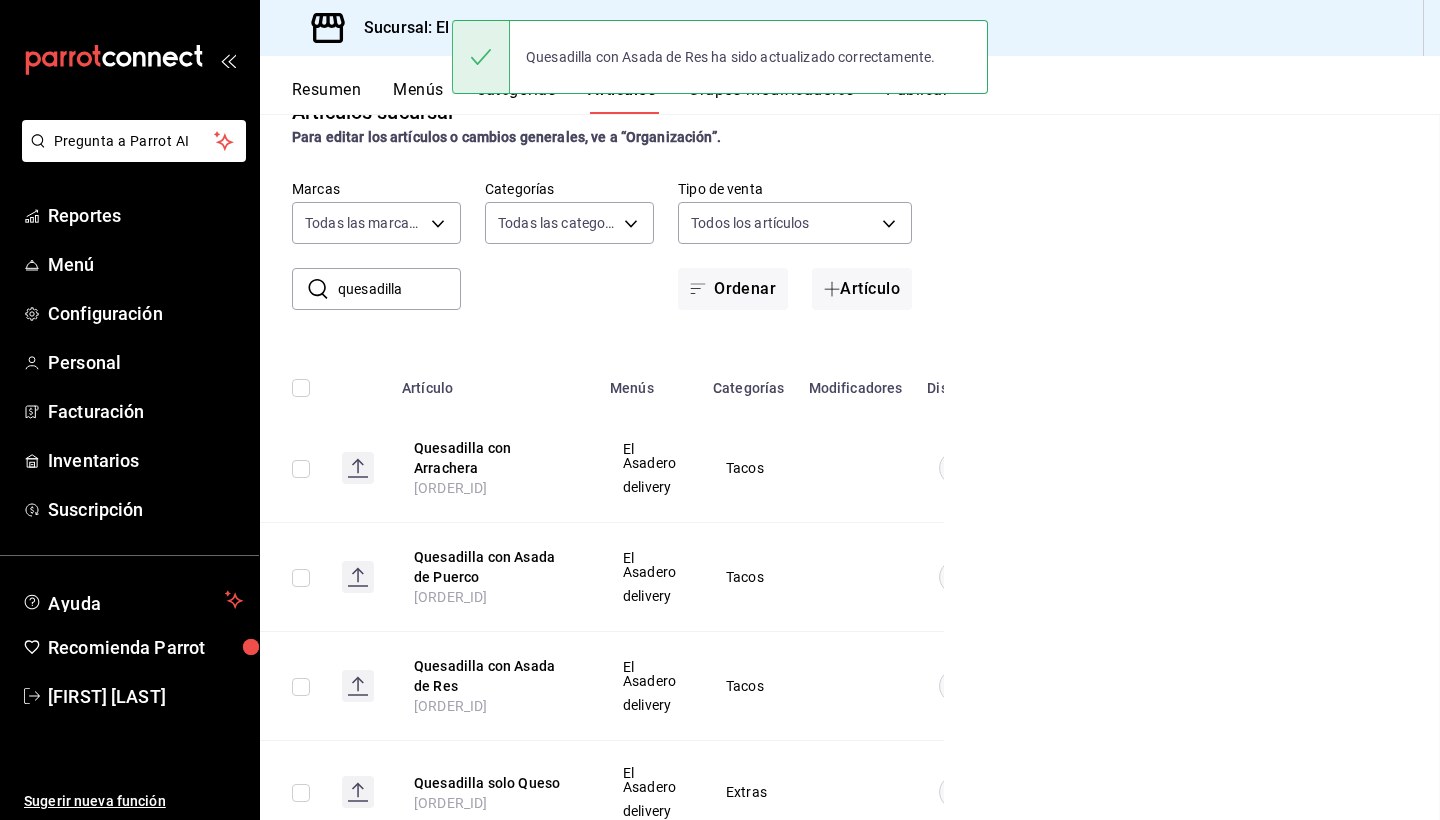scroll, scrollTop: 0, scrollLeft: 0, axis: both 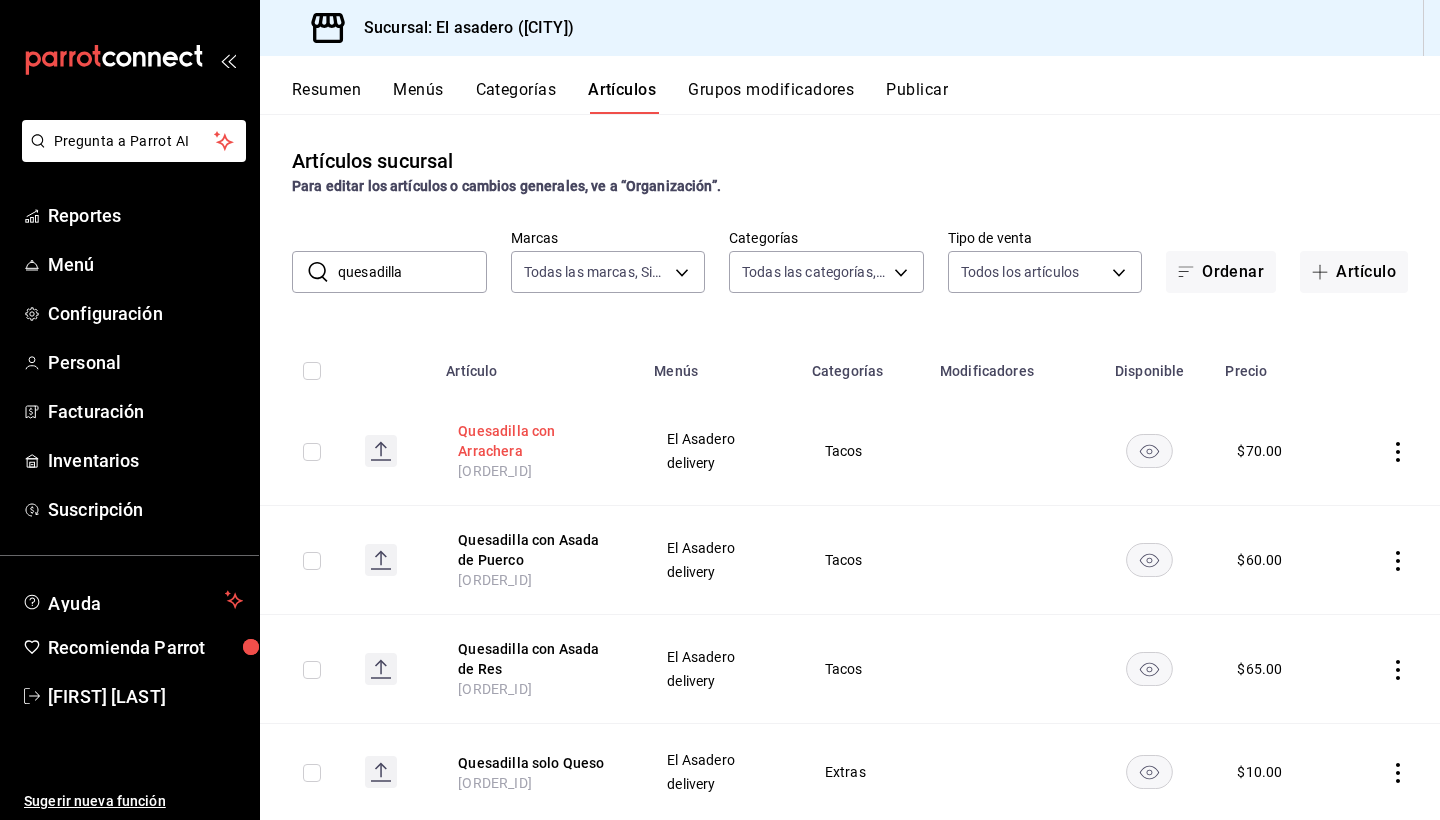 click on "Quesadilla con Arrachera" at bounding box center [538, 441] 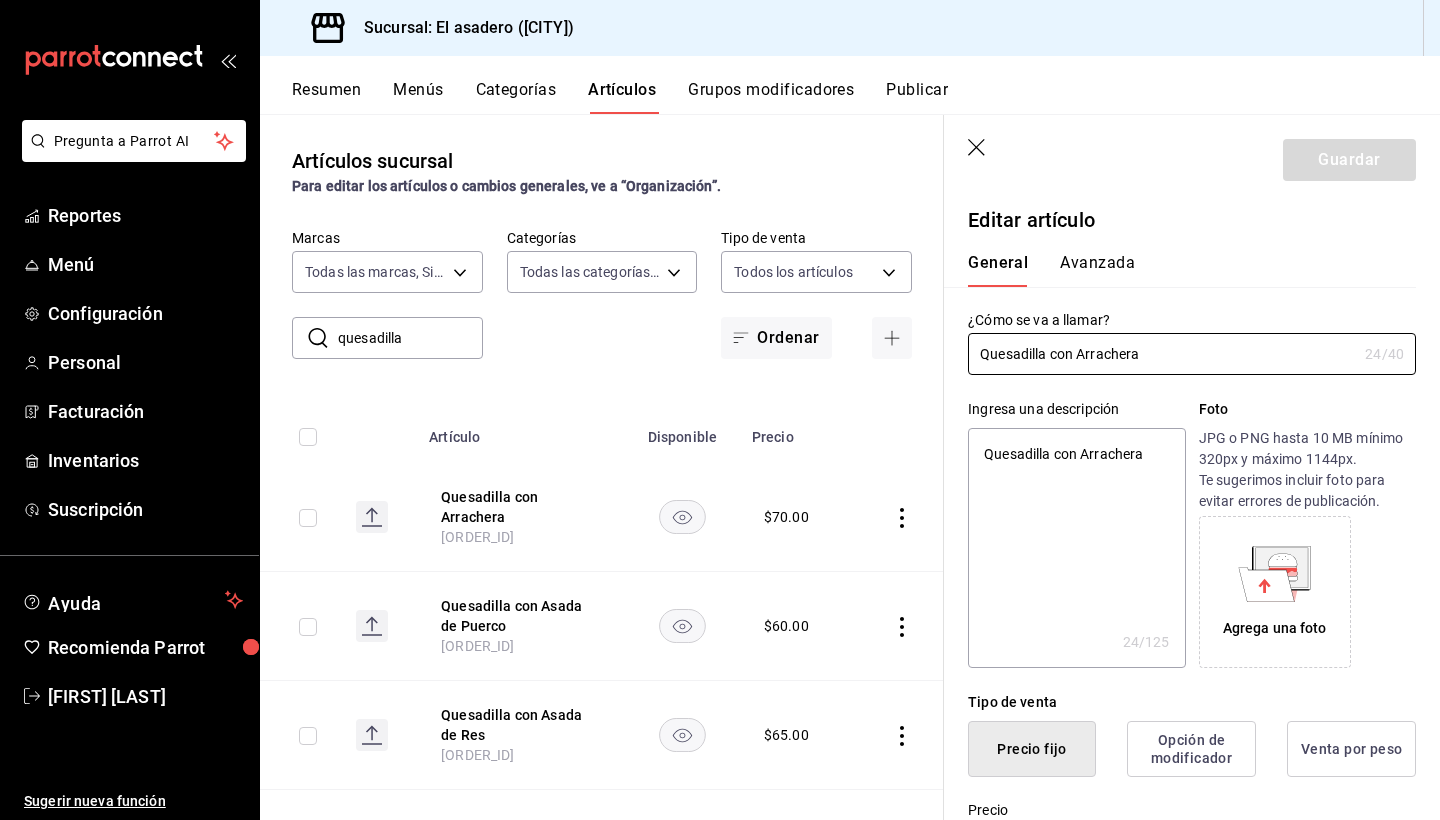 type on "x" 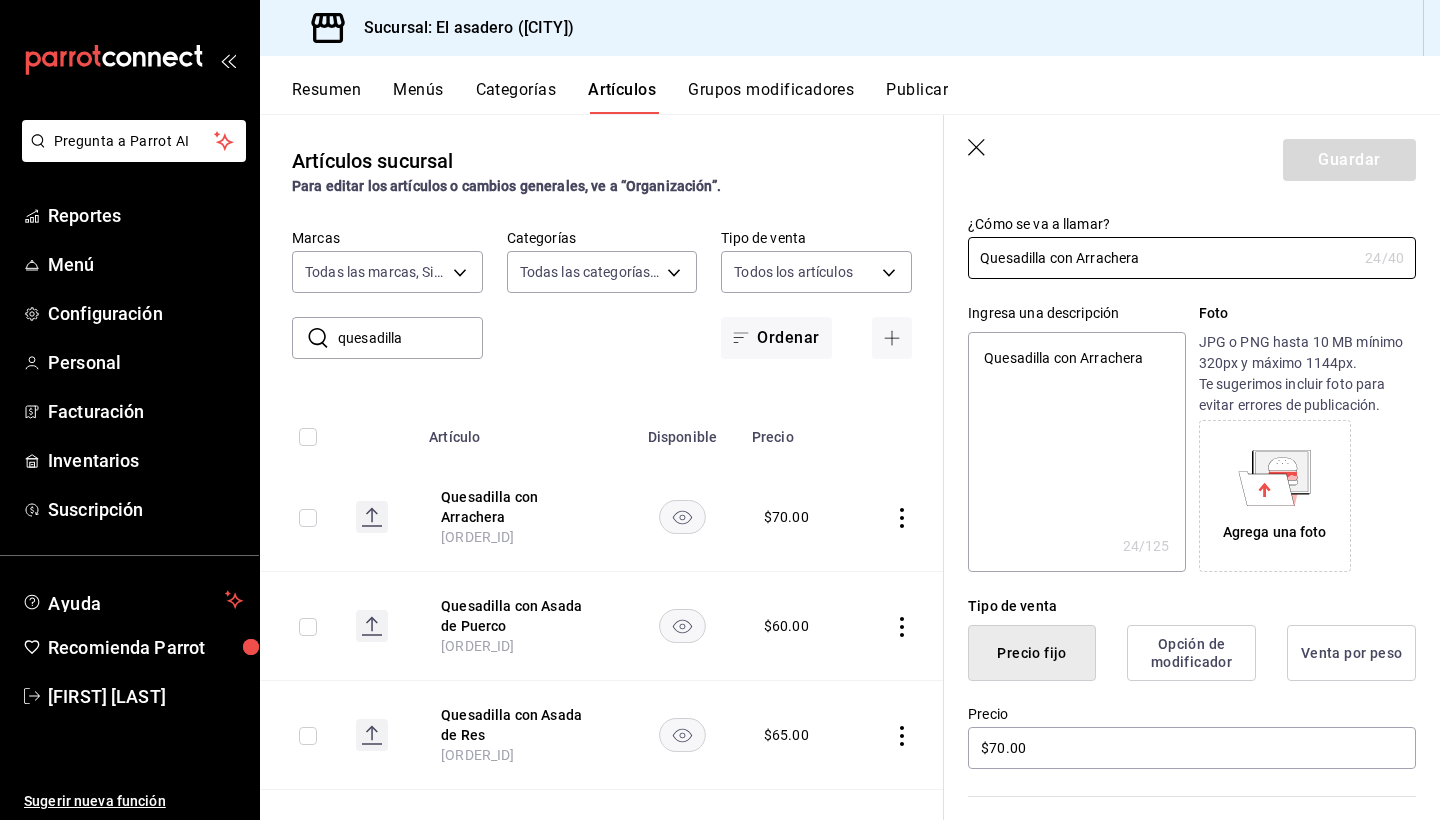 scroll, scrollTop: 149, scrollLeft: 0, axis: vertical 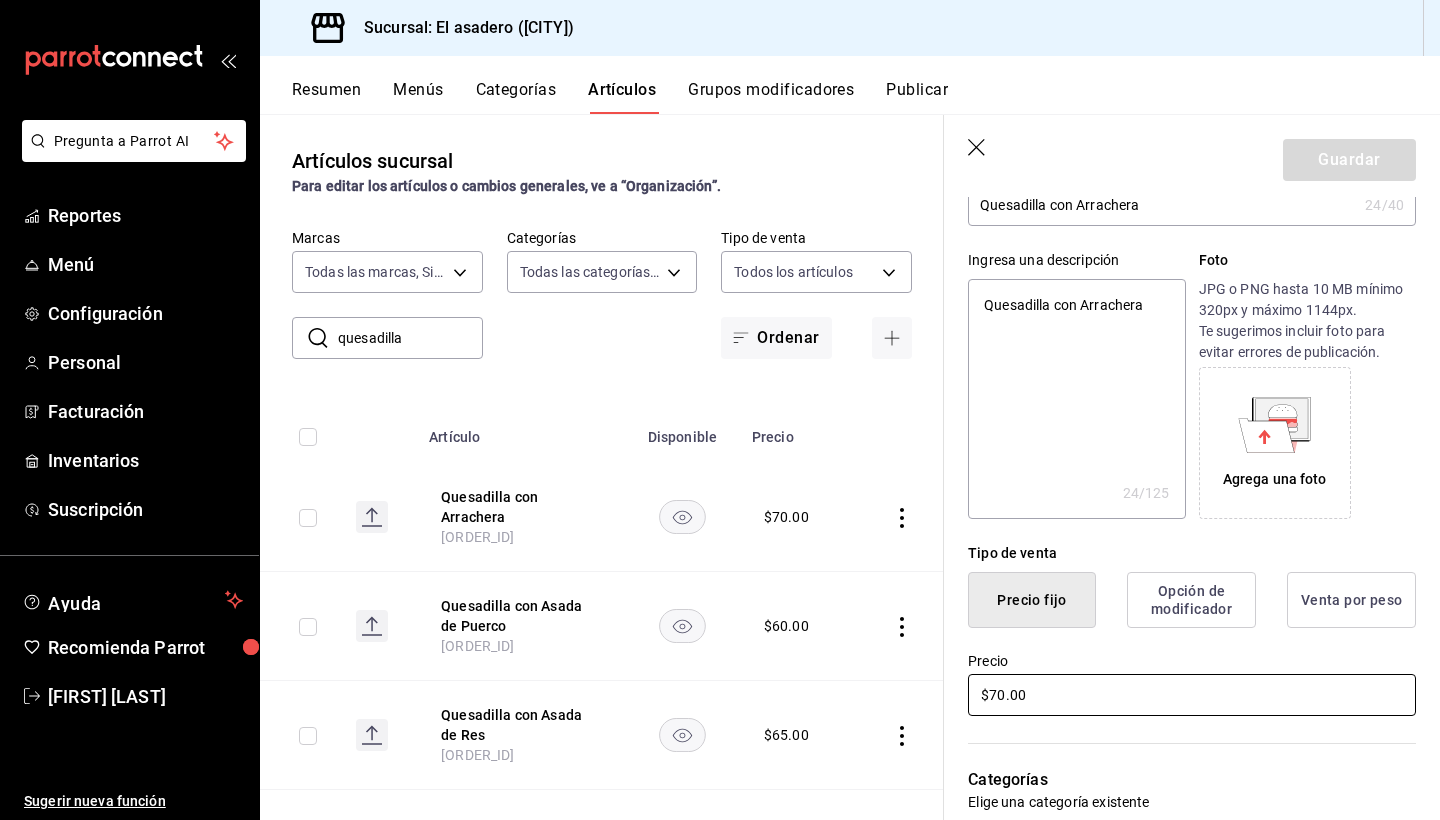 drag, startPoint x: 1003, startPoint y: 694, endPoint x: 991, endPoint y: 748, distance: 55.31727 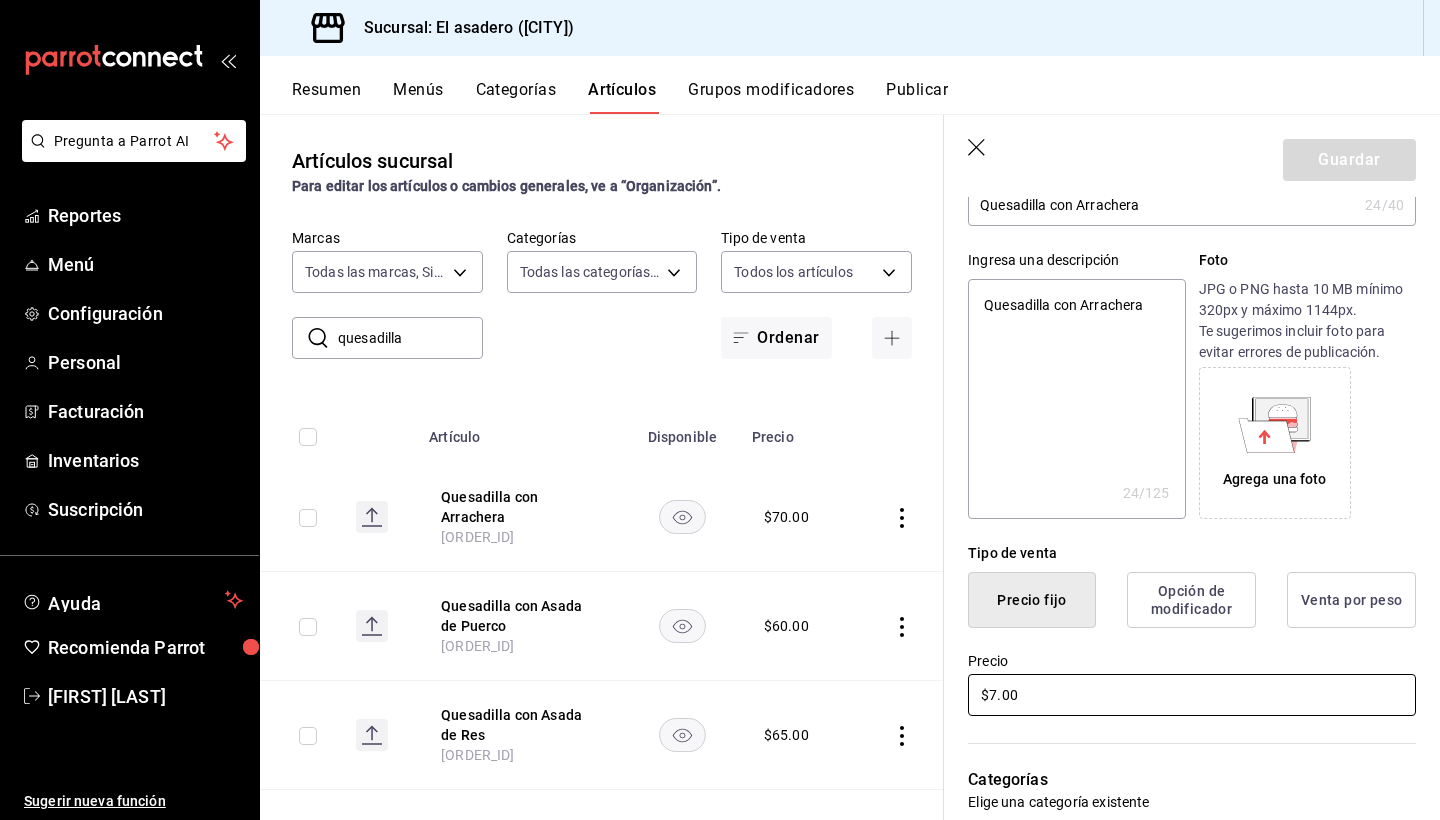 type on "x" 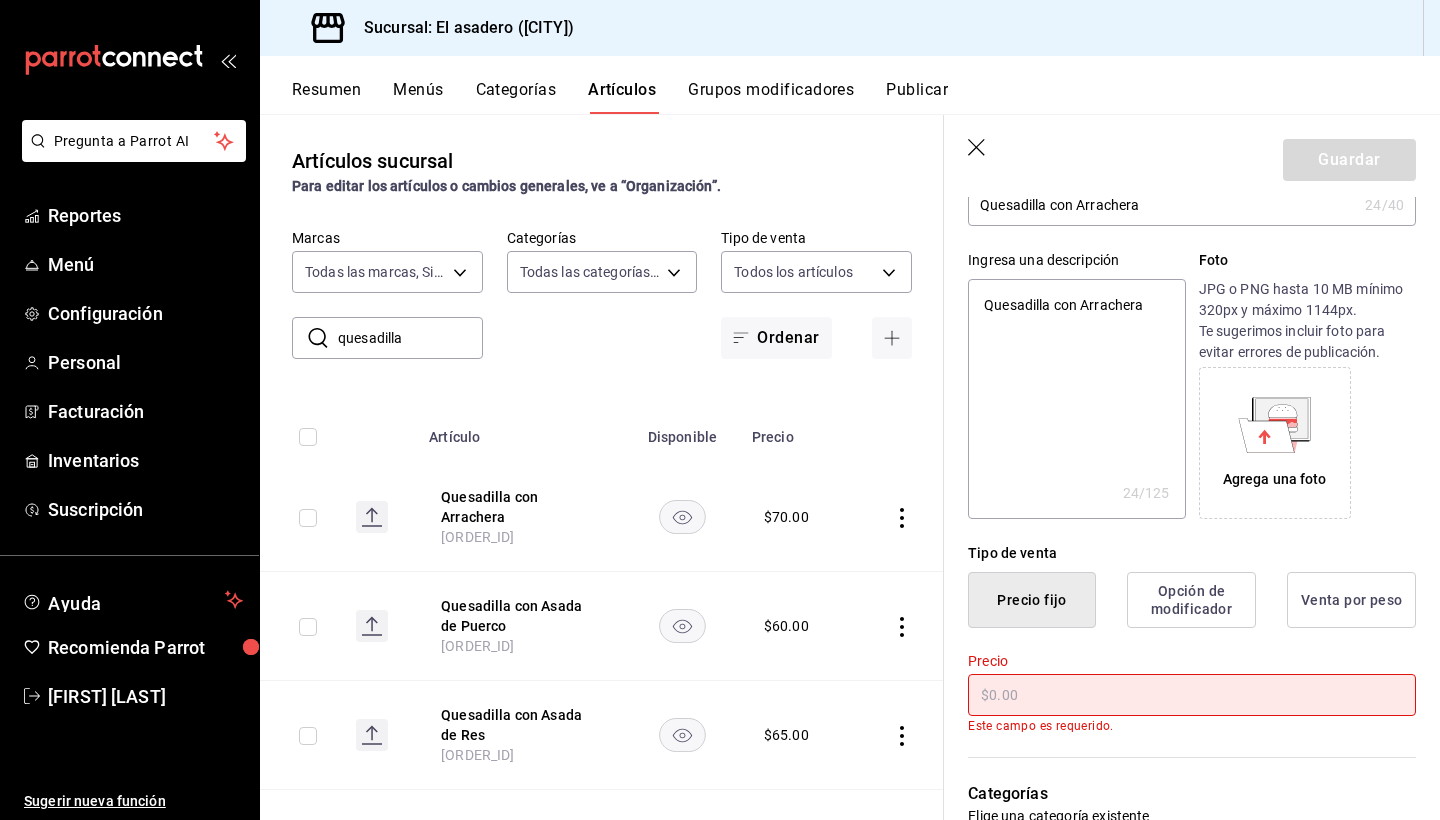 type on "x" 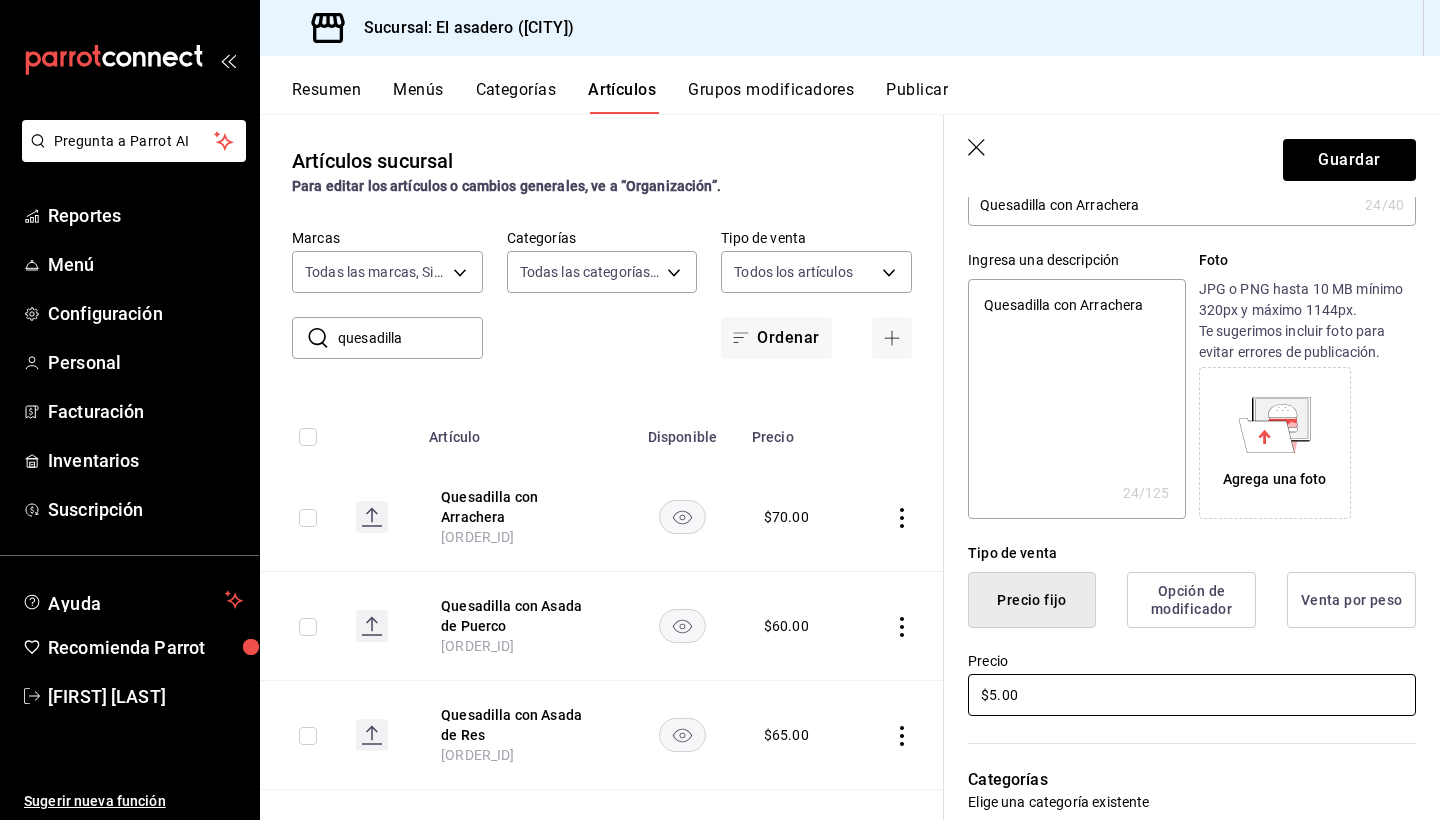 type on "x" 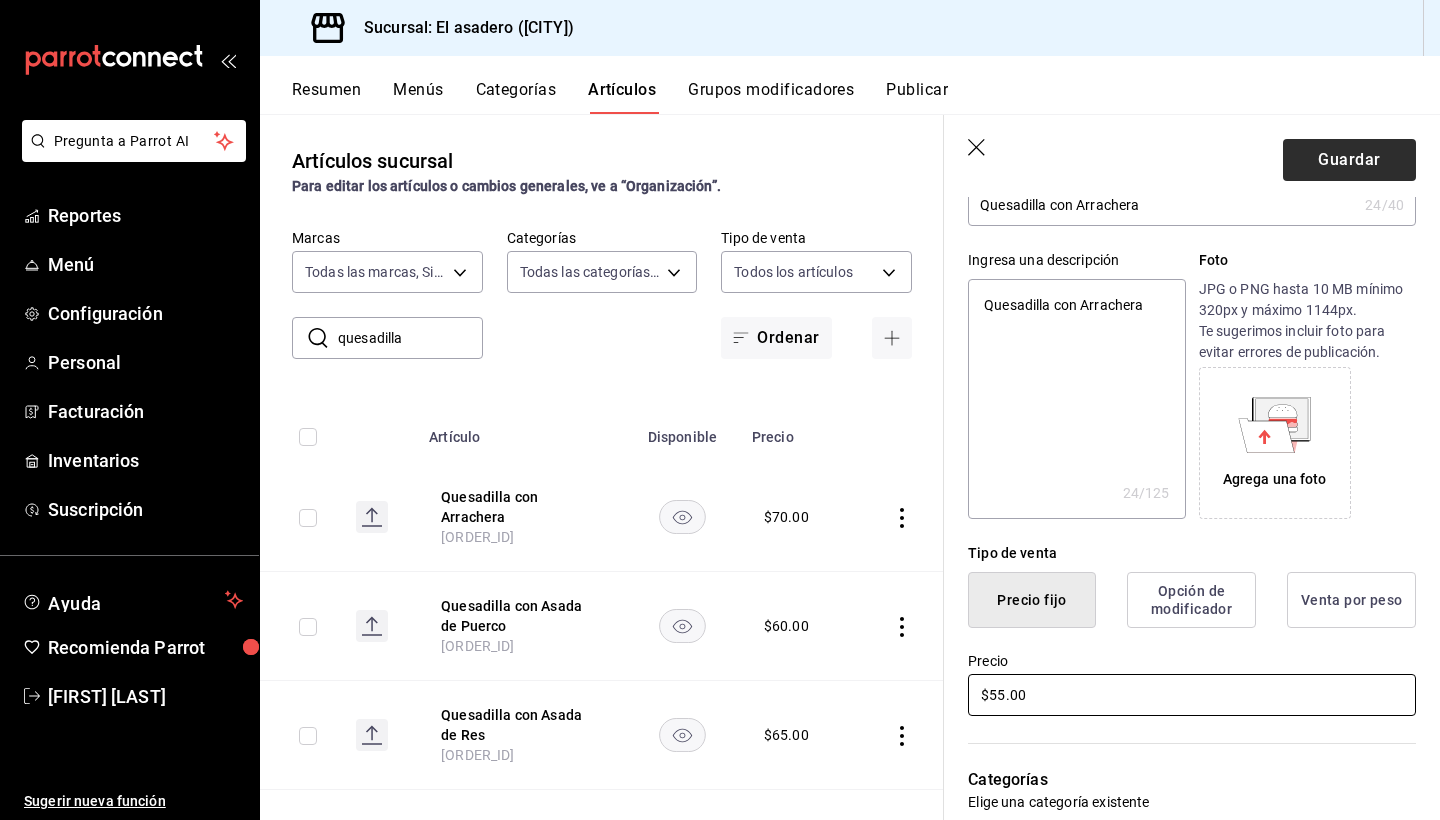 type on "$55.00" 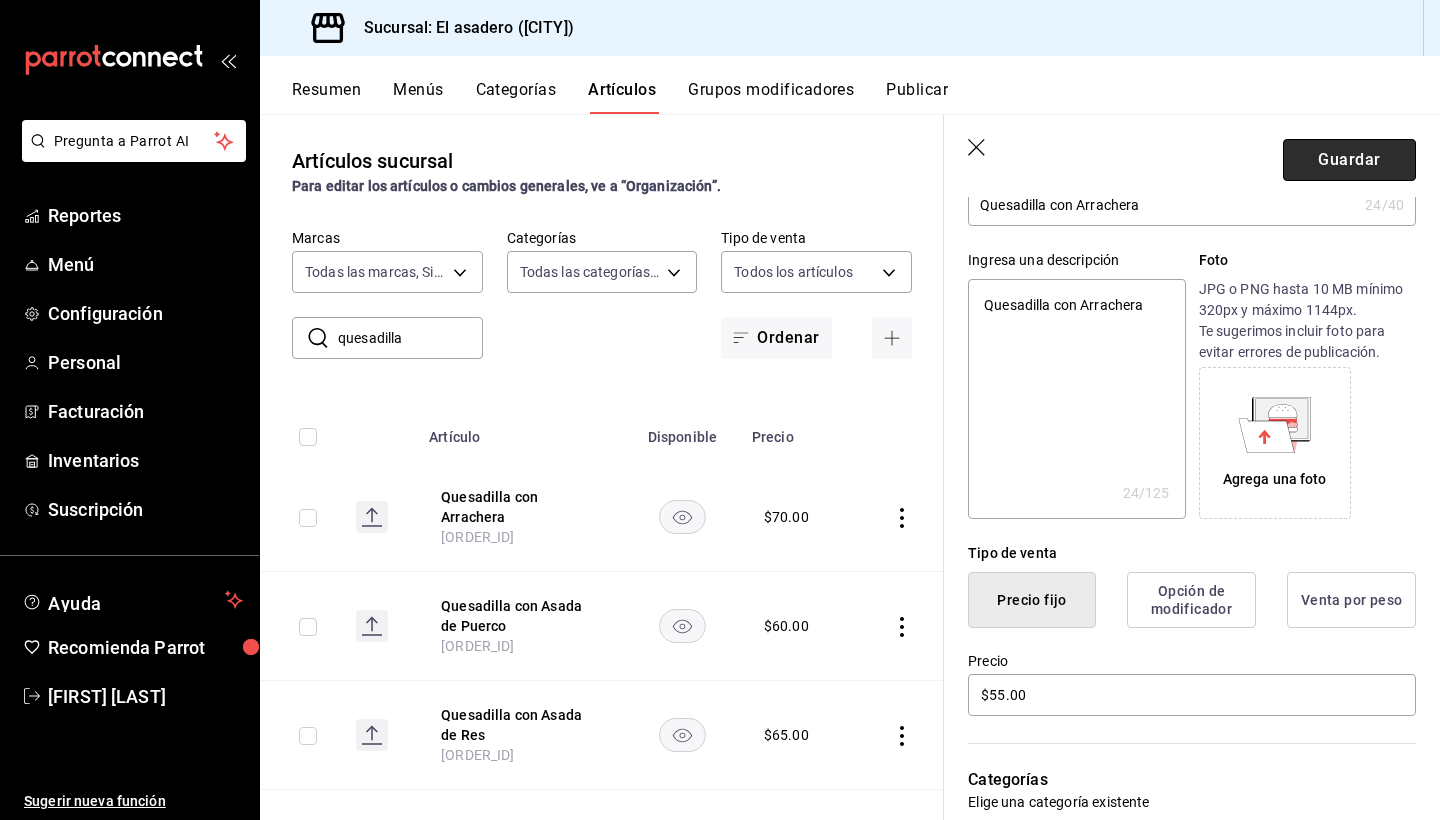 click on "Guardar" at bounding box center (1349, 160) 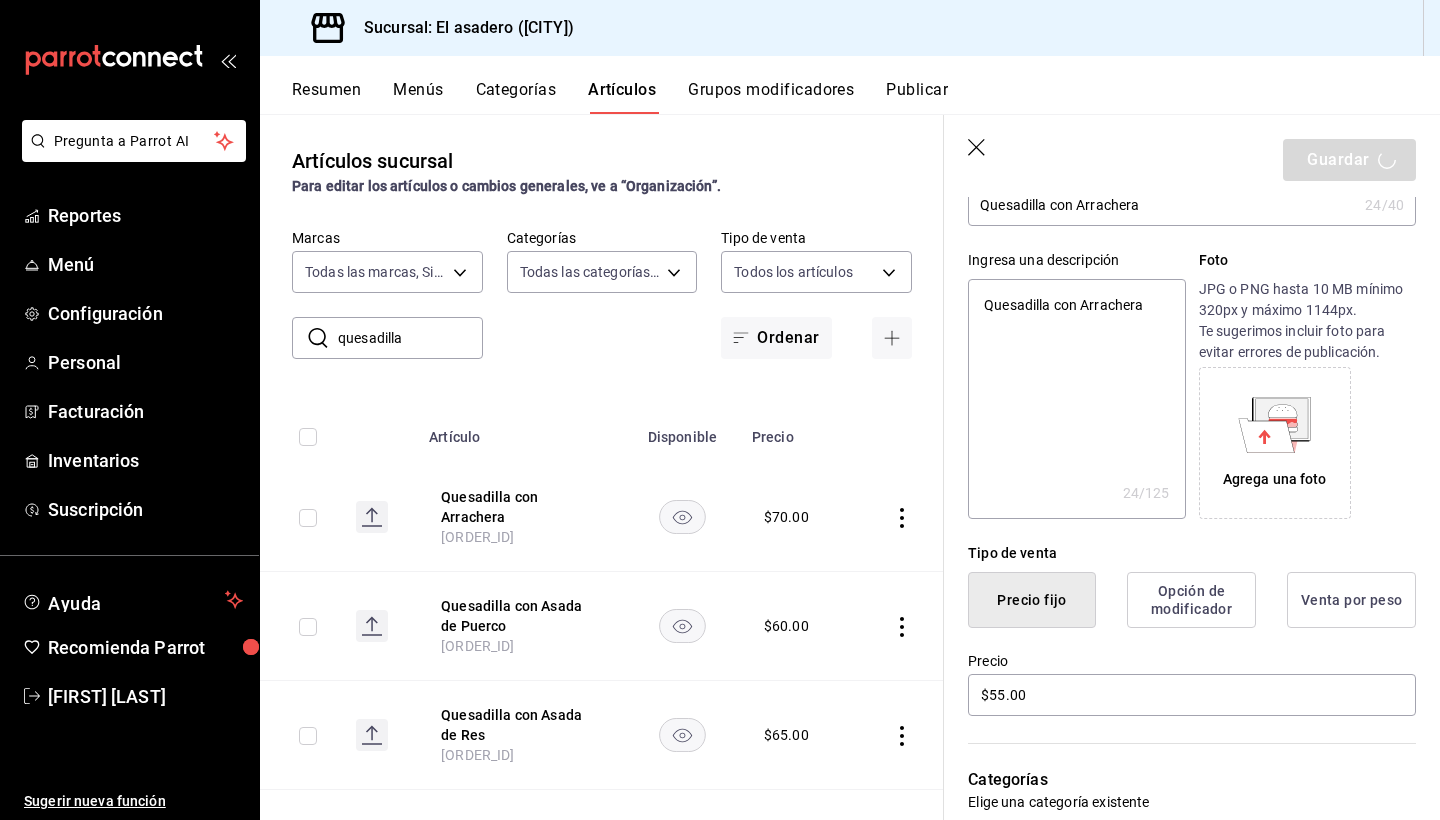 type on "x" 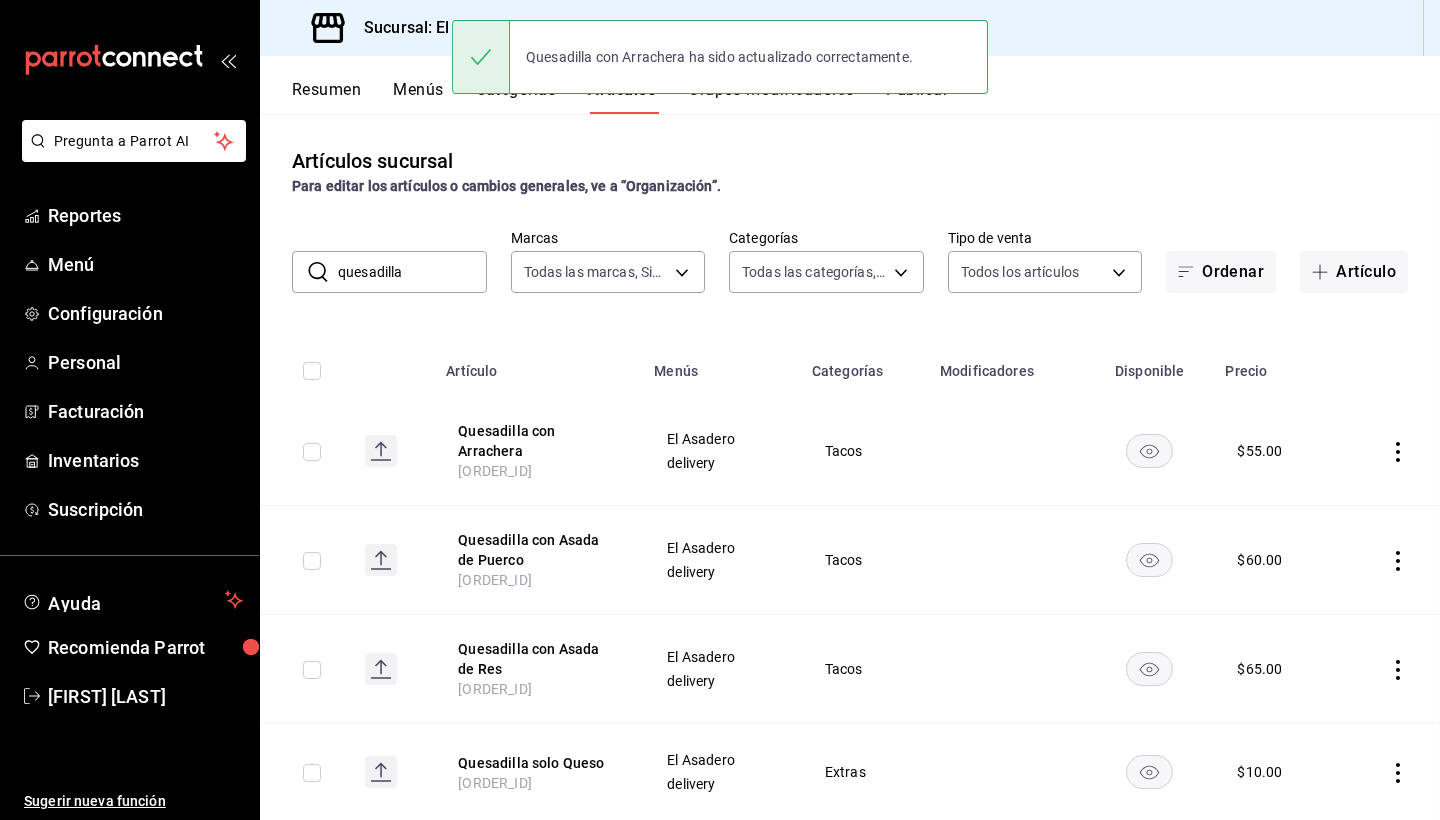 scroll, scrollTop: 0, scrollLeft: 0, axis: both 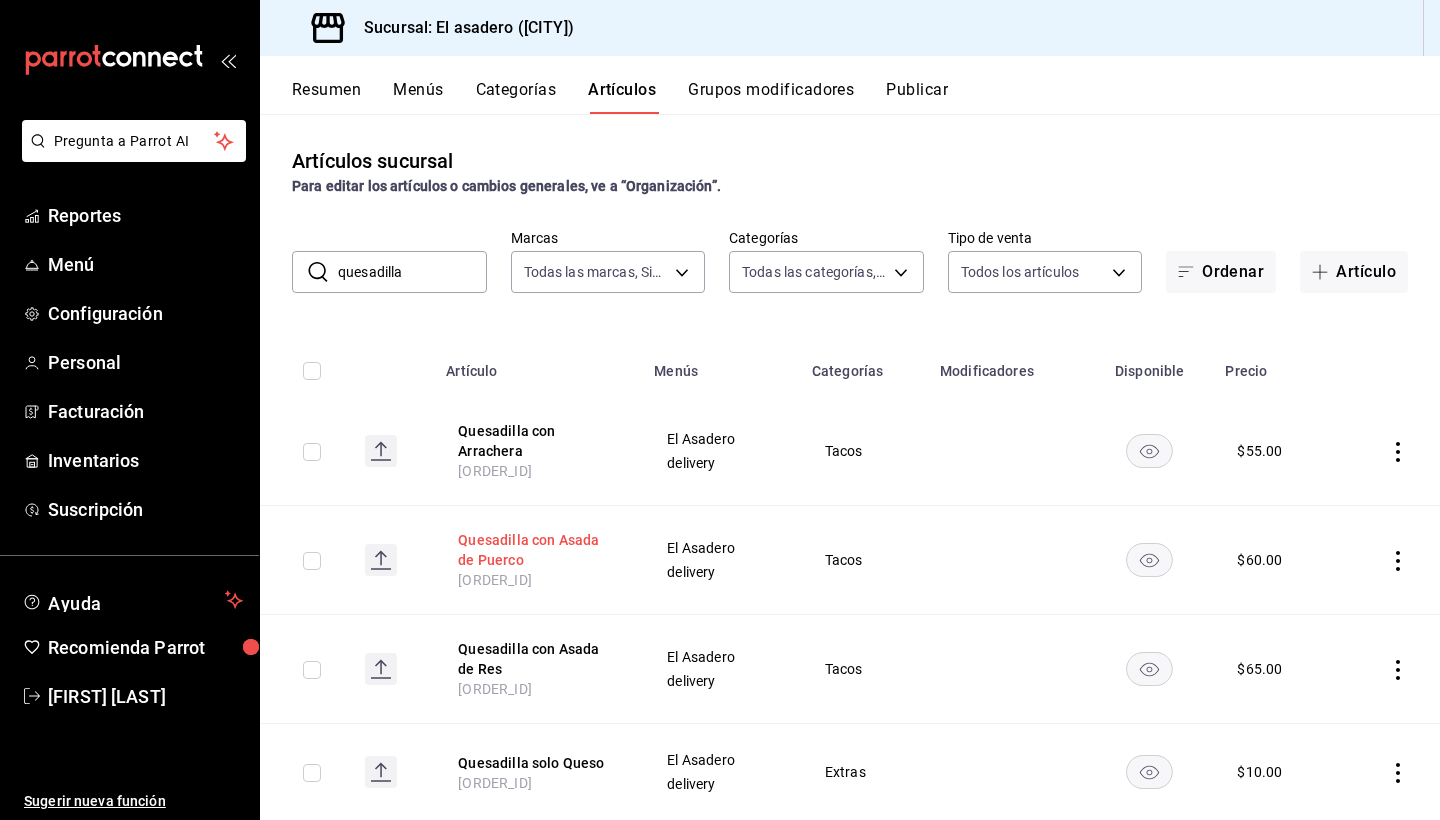 click on "Quesadilla con Asada de Puerco" at bounding box center (538, 550) 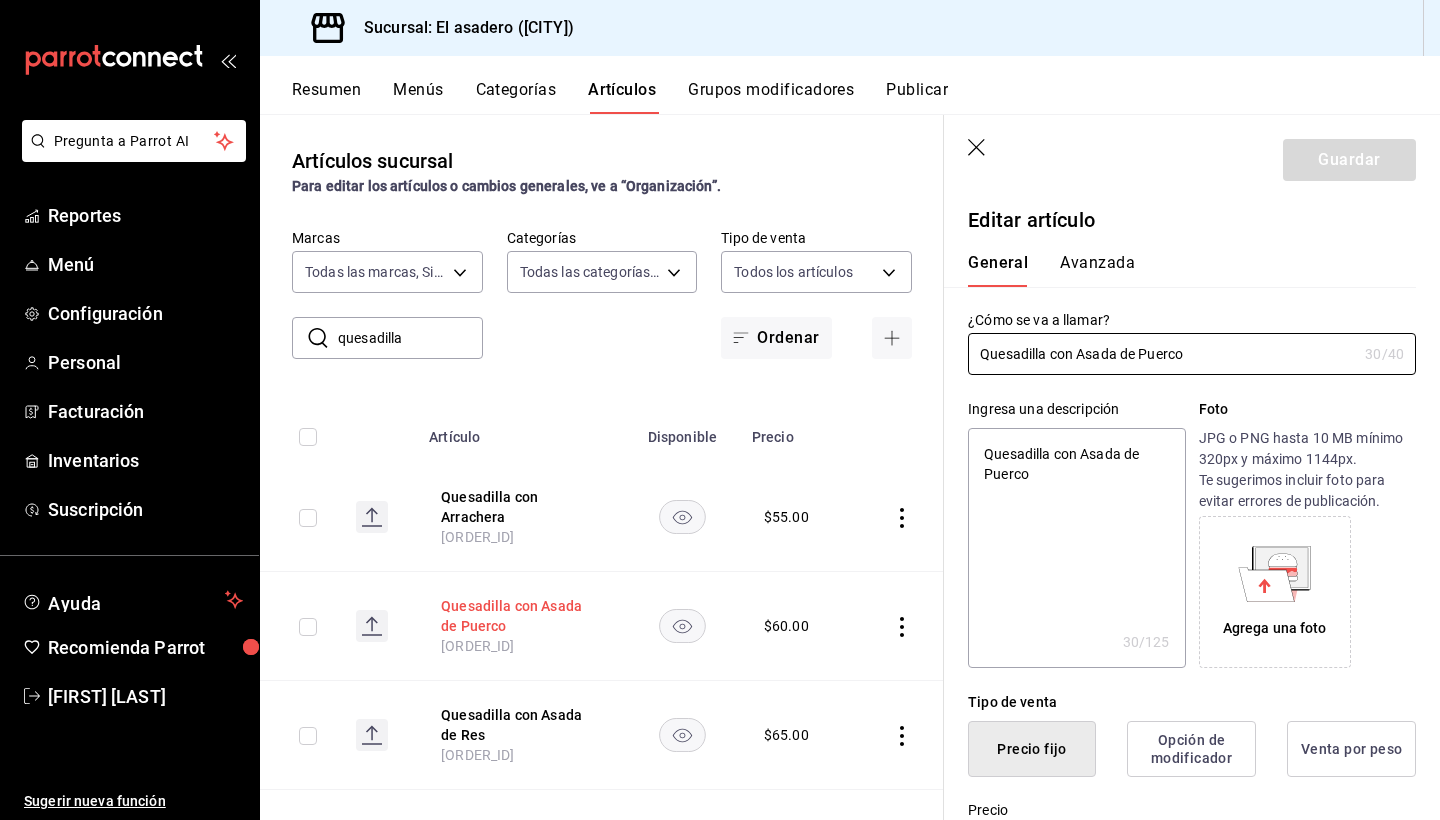type on "x" 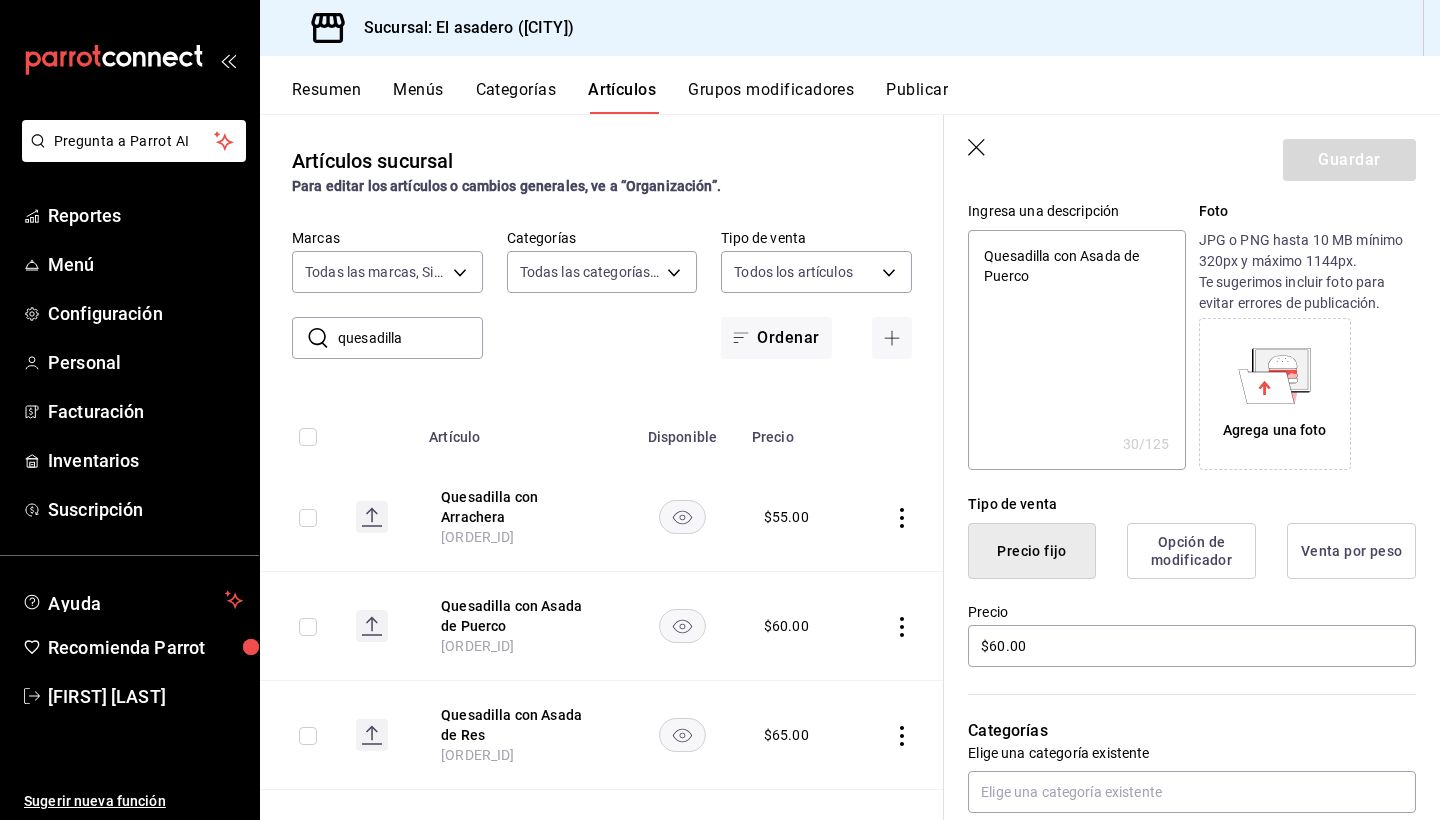scroll, scrollTop: 194, scrollLeft: 0, axis: vertical 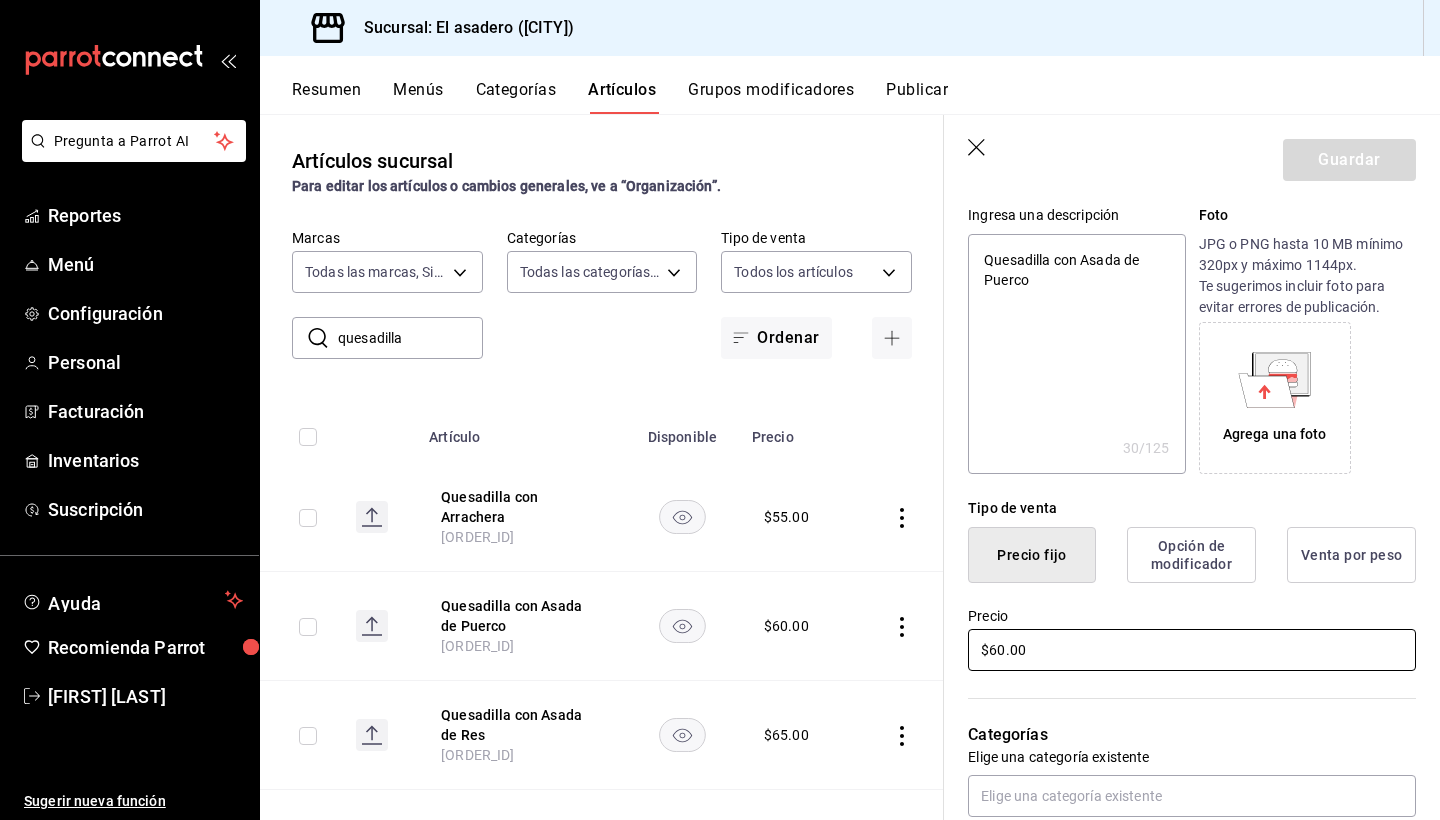 click on "$60.00" at bounding box center [1192, 650] 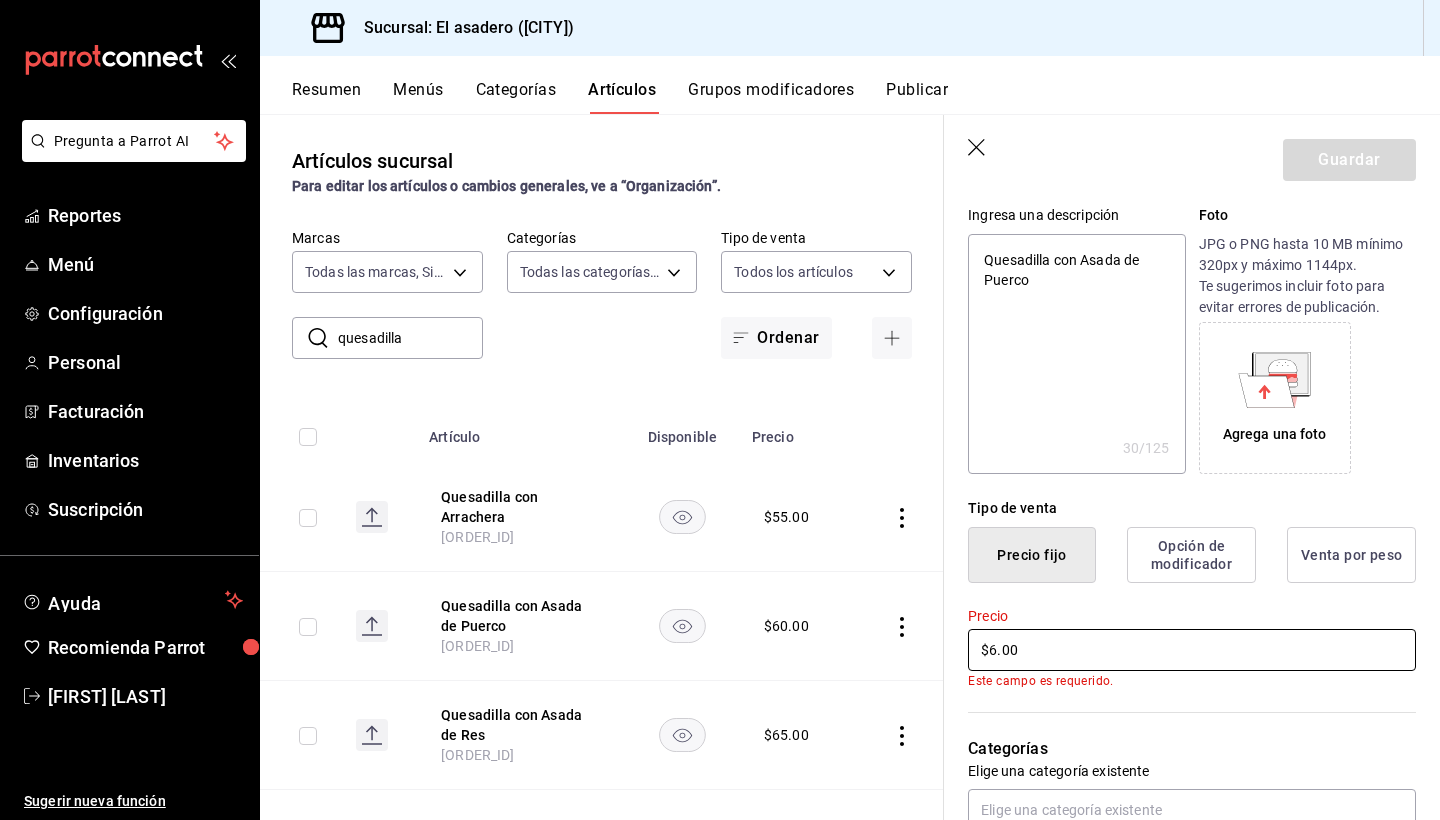 type on "x" 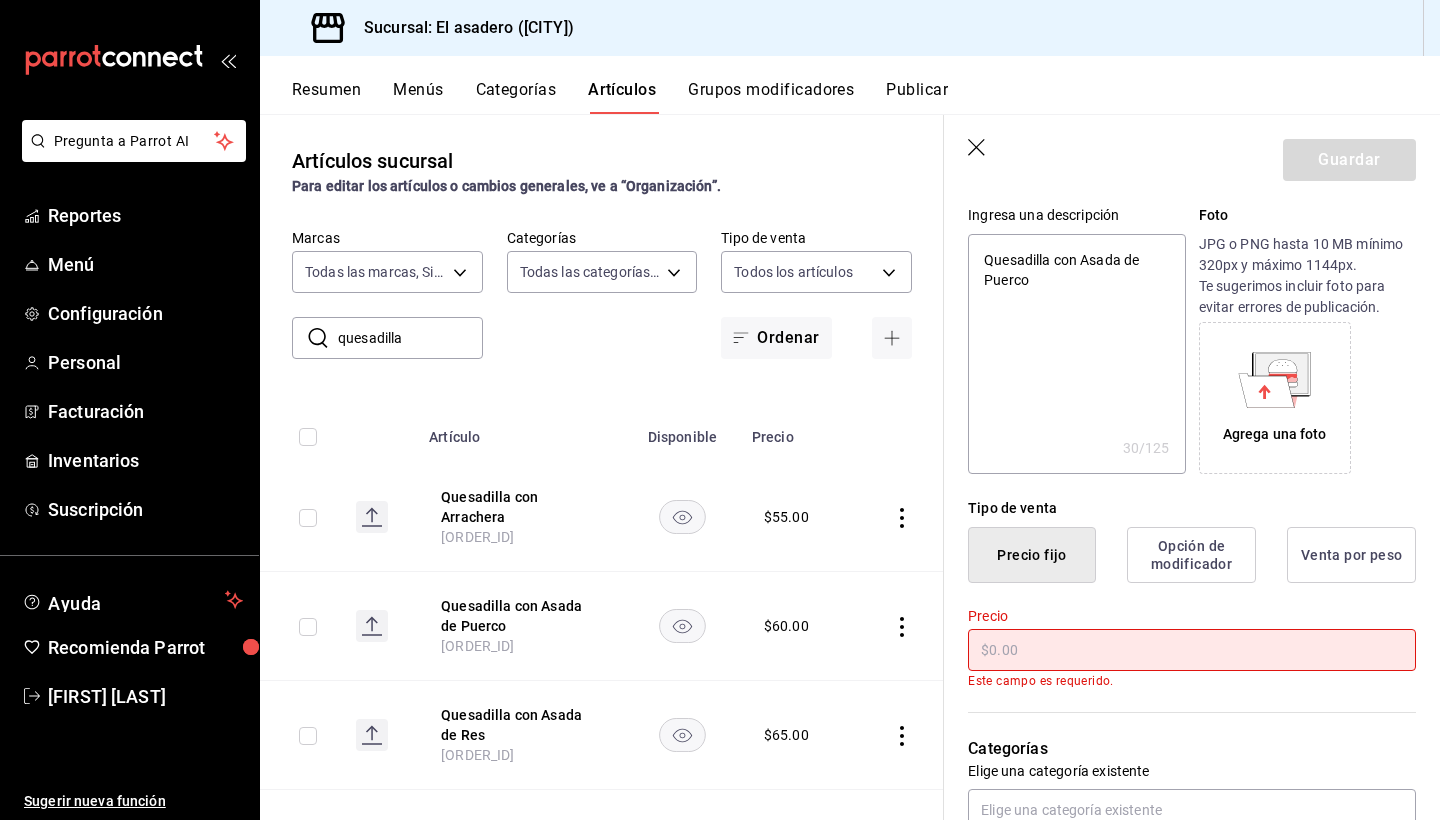 type on "x" 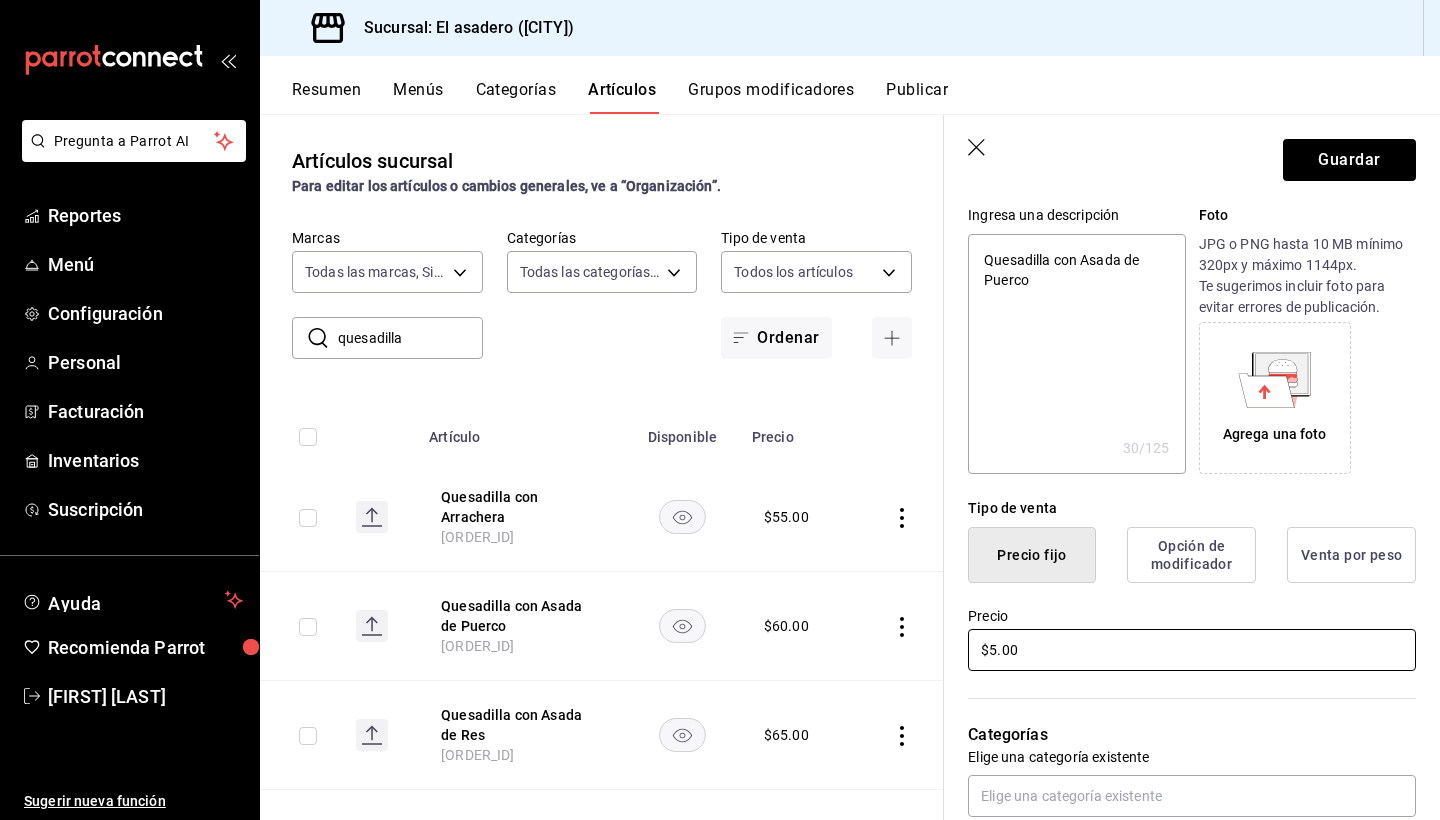 type on "x" 